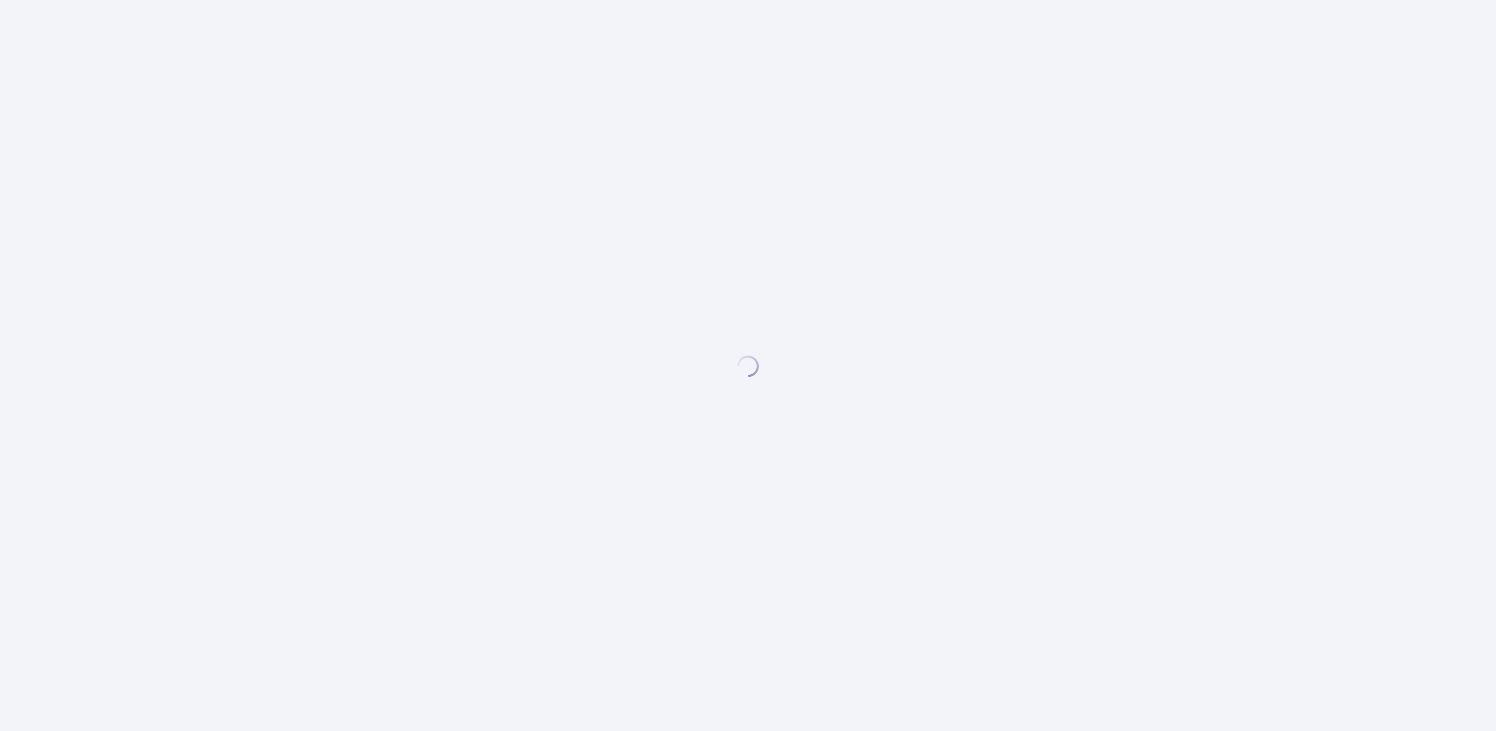 scroll, scrollTop: 0, scrollLeft: 0, axis: both 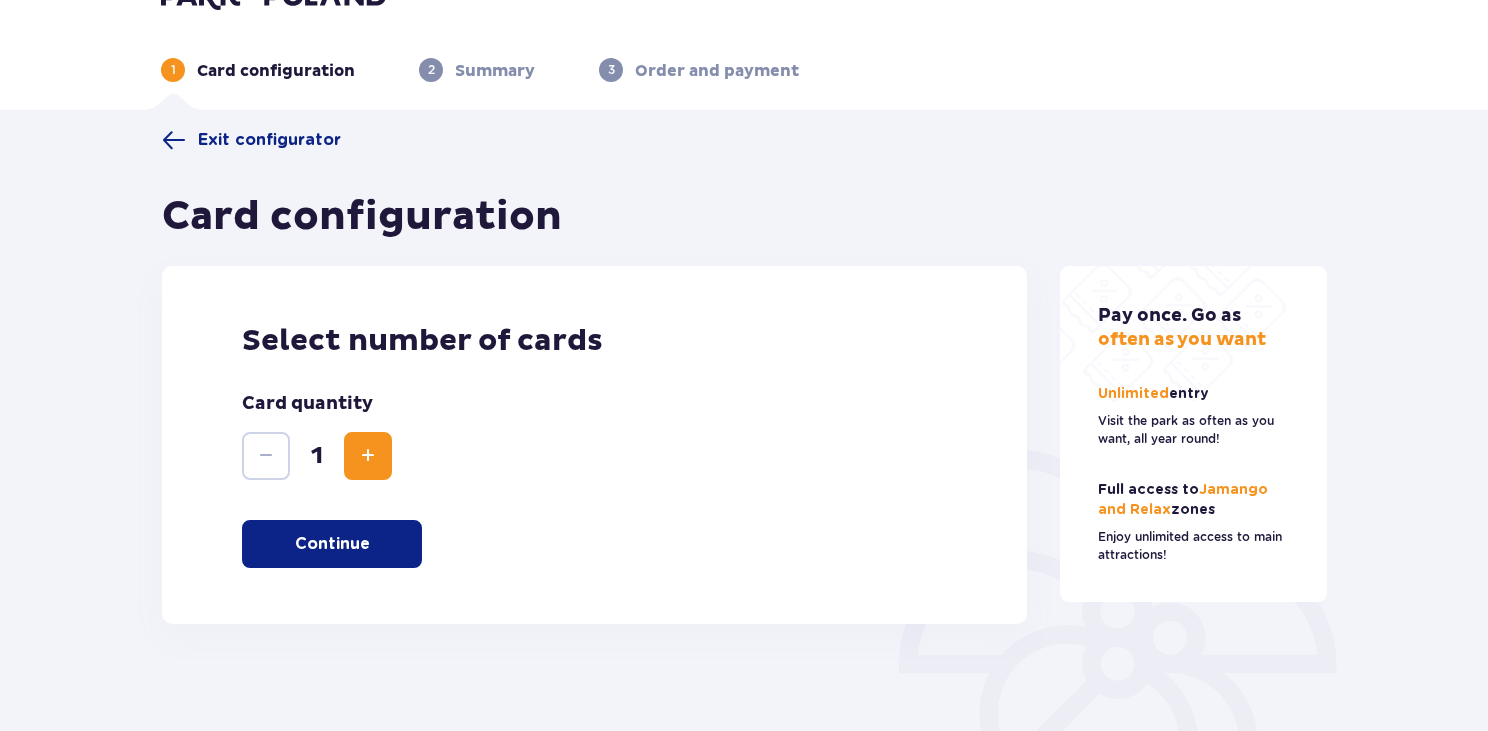 click on "Continue" at bounding box center [332, 544] 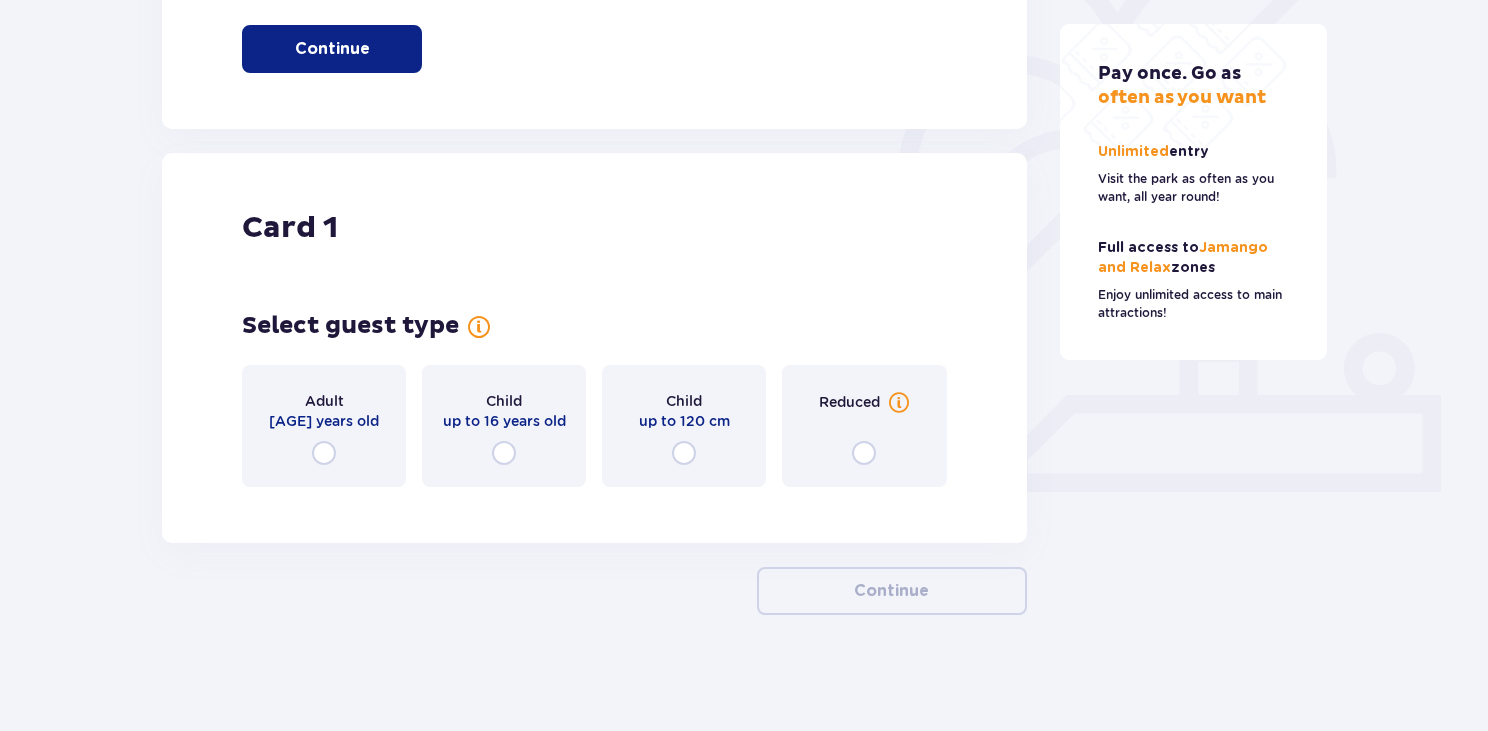 scroll, scrollTop: 545, scrollLeft: 0, axis: vertical 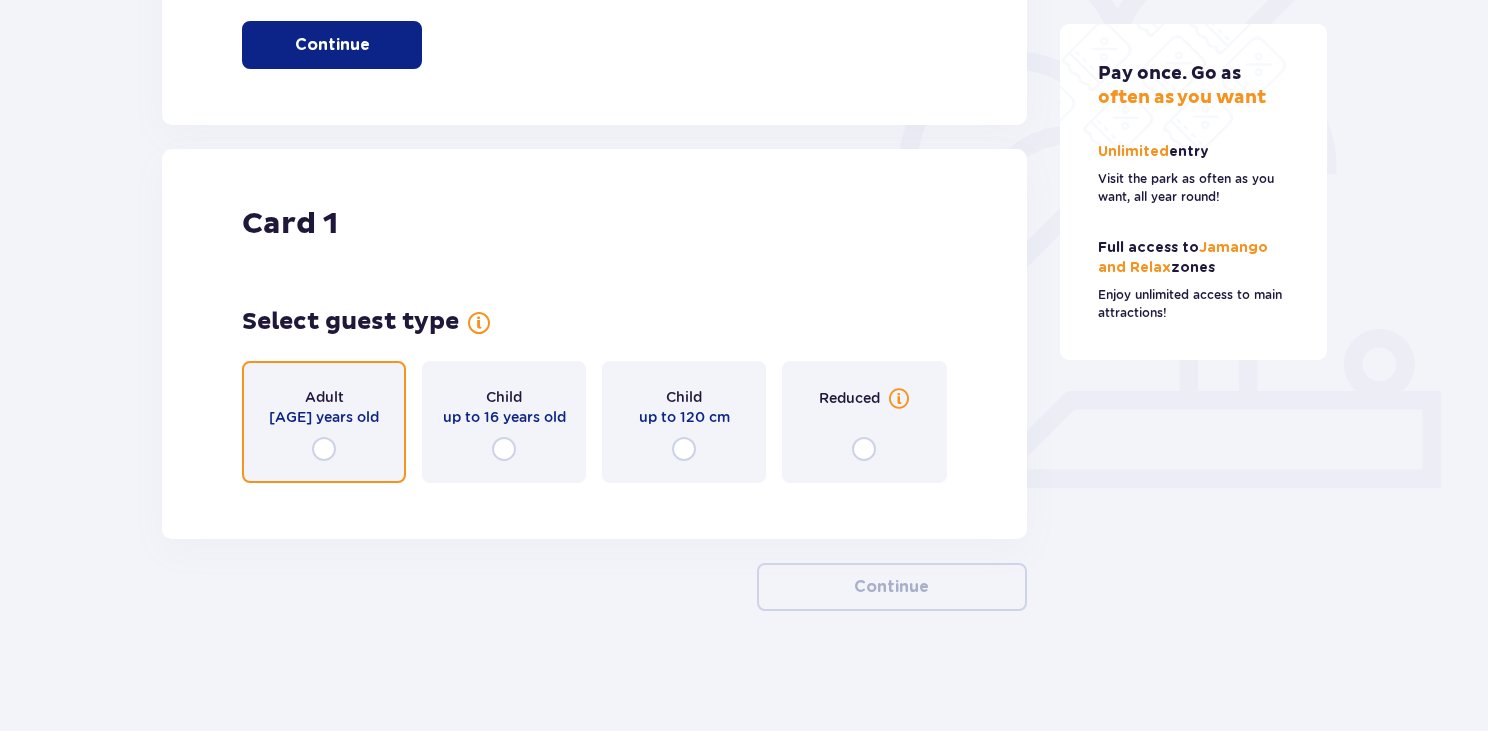 click at bounding box center (324, 449) 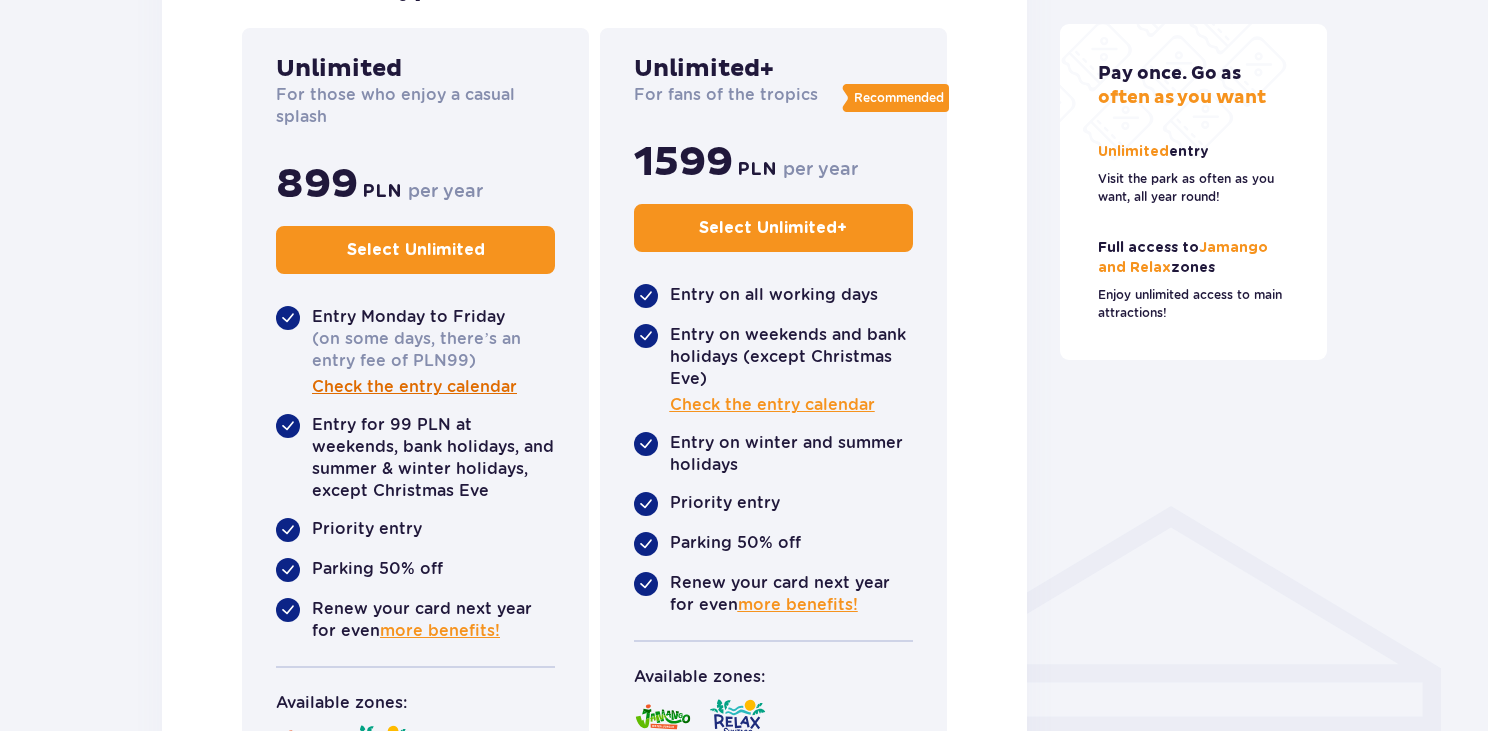 scroll, scrollTop: 1113, scrollLeft: 0, axis: vertical 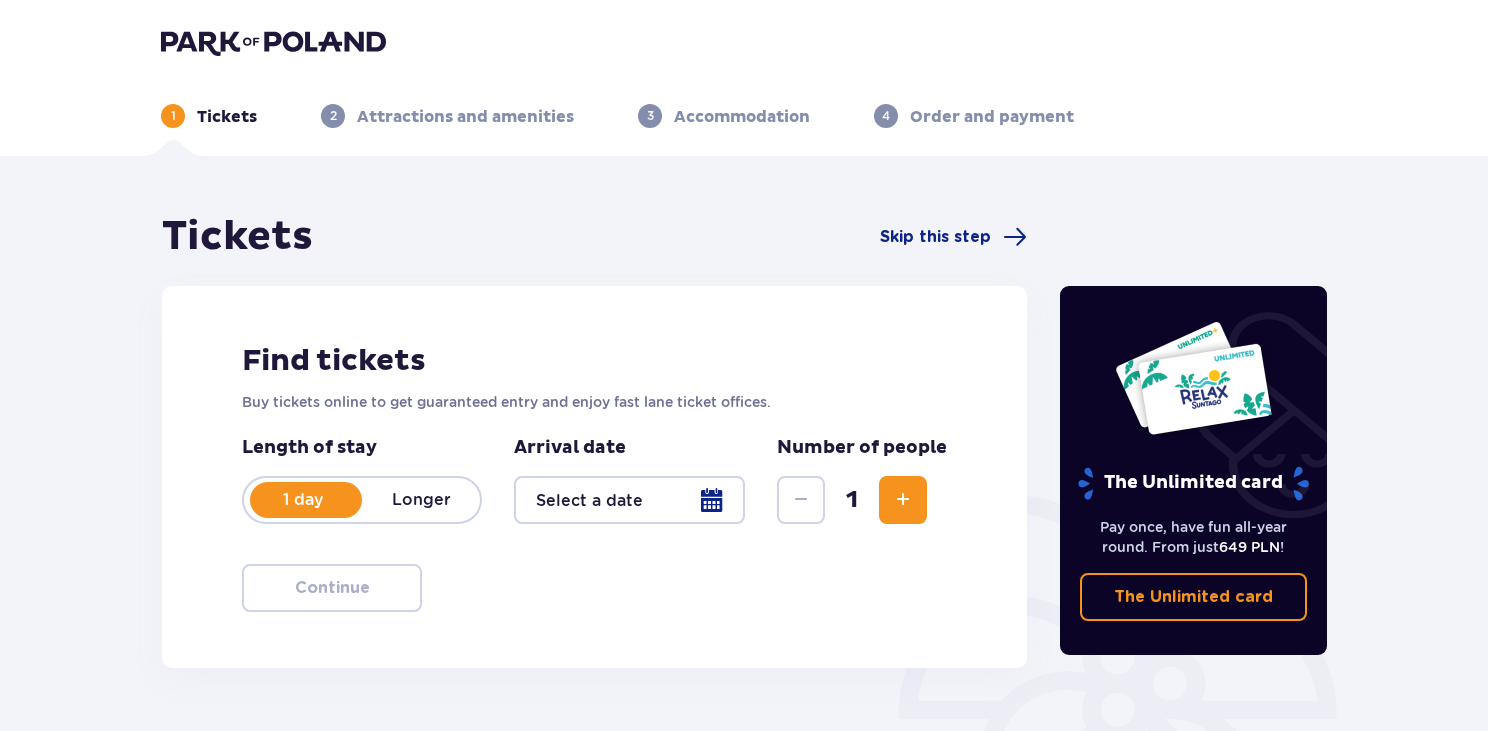 click at bounding box center (629, 500) 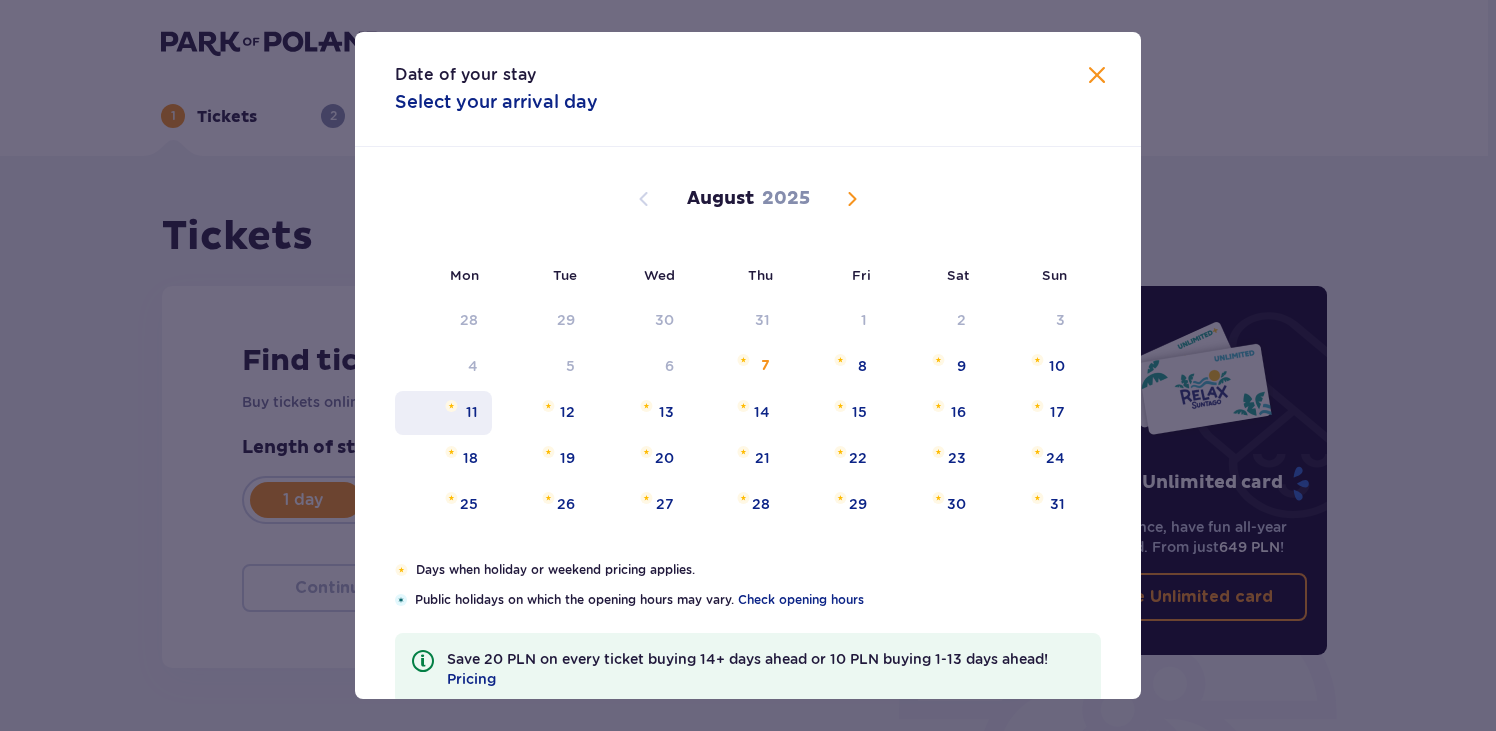 click on "11" at bounding box center [472, 412] 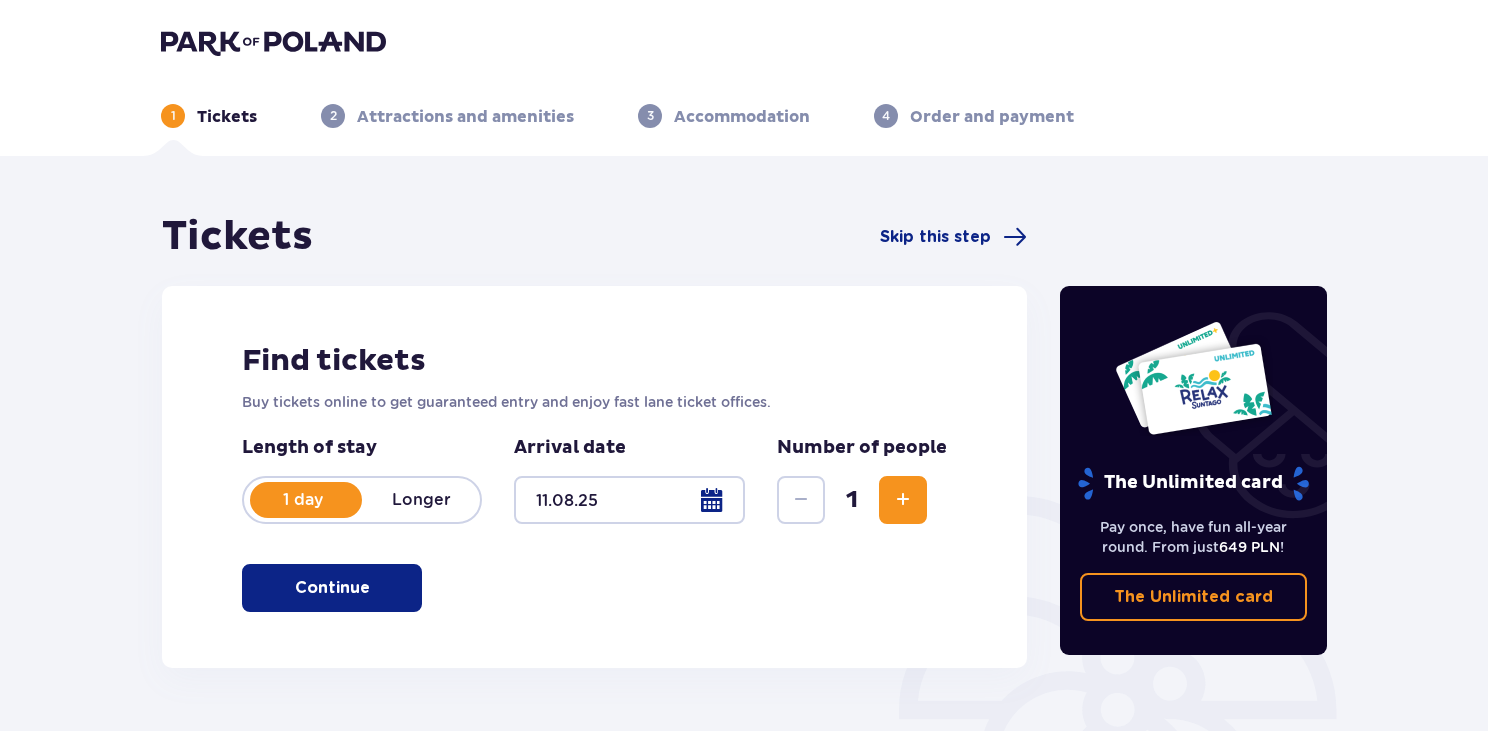 click at bounding box center [903, 500] 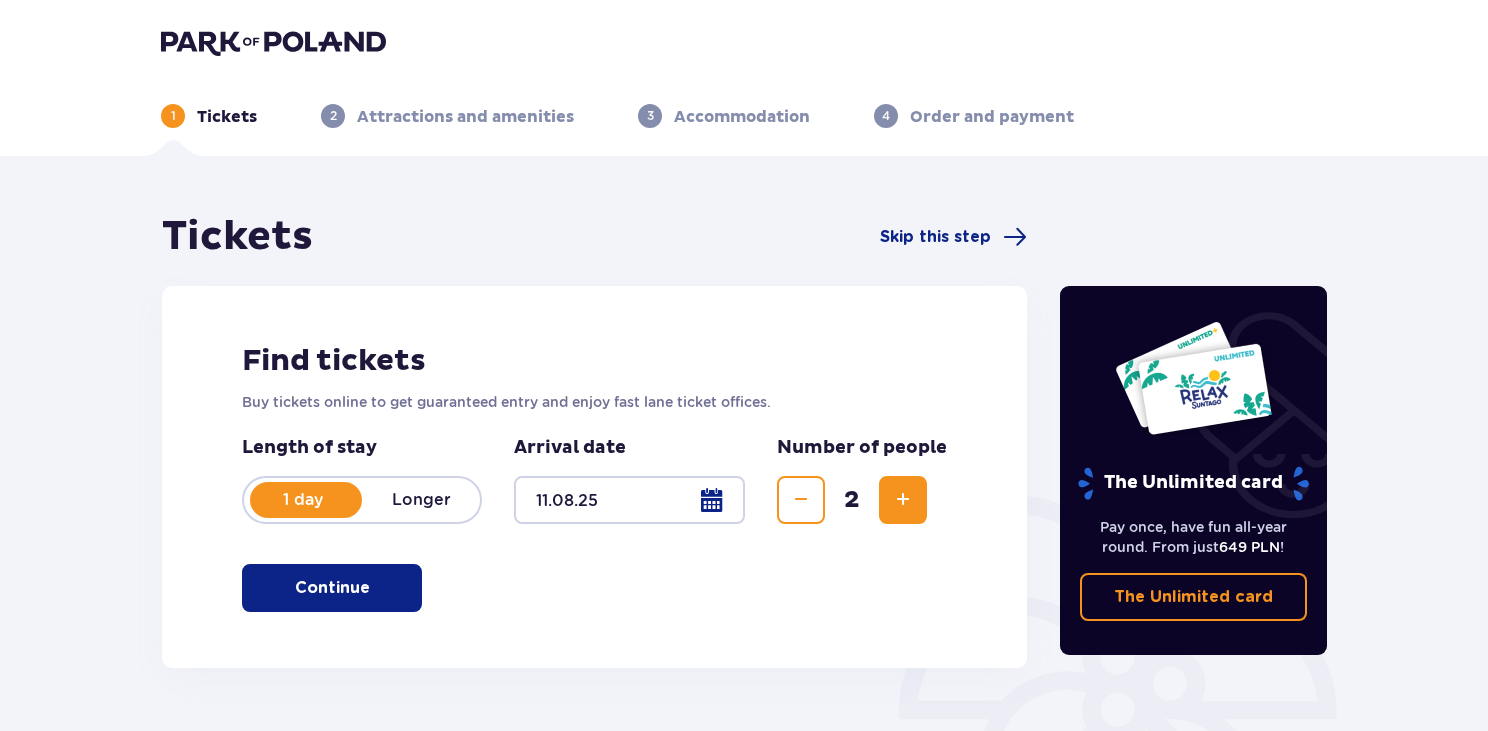click at bounding box center (903, 500) 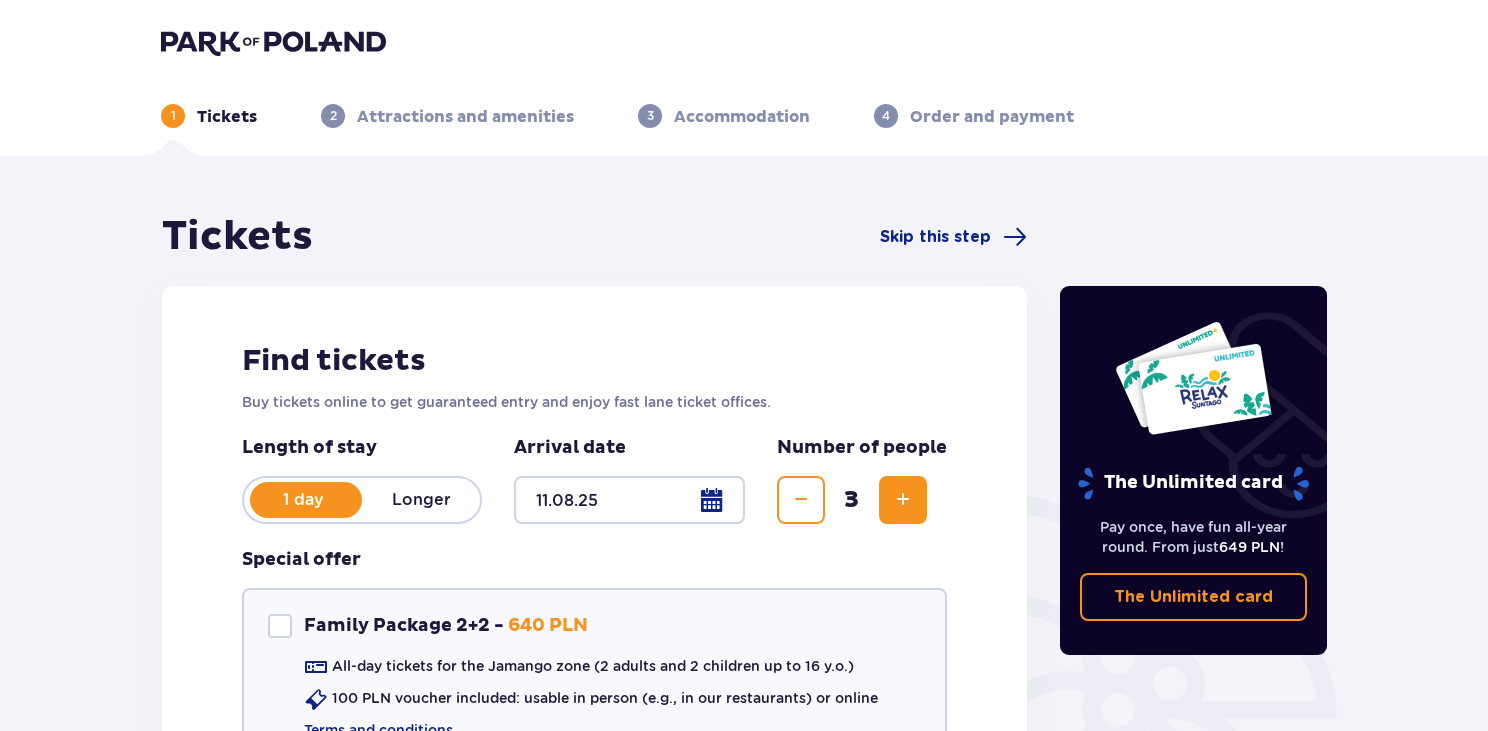 click at bounding box center [903, 500] 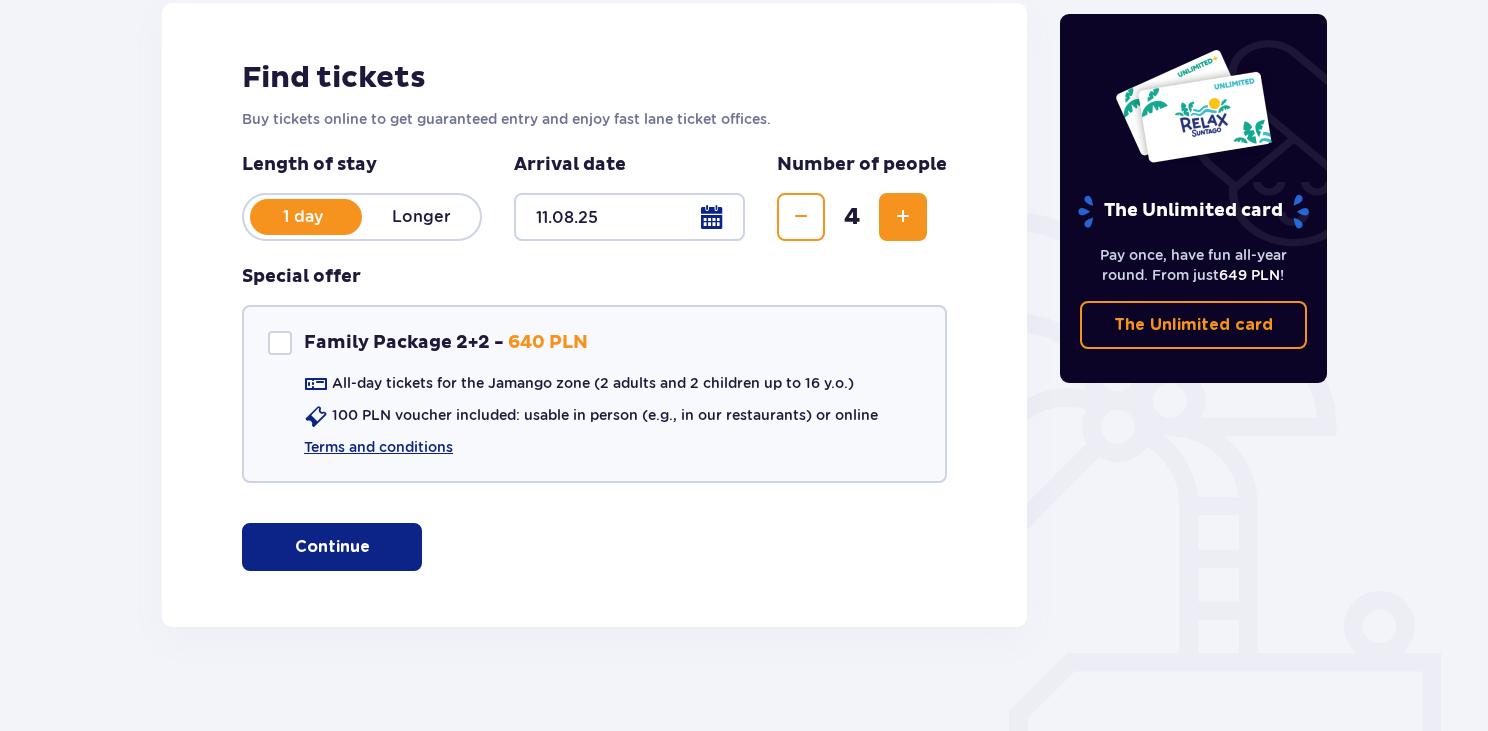 scroll, scrollTop: 285, scrollLeft: 0, axis: vertical 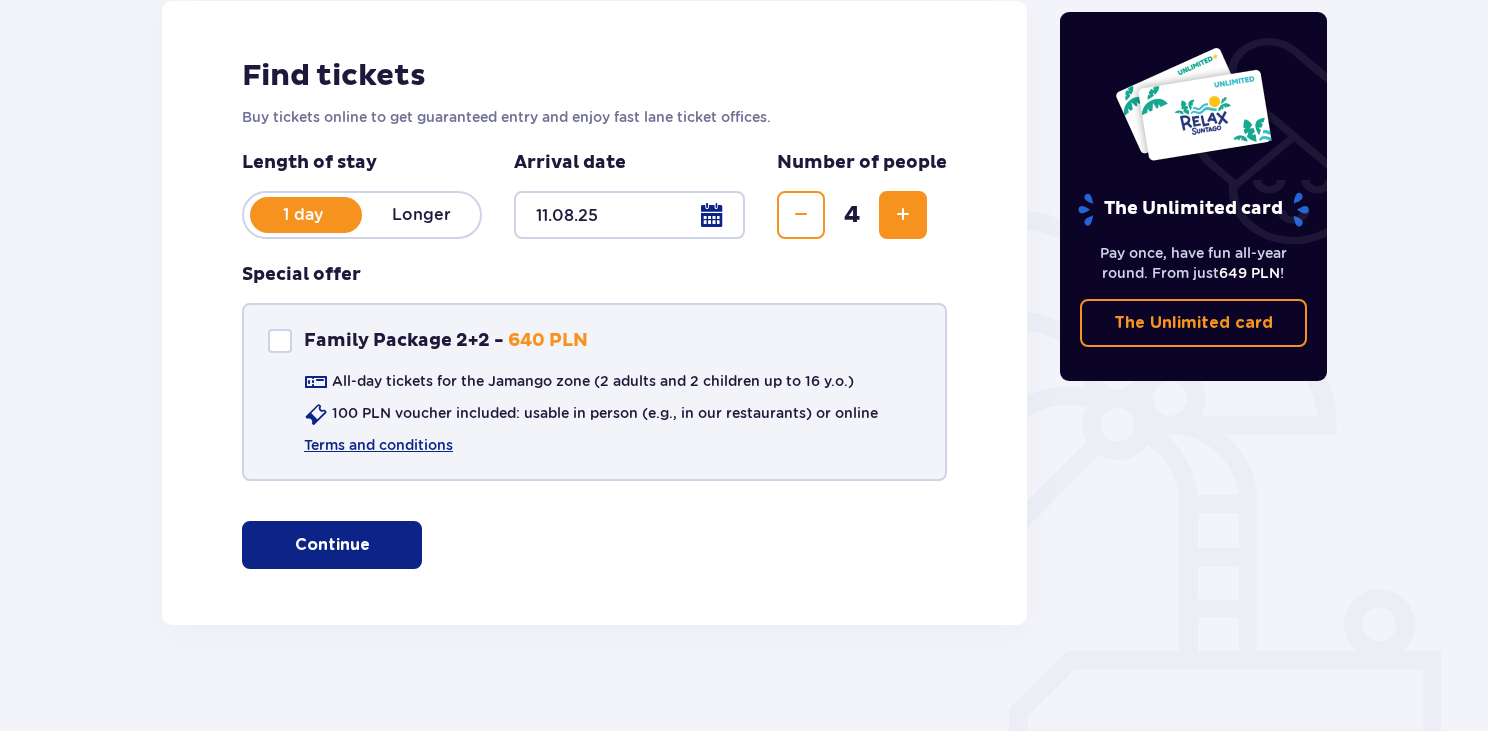 click at bounding box center [280, 341] 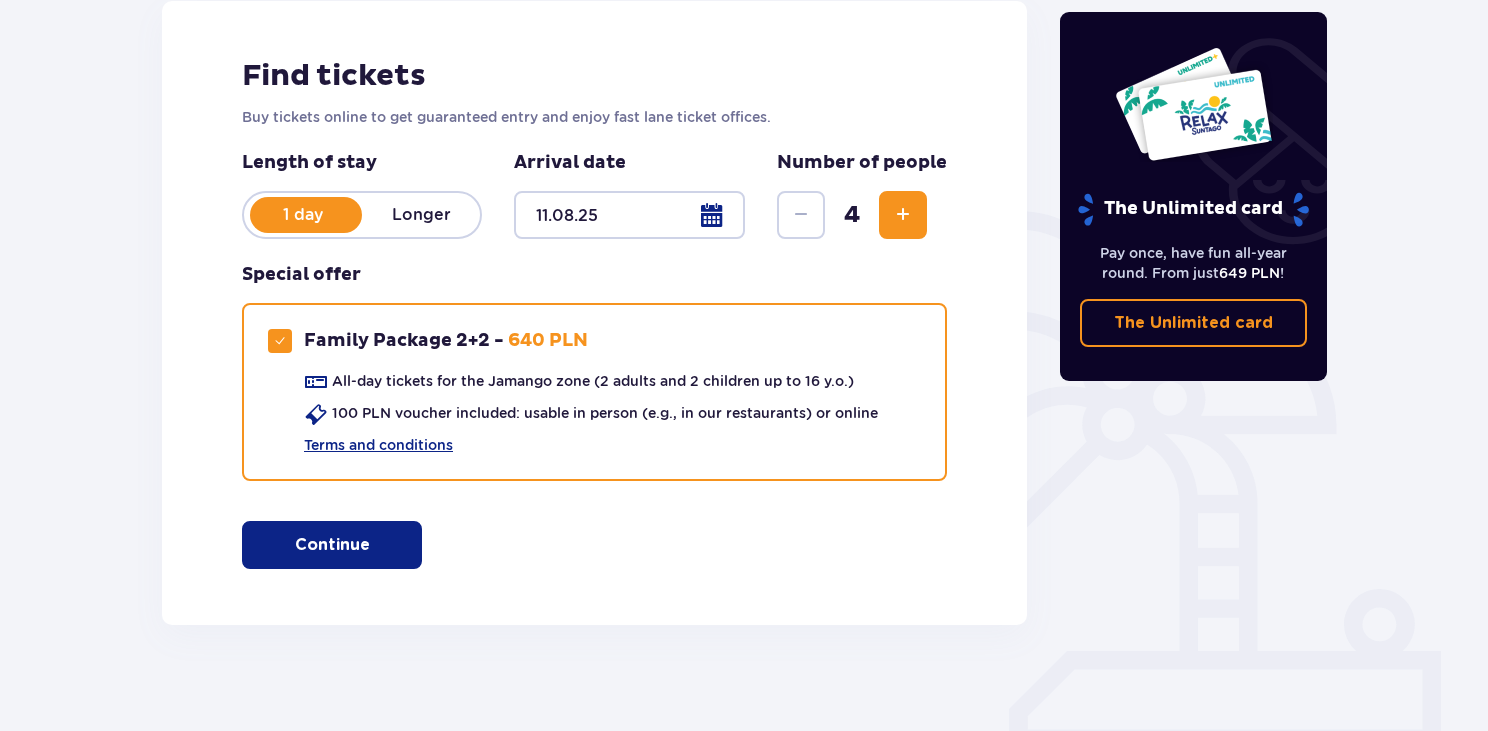 click on "Longer" at bounding box center [421, 215] 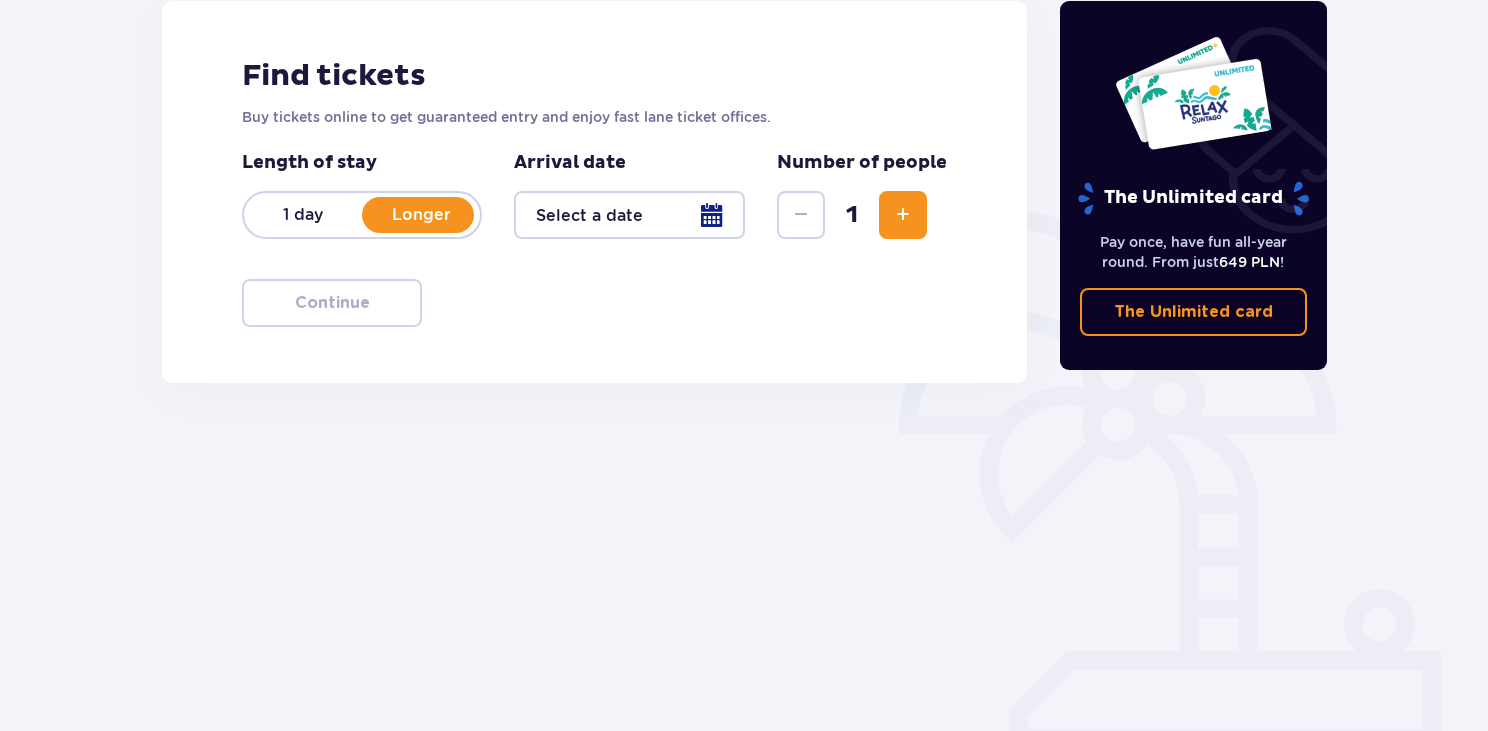 click at bounding box center (629, 215) 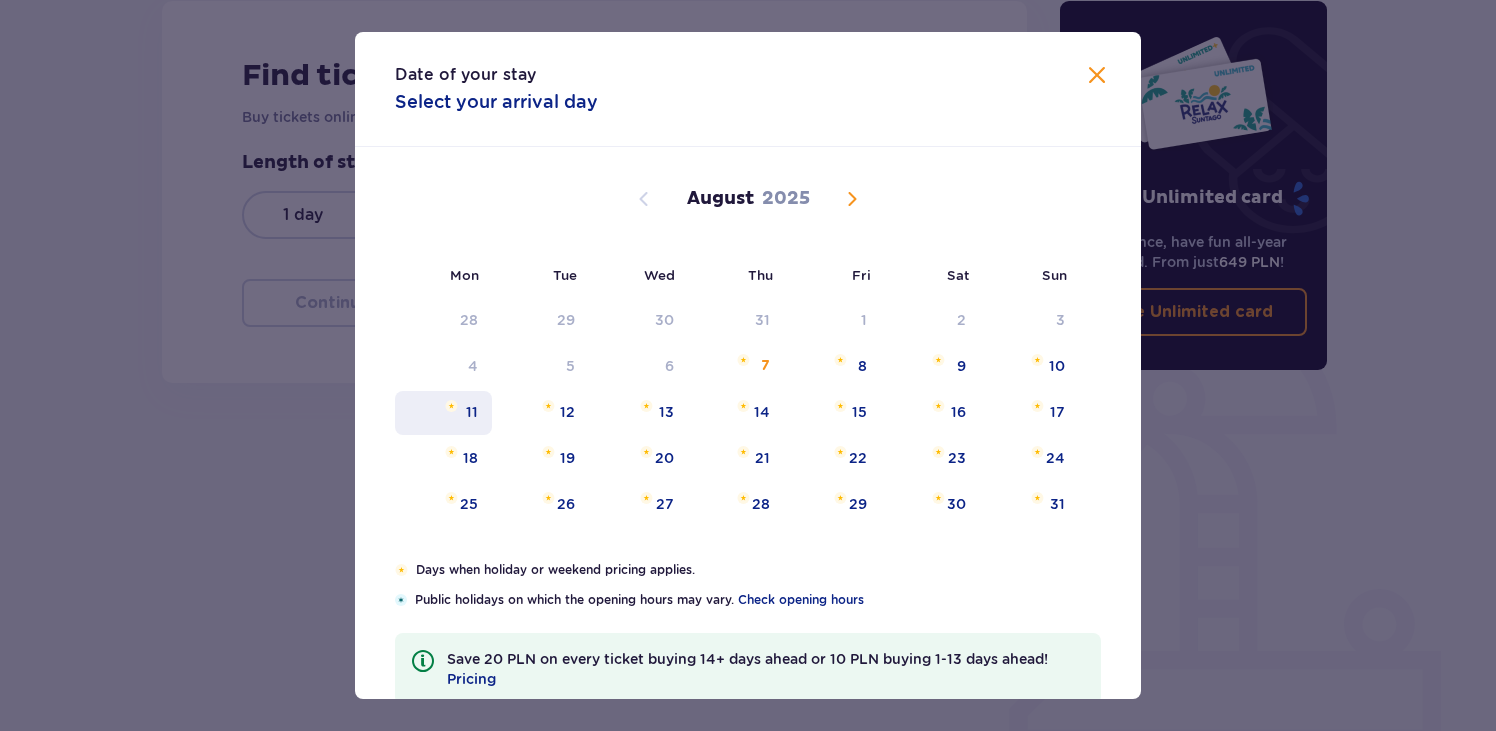 click on "11" at bounding box center [472, 412] 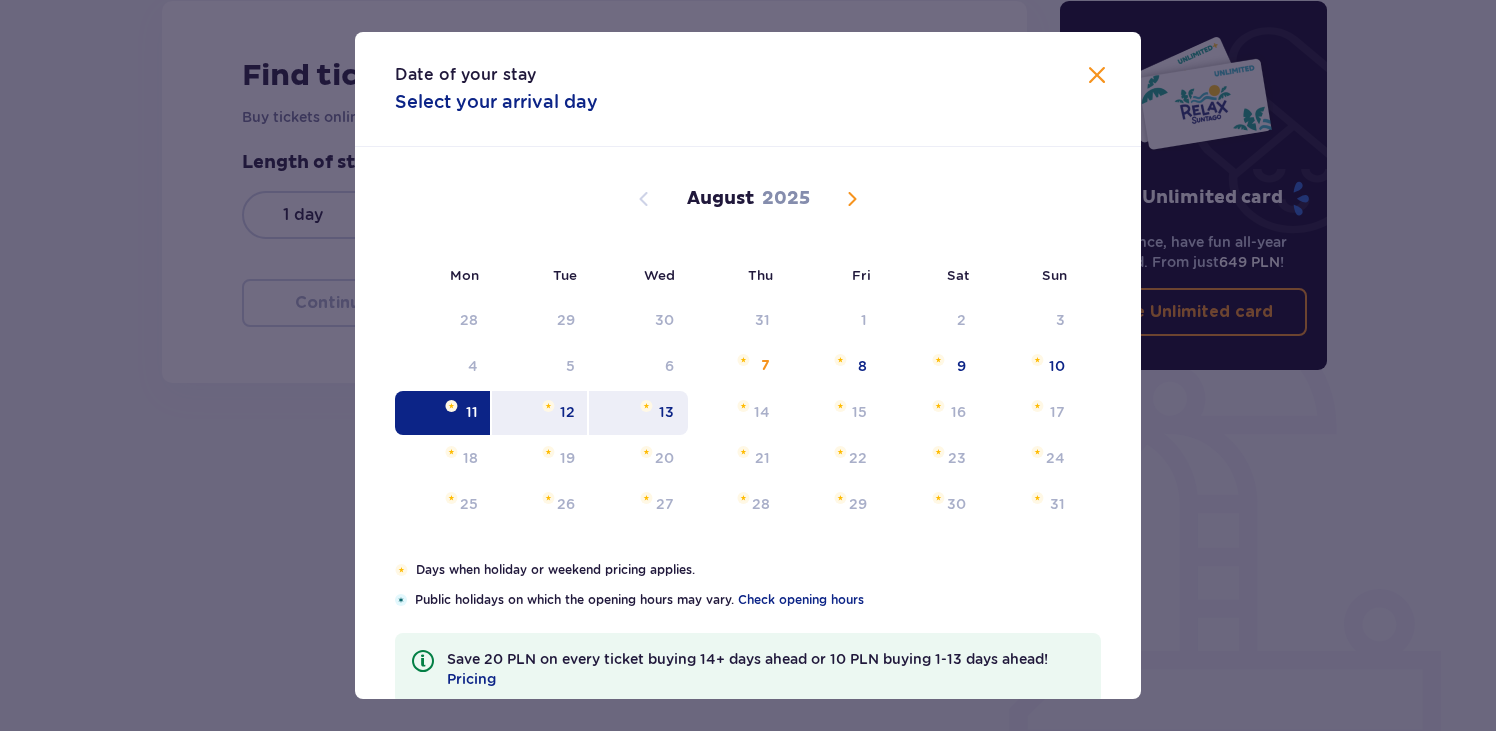 click on "13" at bounding box center (666, 412) 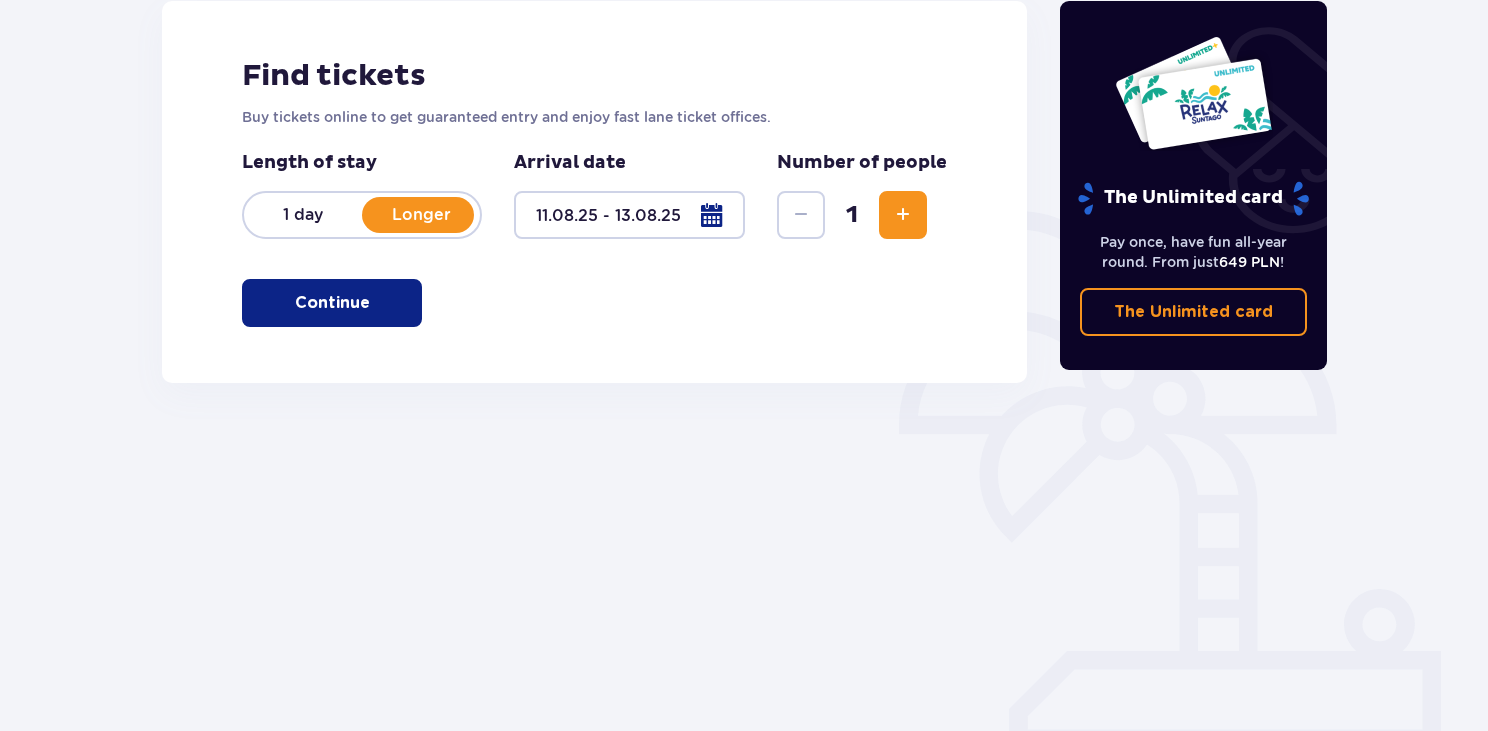 click at bounding box center (903, 215) 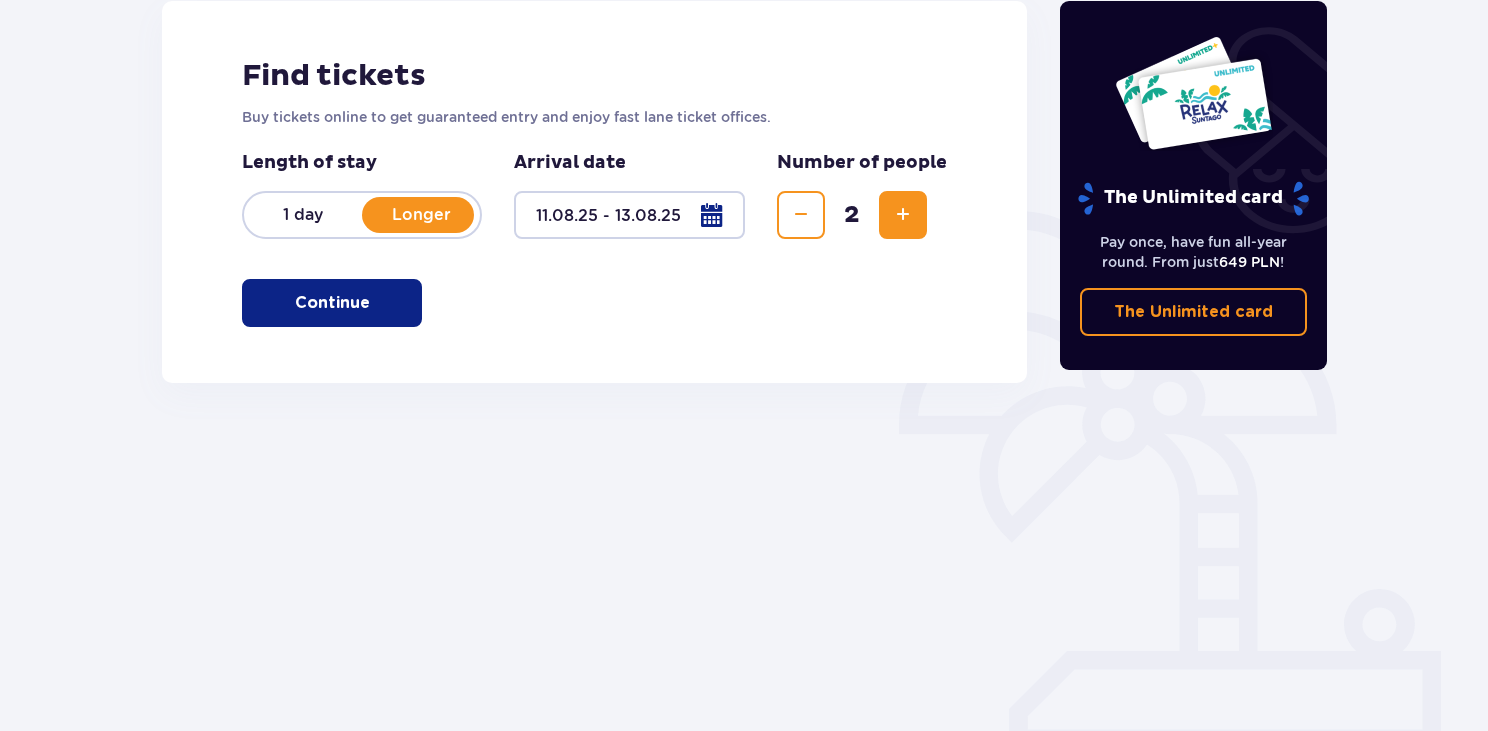 click at bounding box center [903, 215] 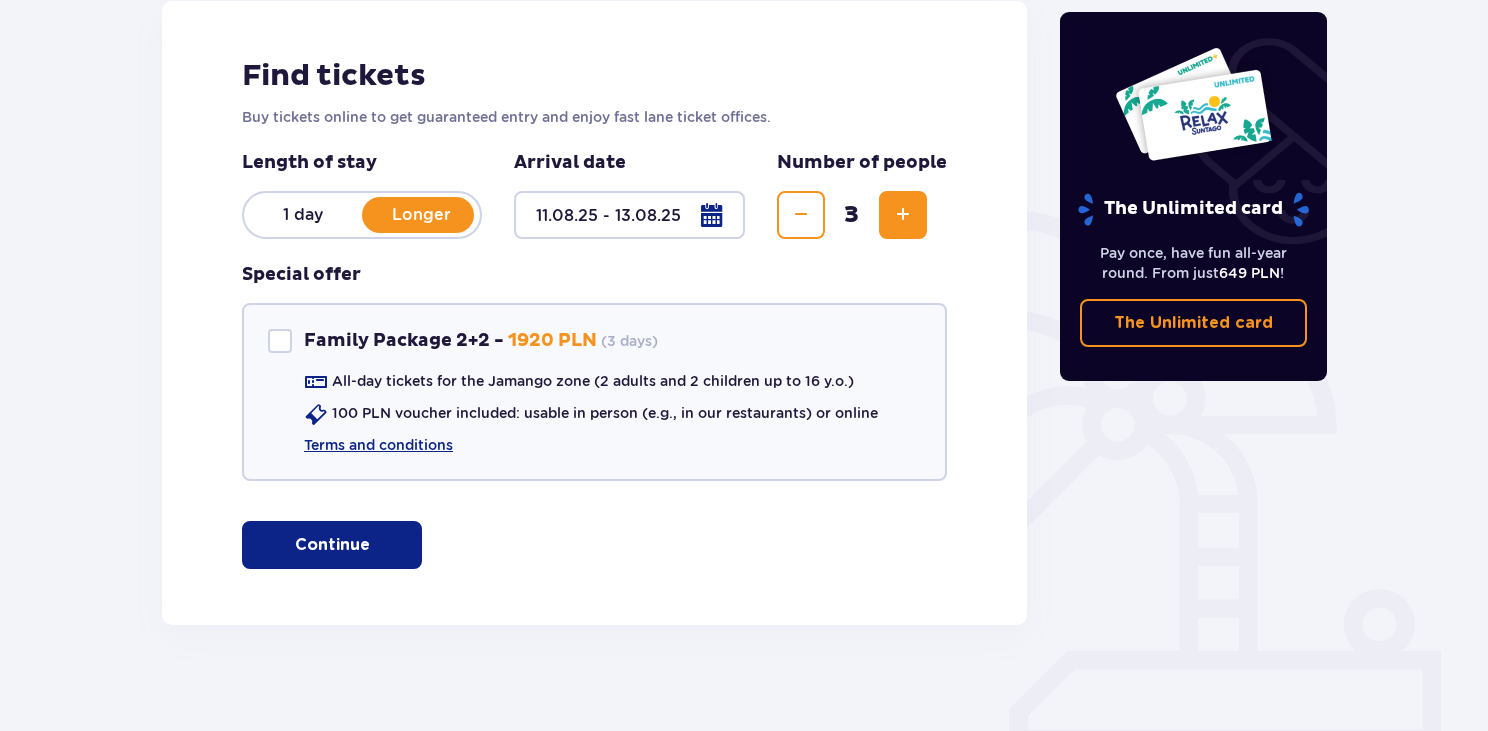 click at bounding box center [903, 215] 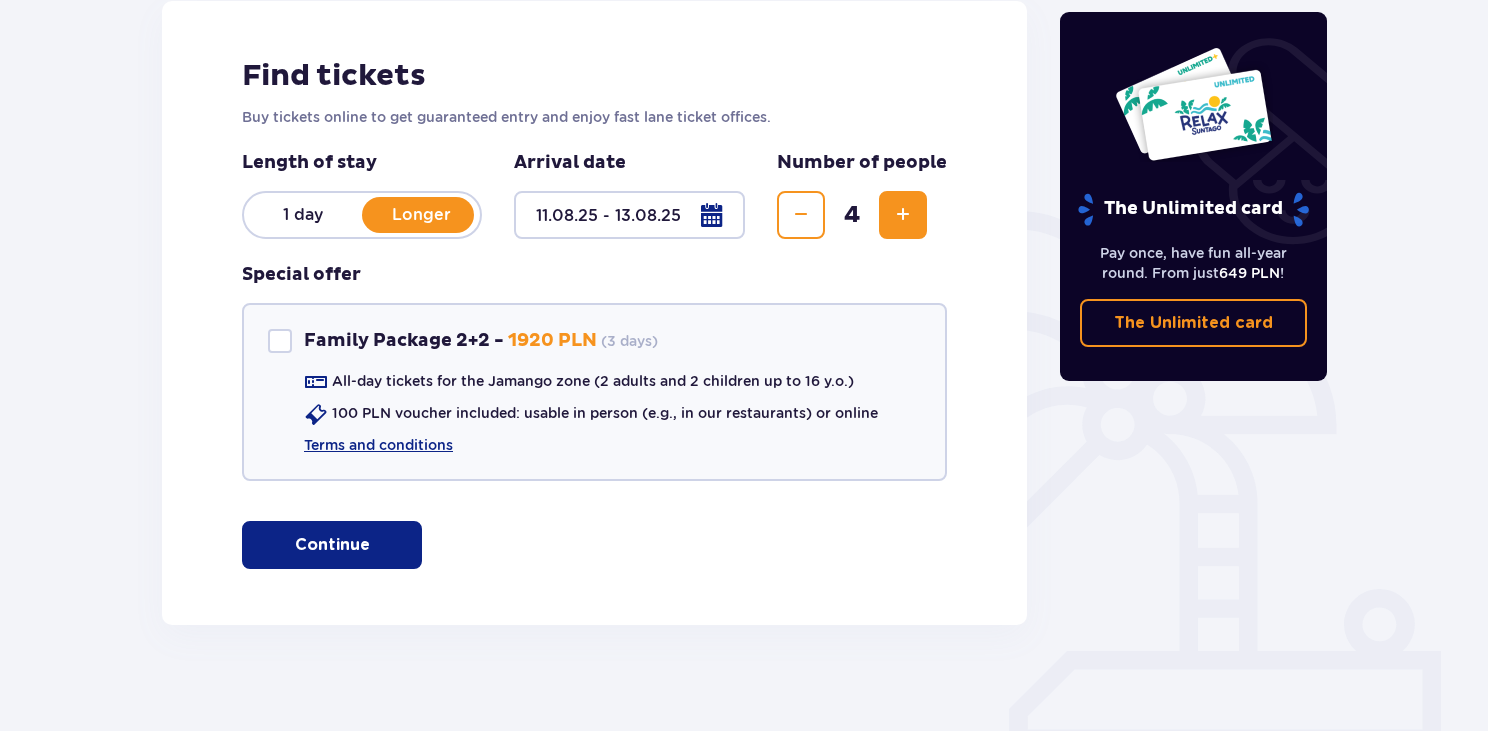 click at bounding box center [629, 215] 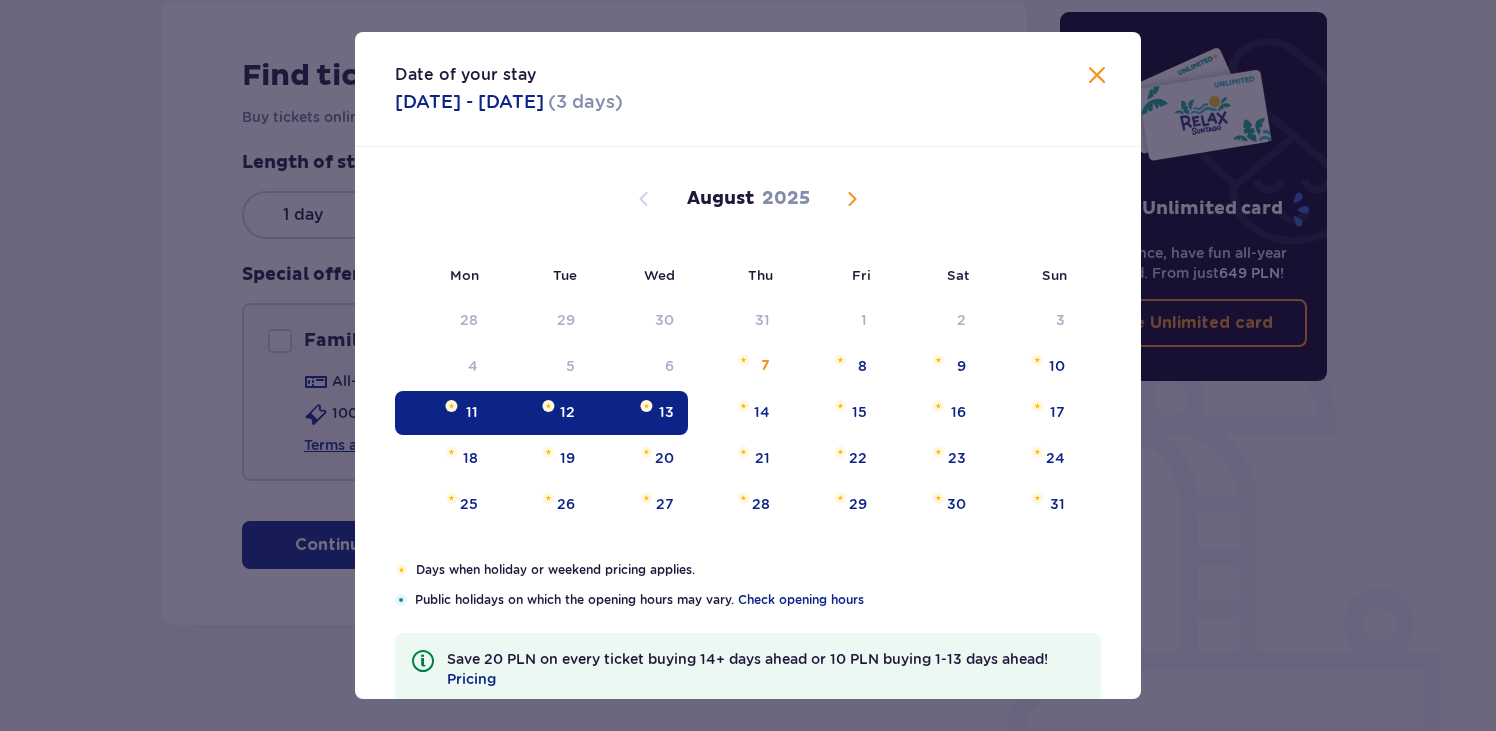click on "12" at bounding box center [540, 413] 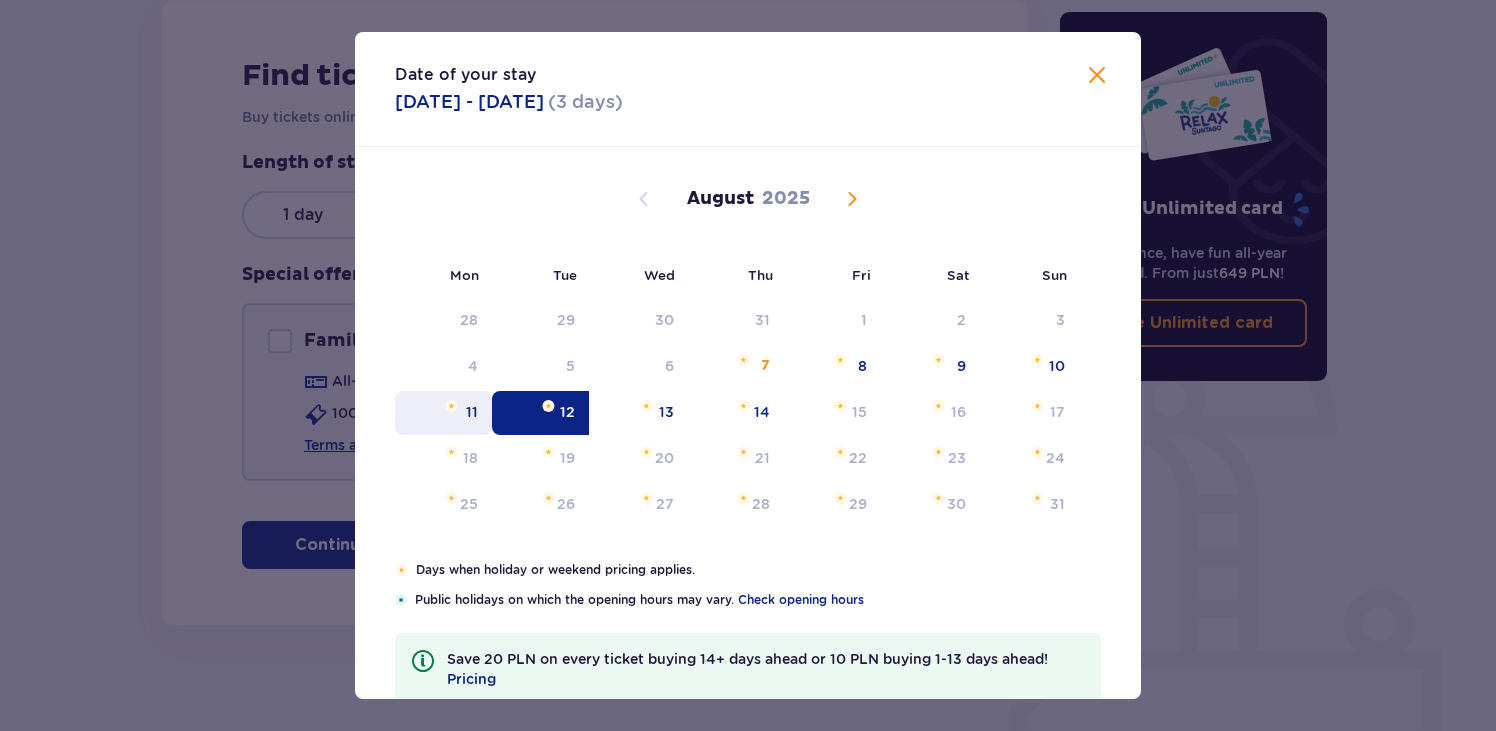 click at bounding box center [451, 406] 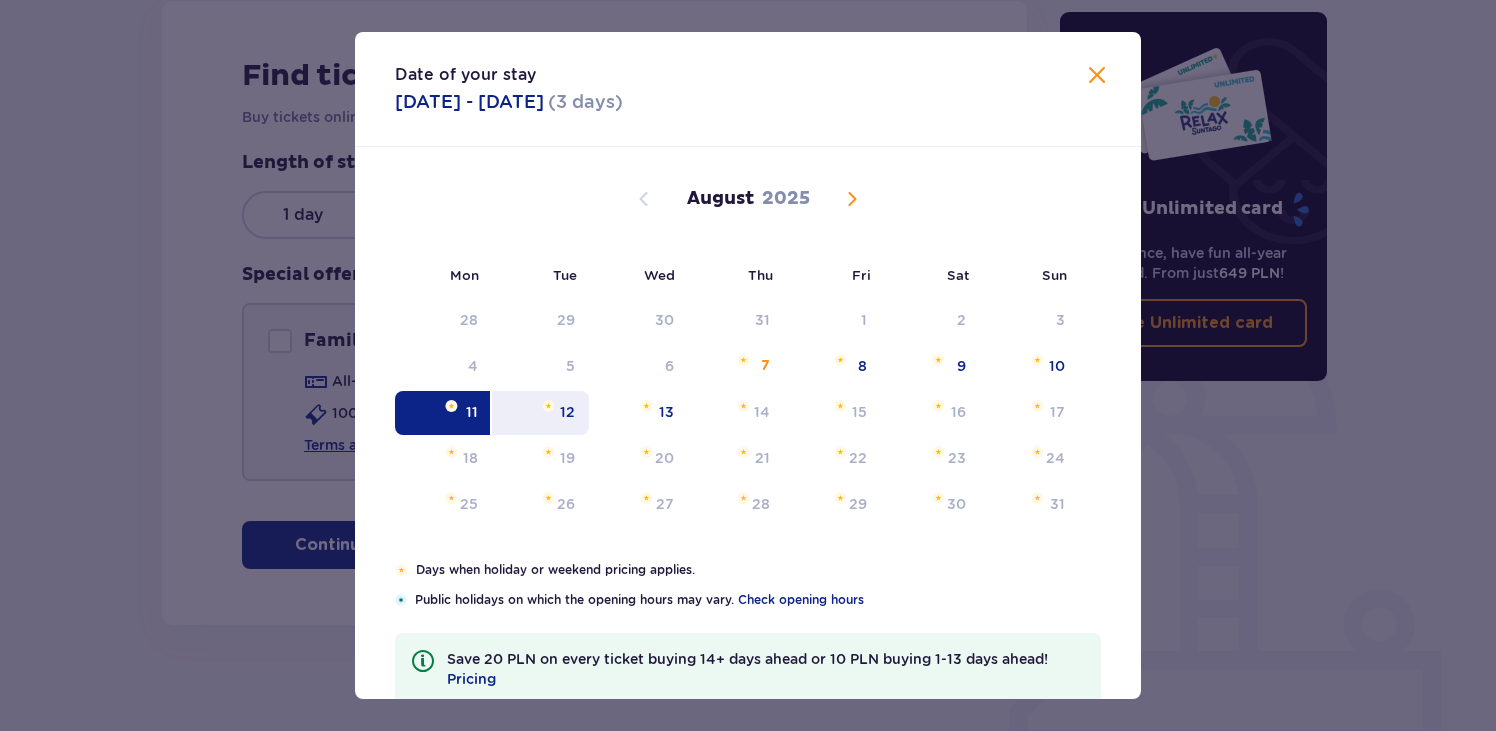 click on "12" at bounding box center (567, 412) 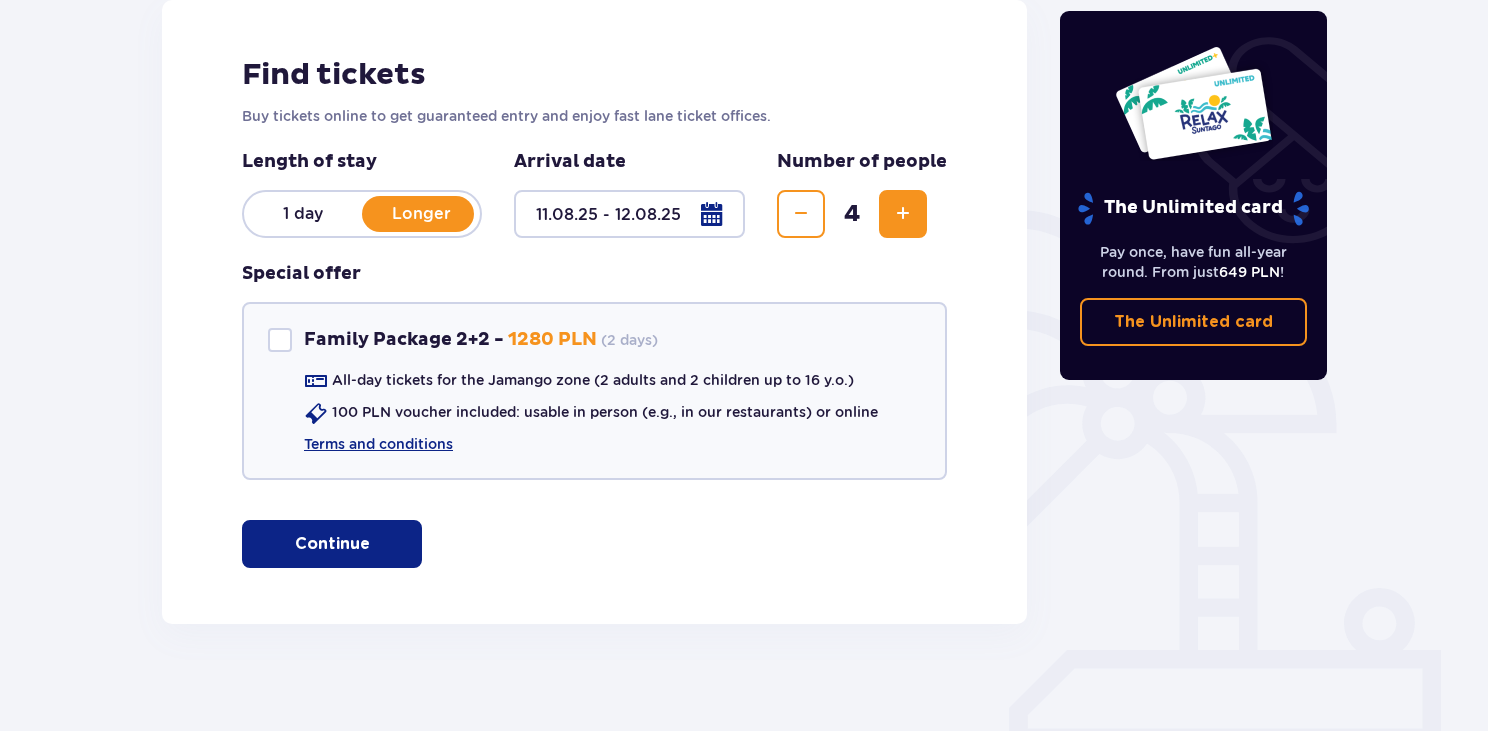 scroll, scrollTop: 299, scrollLeft: 0, axis: vertical 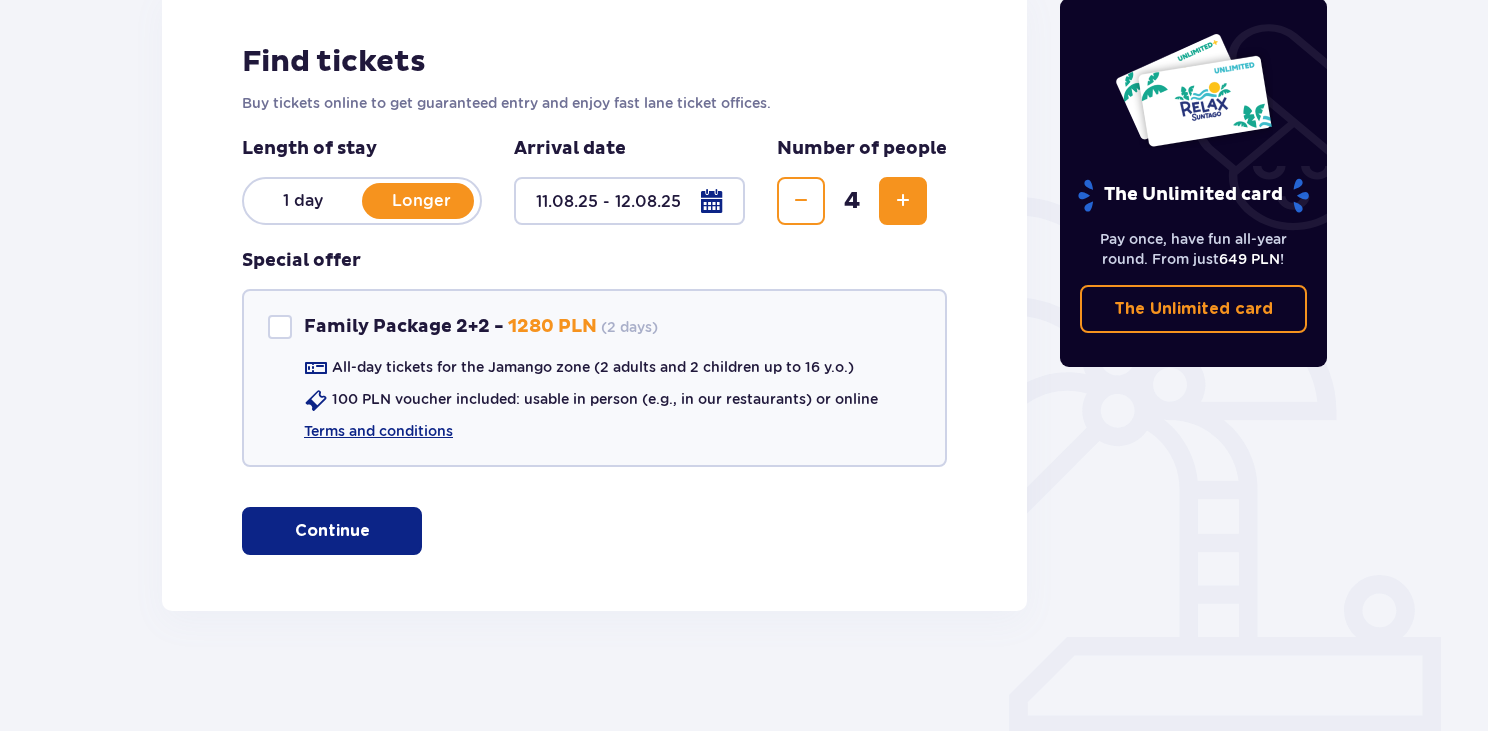 click on "1 day" at bounding box center (303, 201) 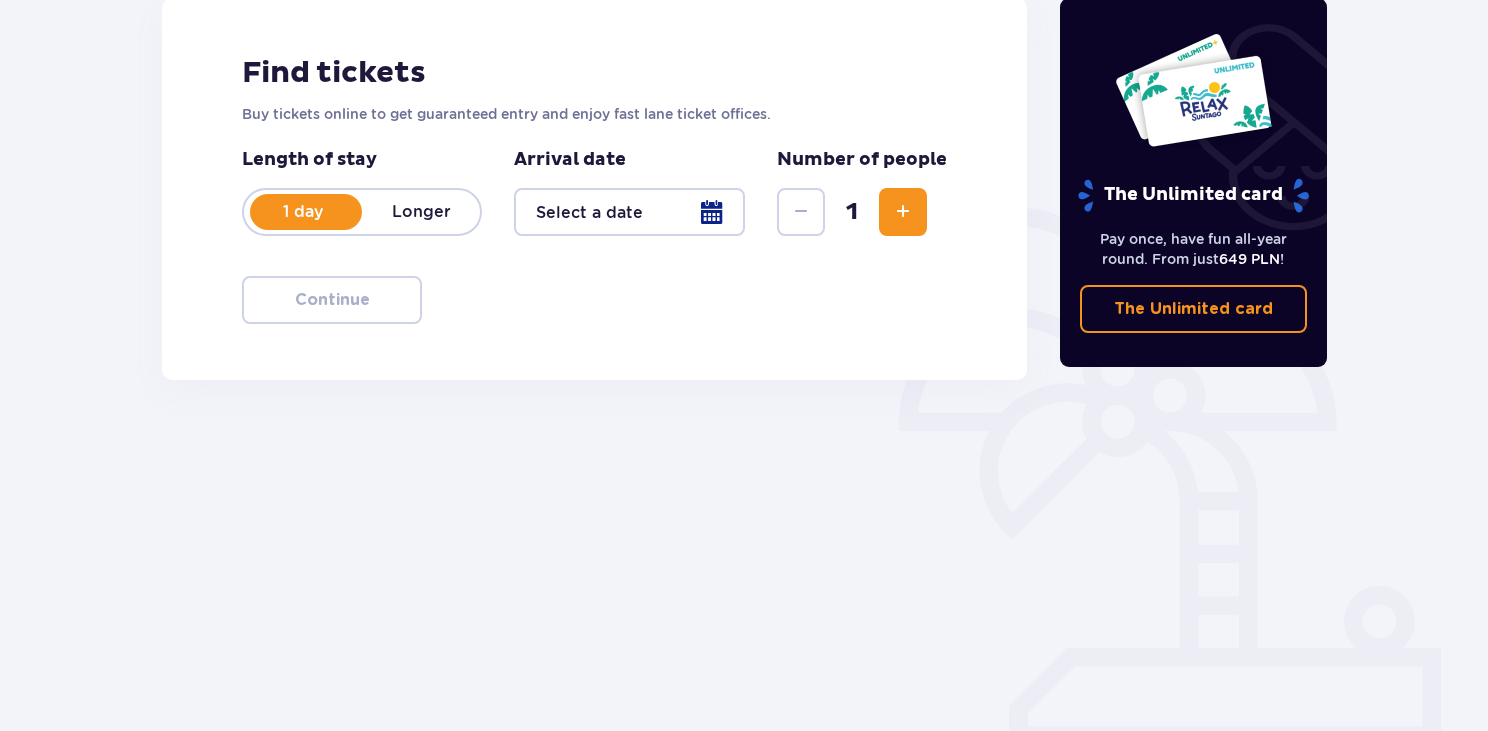 scroll, scrollTop: 288, scrollLeft: 0, axis: vertical 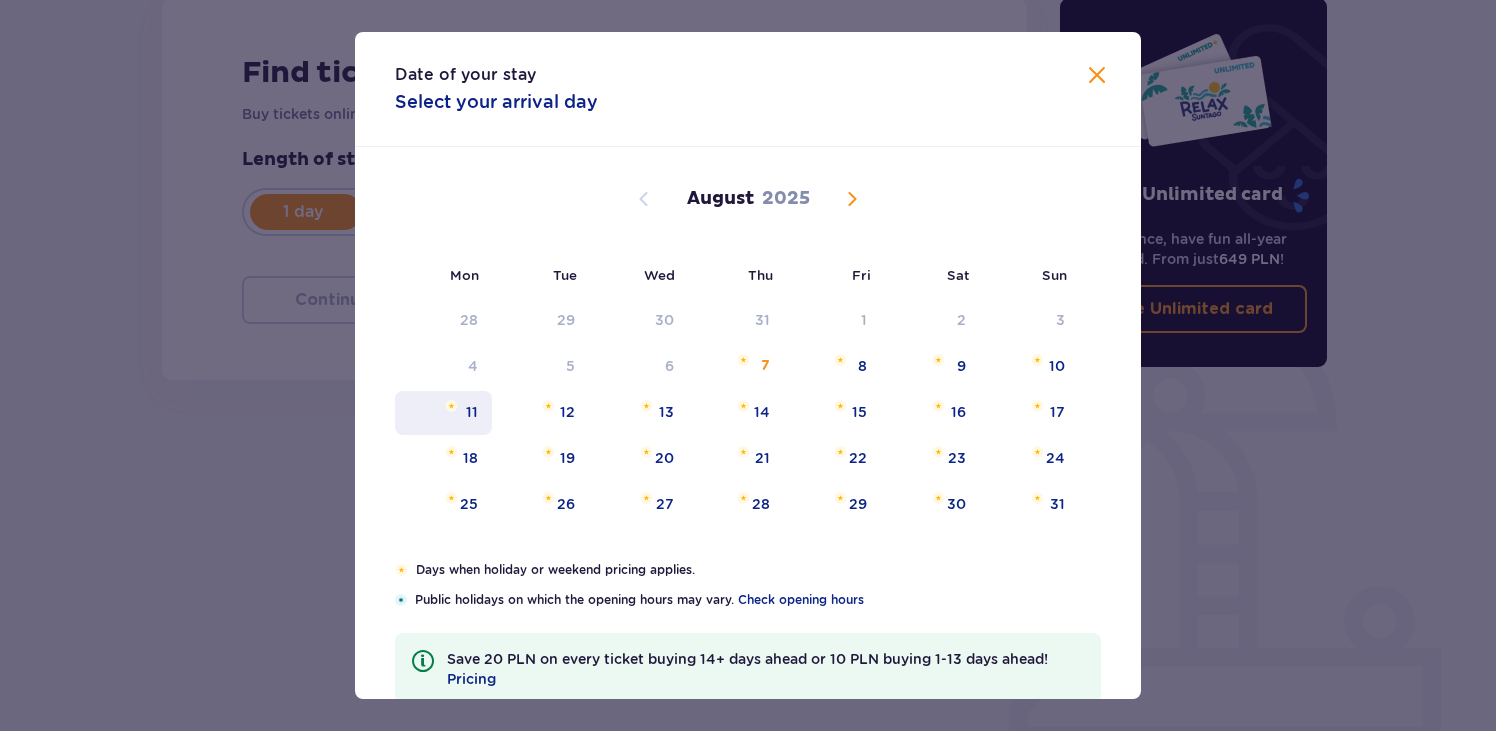 click on "11" at bounding box center [472, 412] 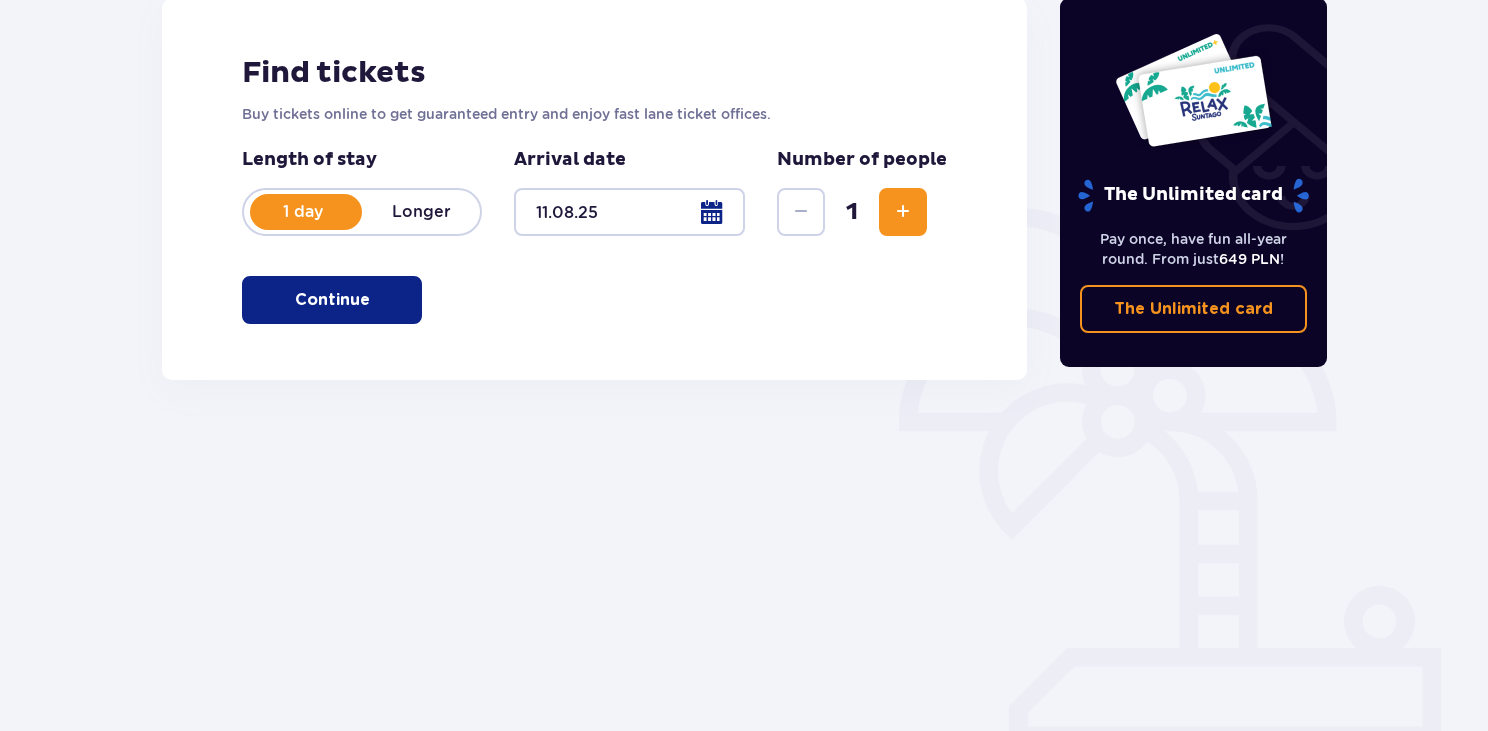 click at bounding box center (903, 212) 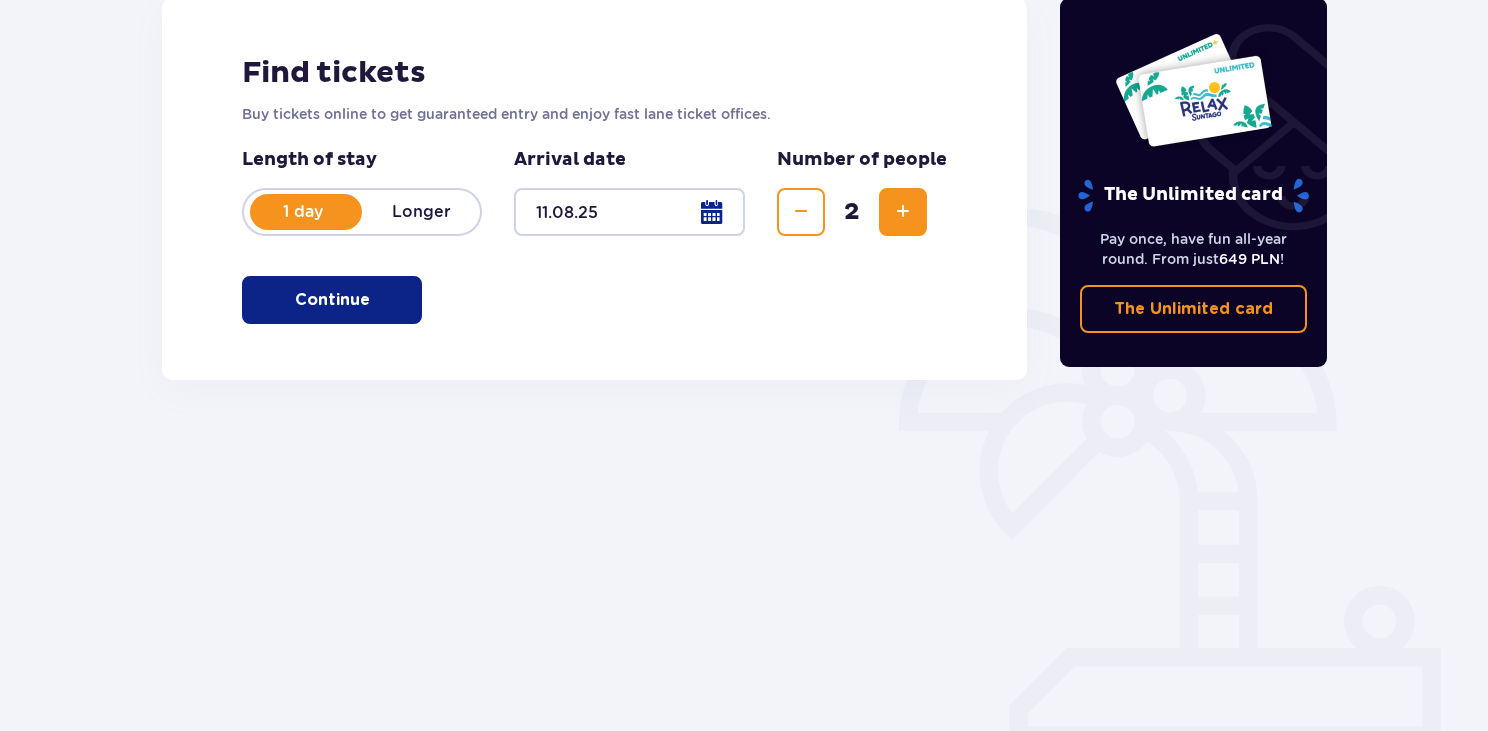 click at bounding box center [903, 212] 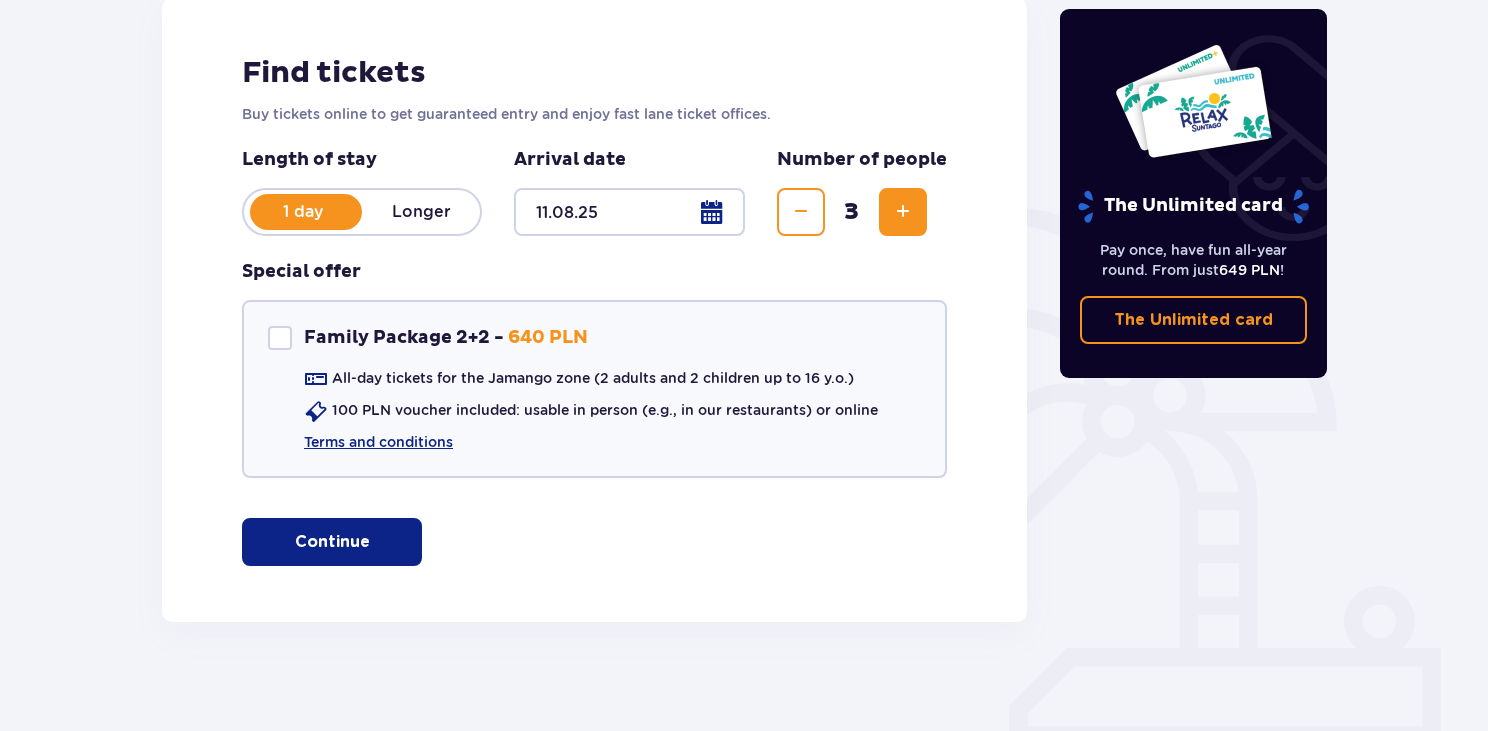 click at bounding box center [903, 212] 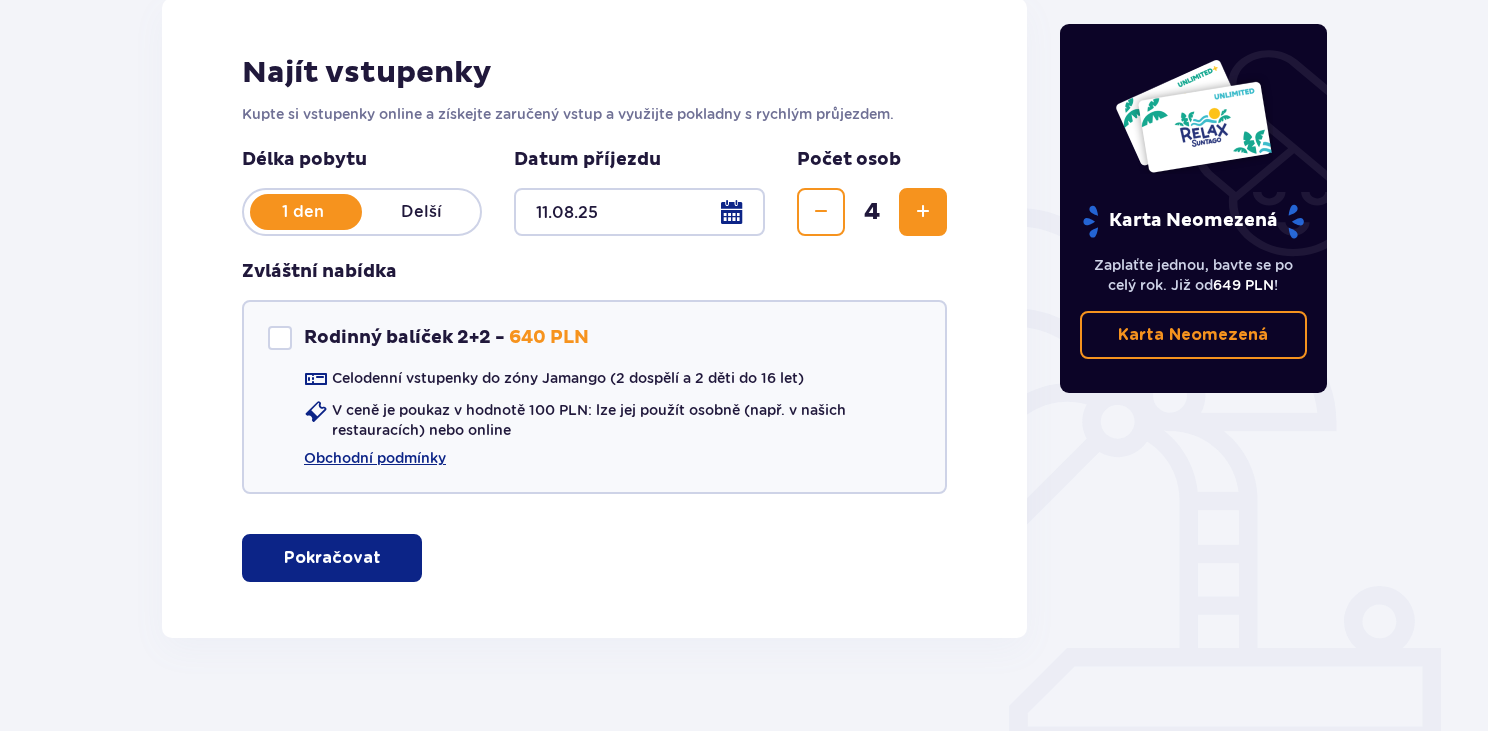 click at bounding box center [821, 212] 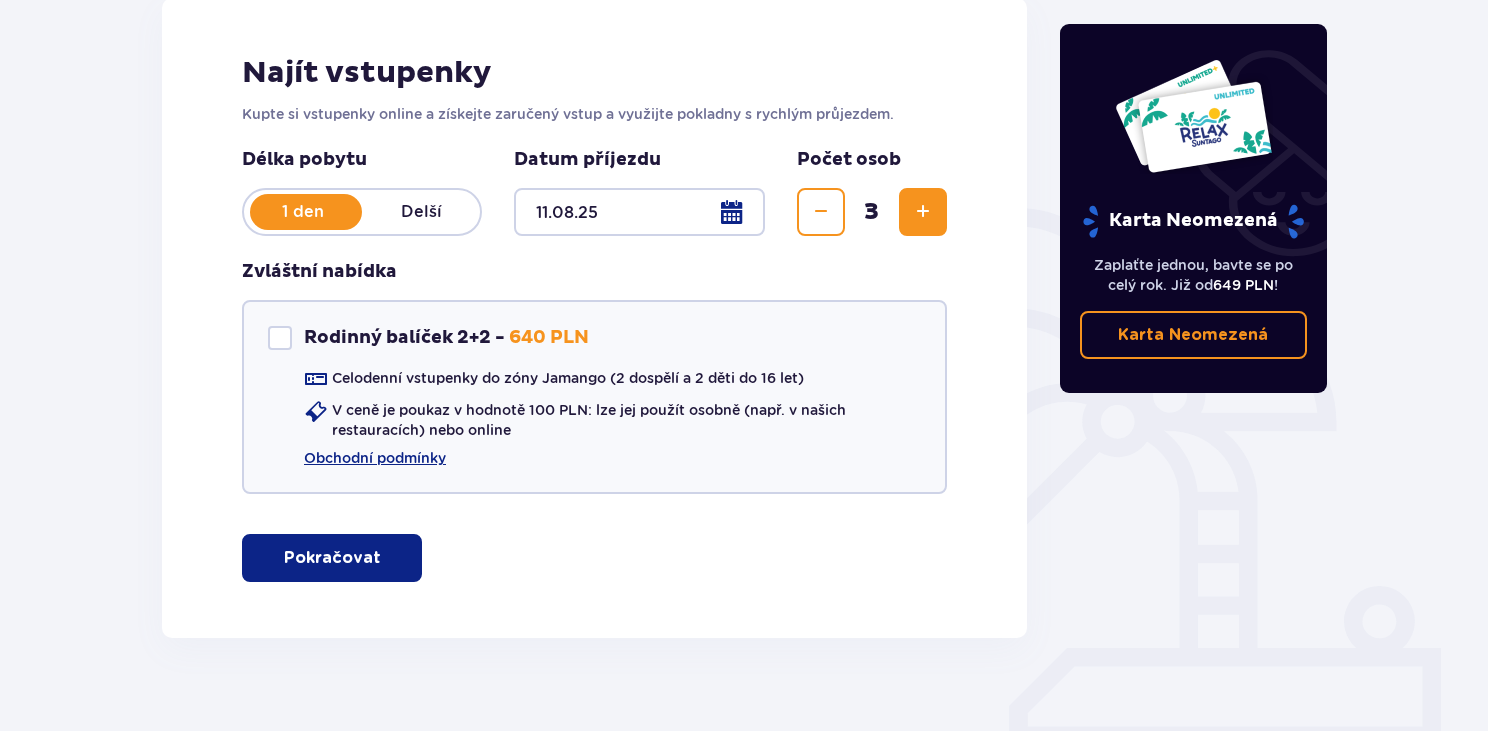 click at bounding box center [821, 212] 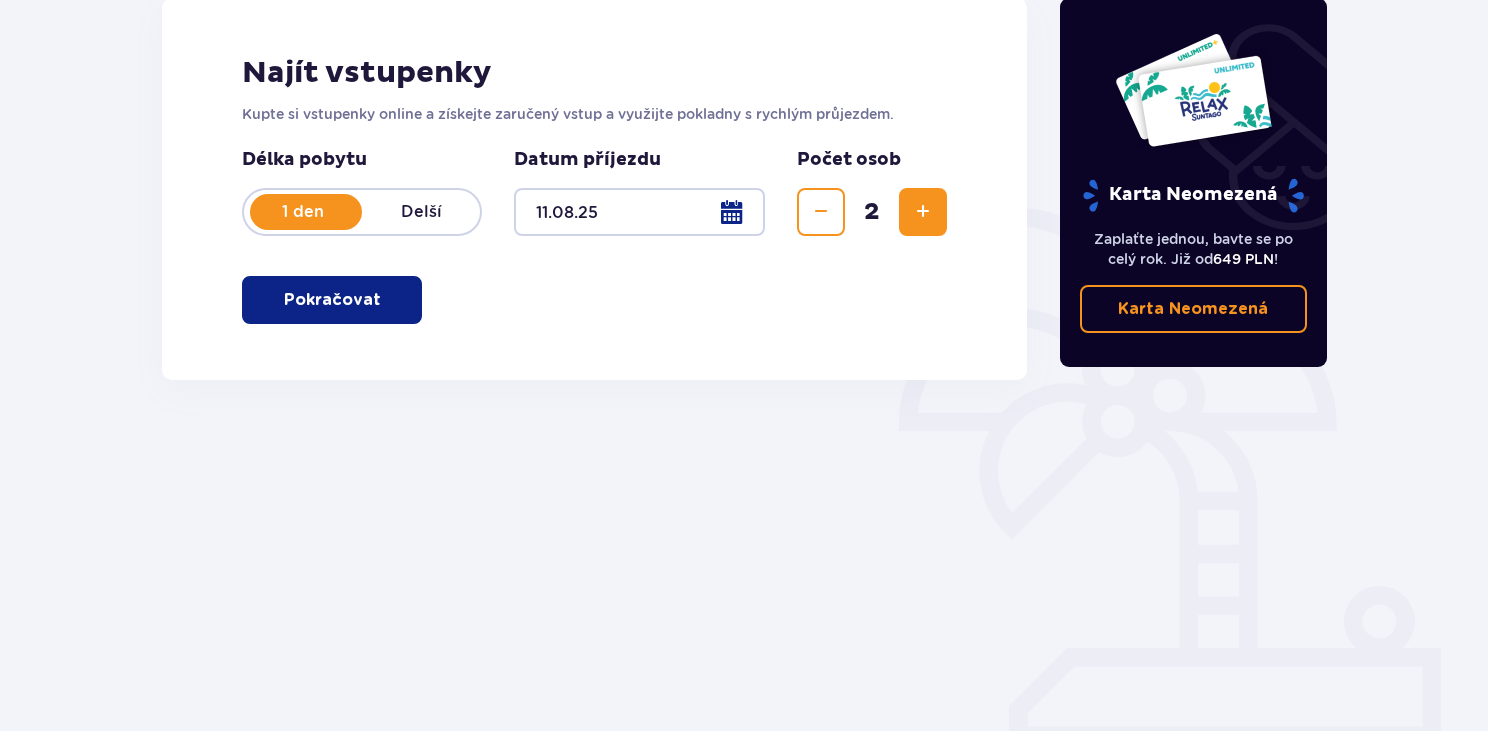 click at bounding box center [923, 212] 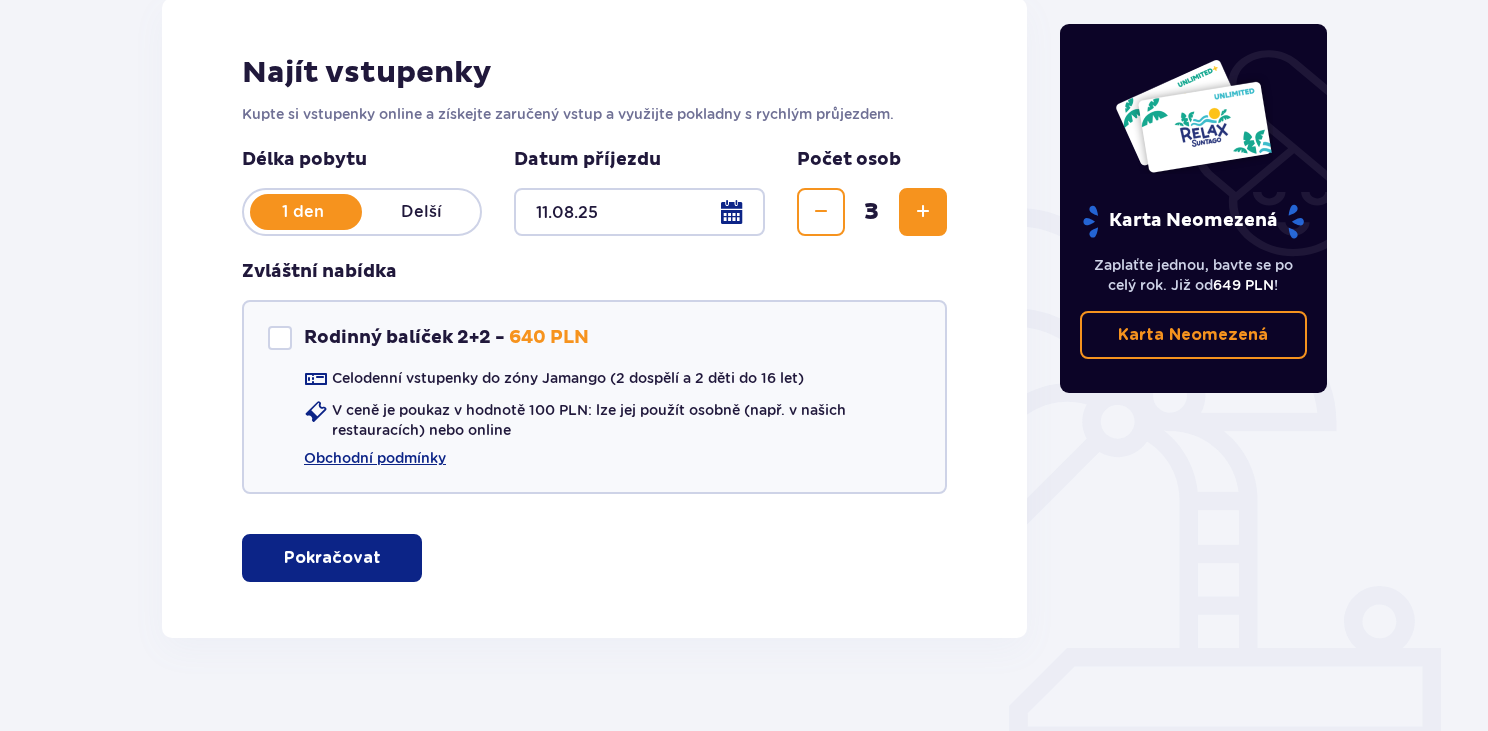 click at bounding box center [923, 212] 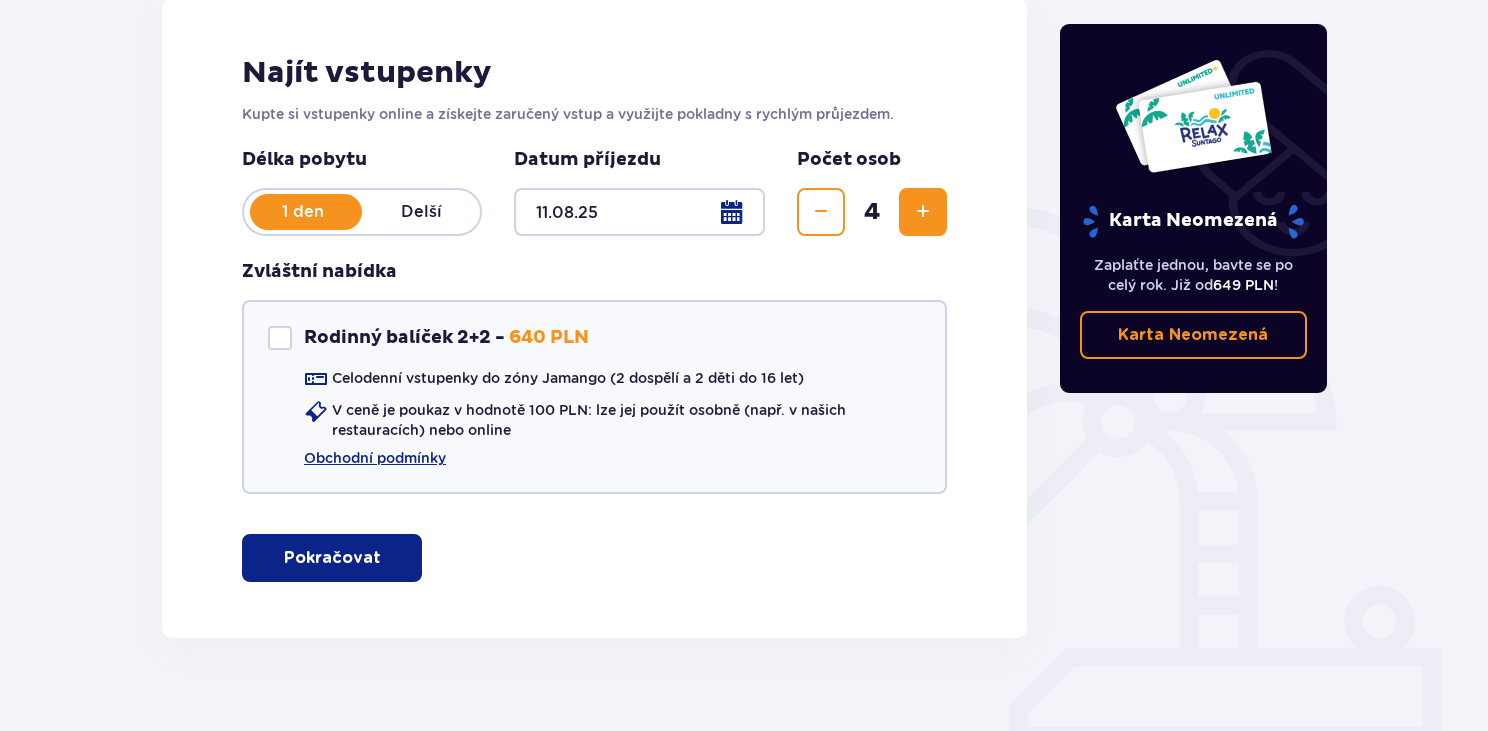 click on "Pokračovat" at bounding box center (332, 558) 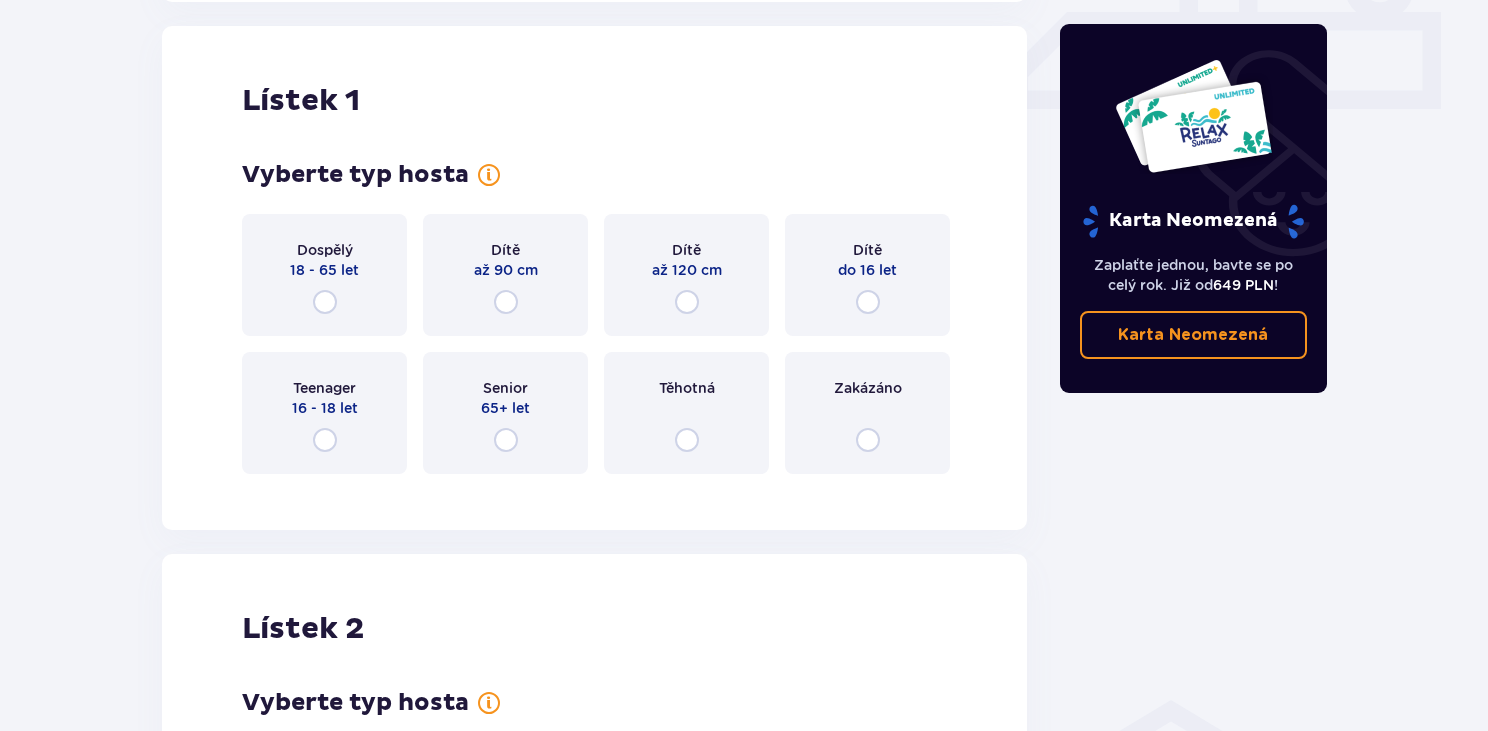 scroll, scrollTop: 926, scrollLeft: 0, axis: vertical 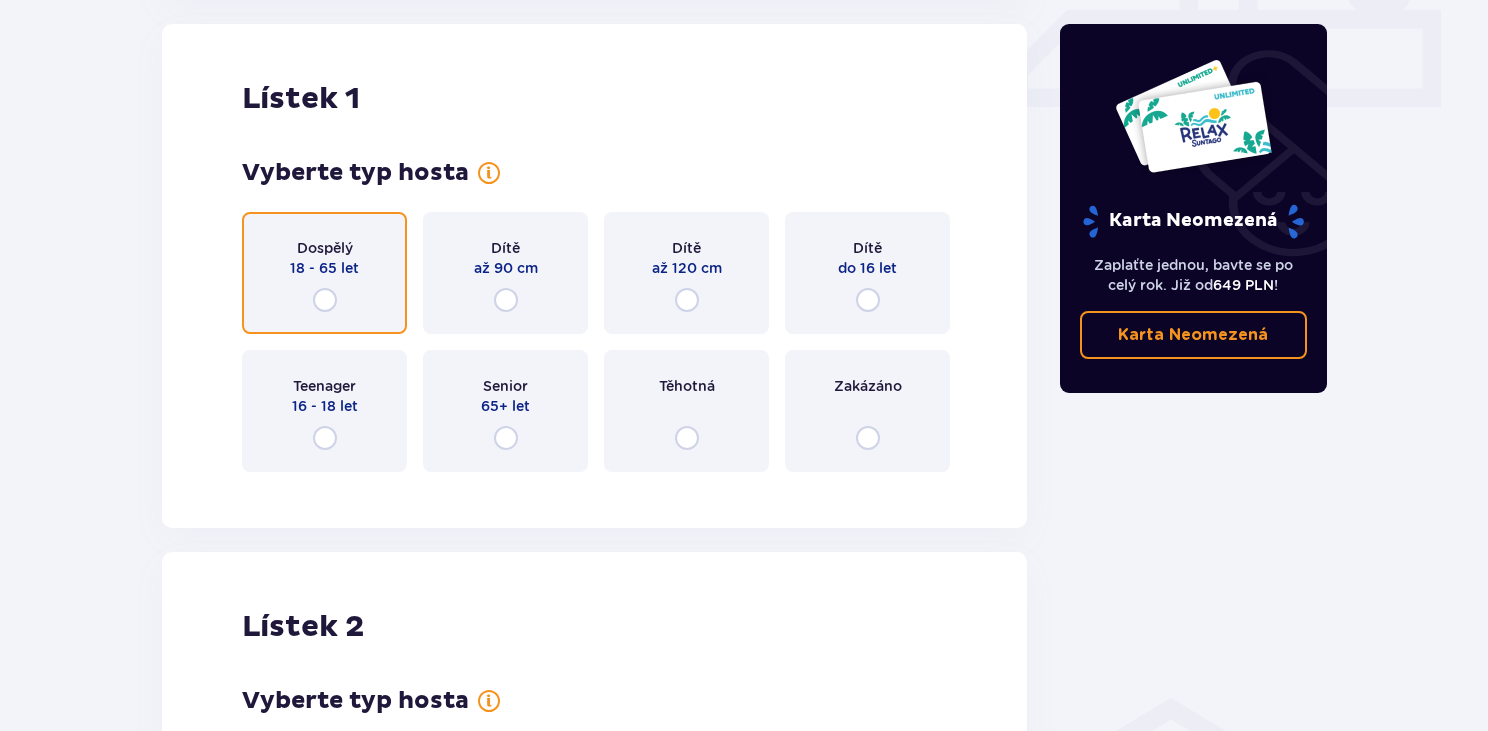 click at bounding box center (325, 300) 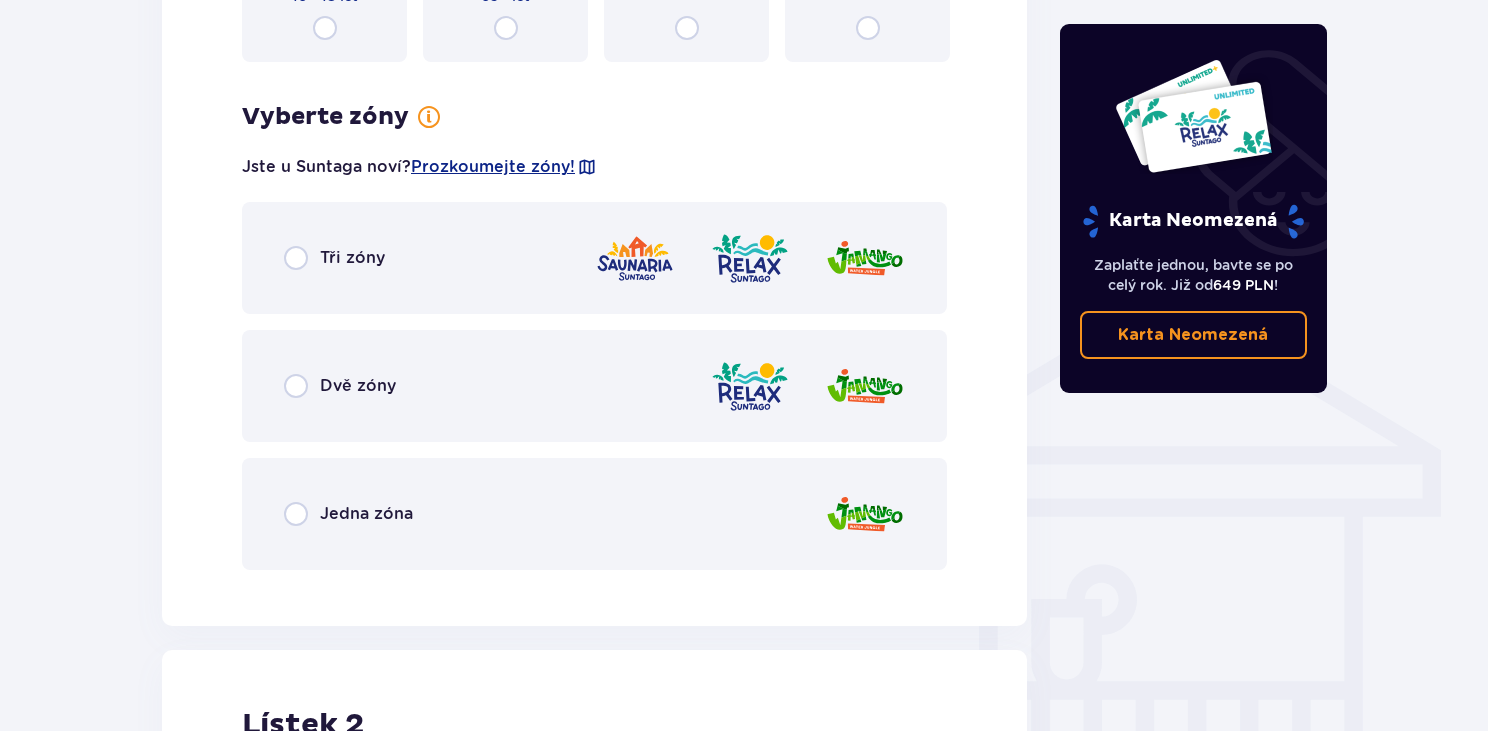 scroll, scrollTop: 1340, scrollLeft: 0, axis: vertical 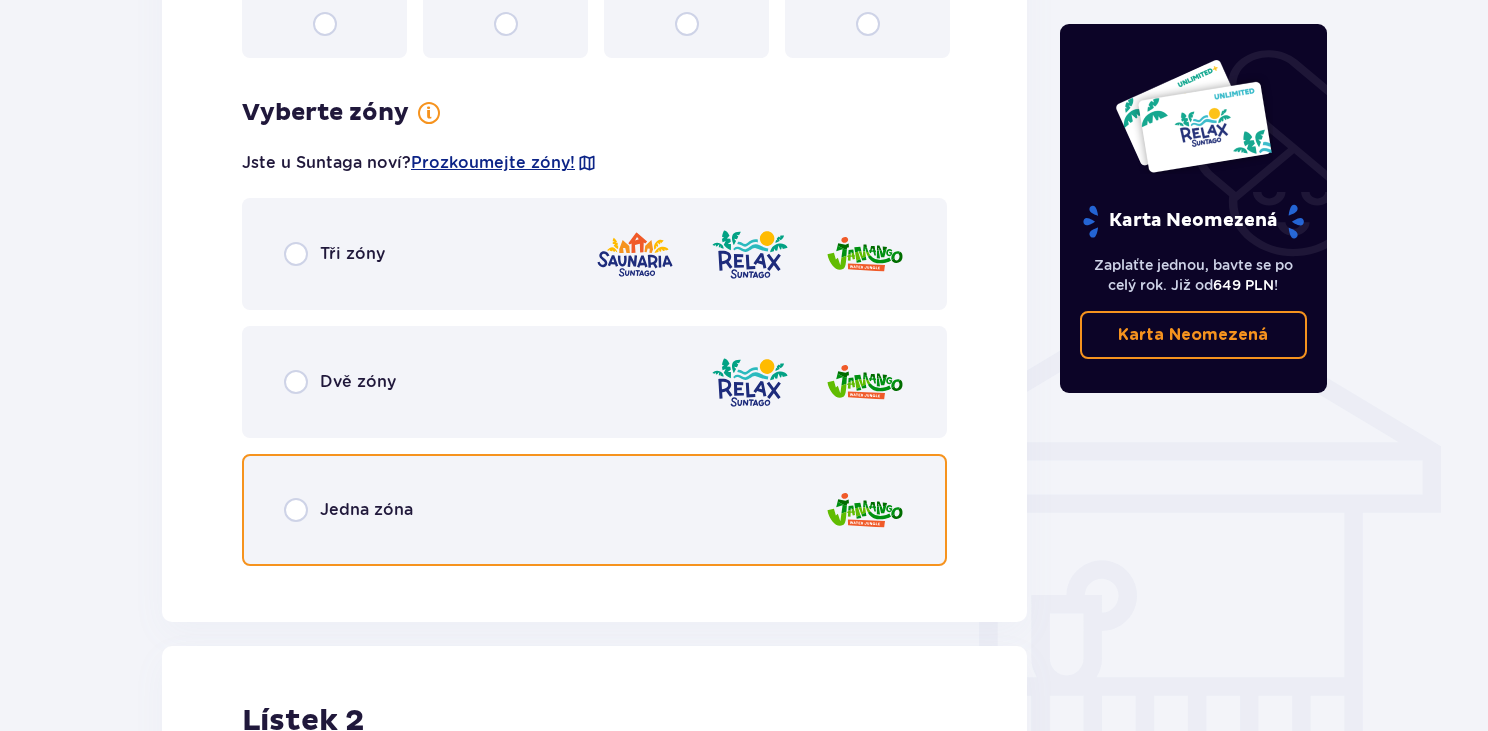 click at bounding box center [296, 510] 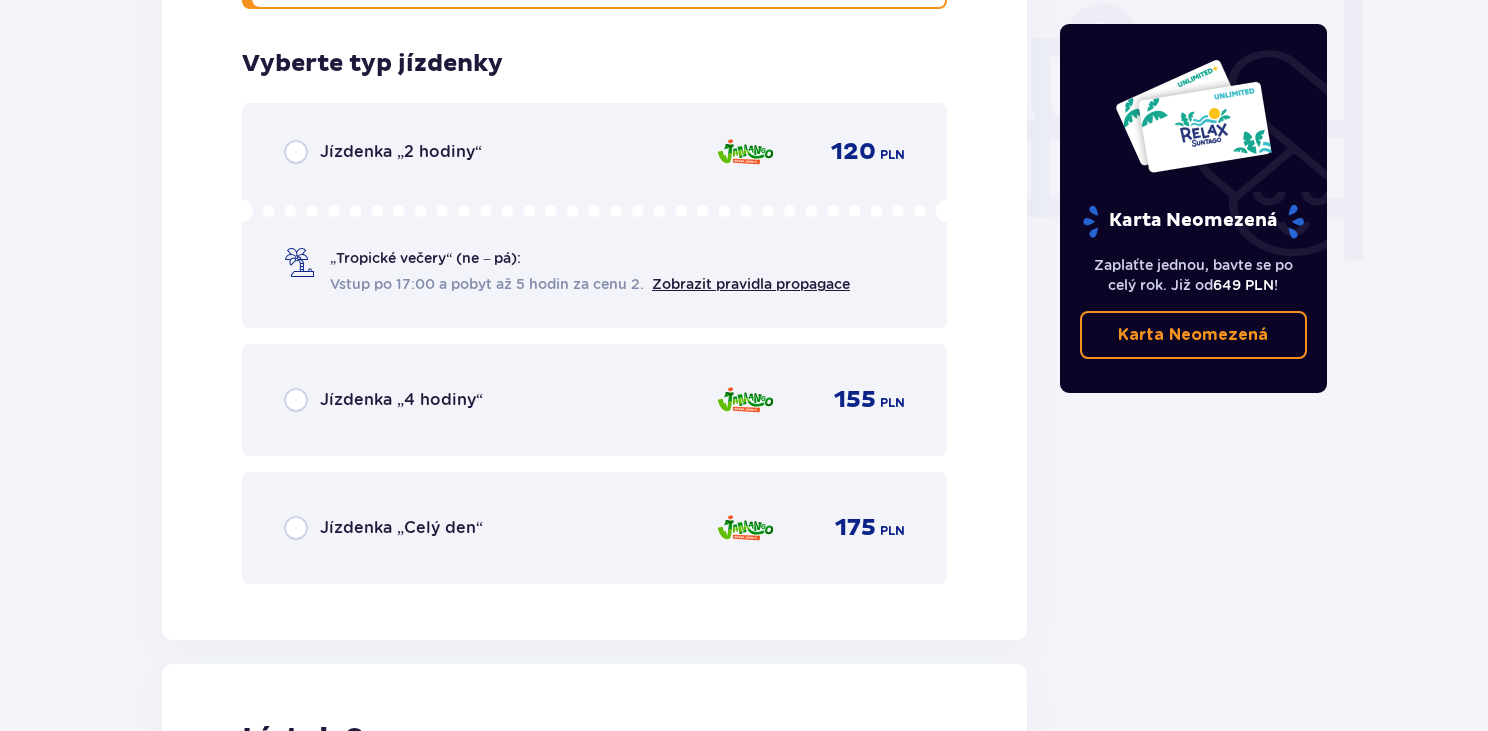 scroll, scrollTop: 1922, scrollLeft: 0, axis: vertical 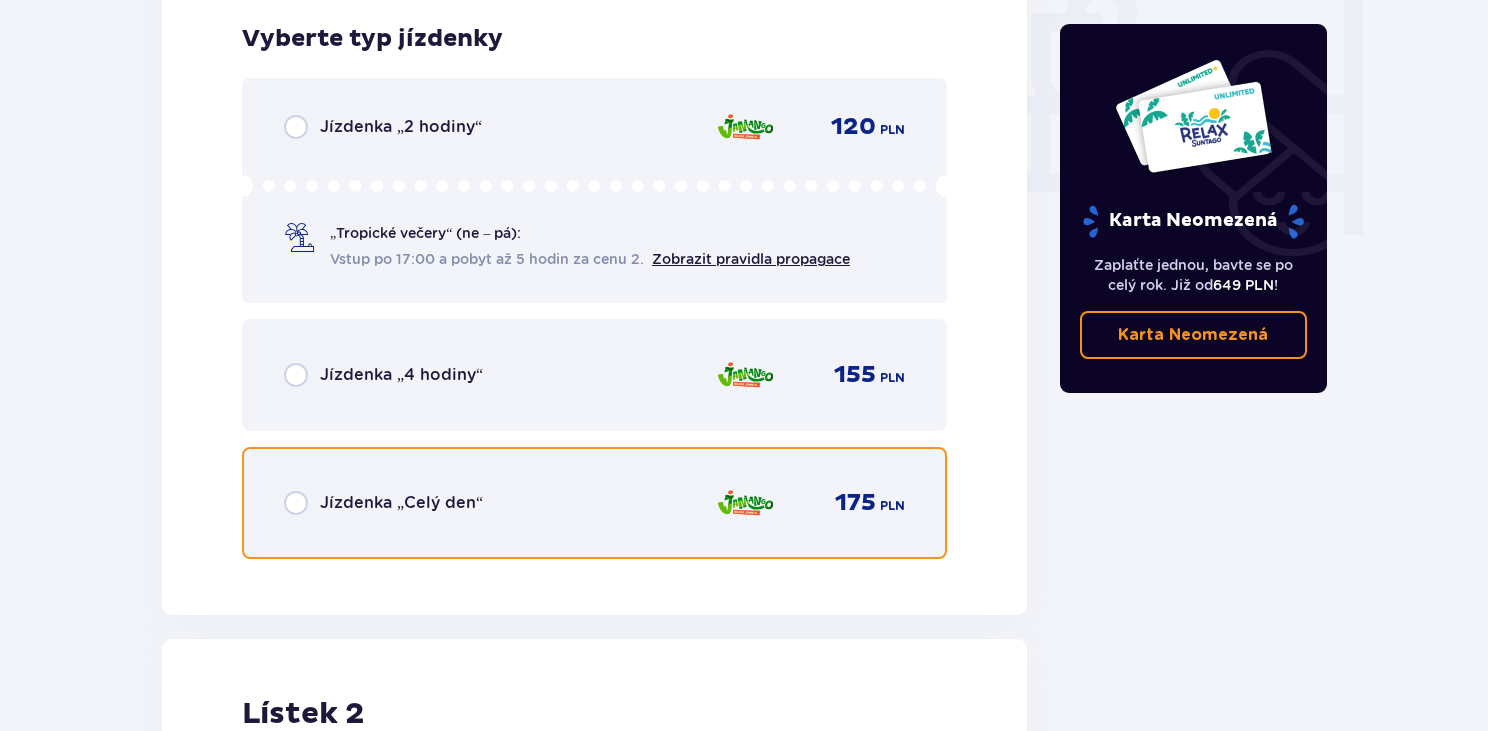 click at bounding box center (296, 503) 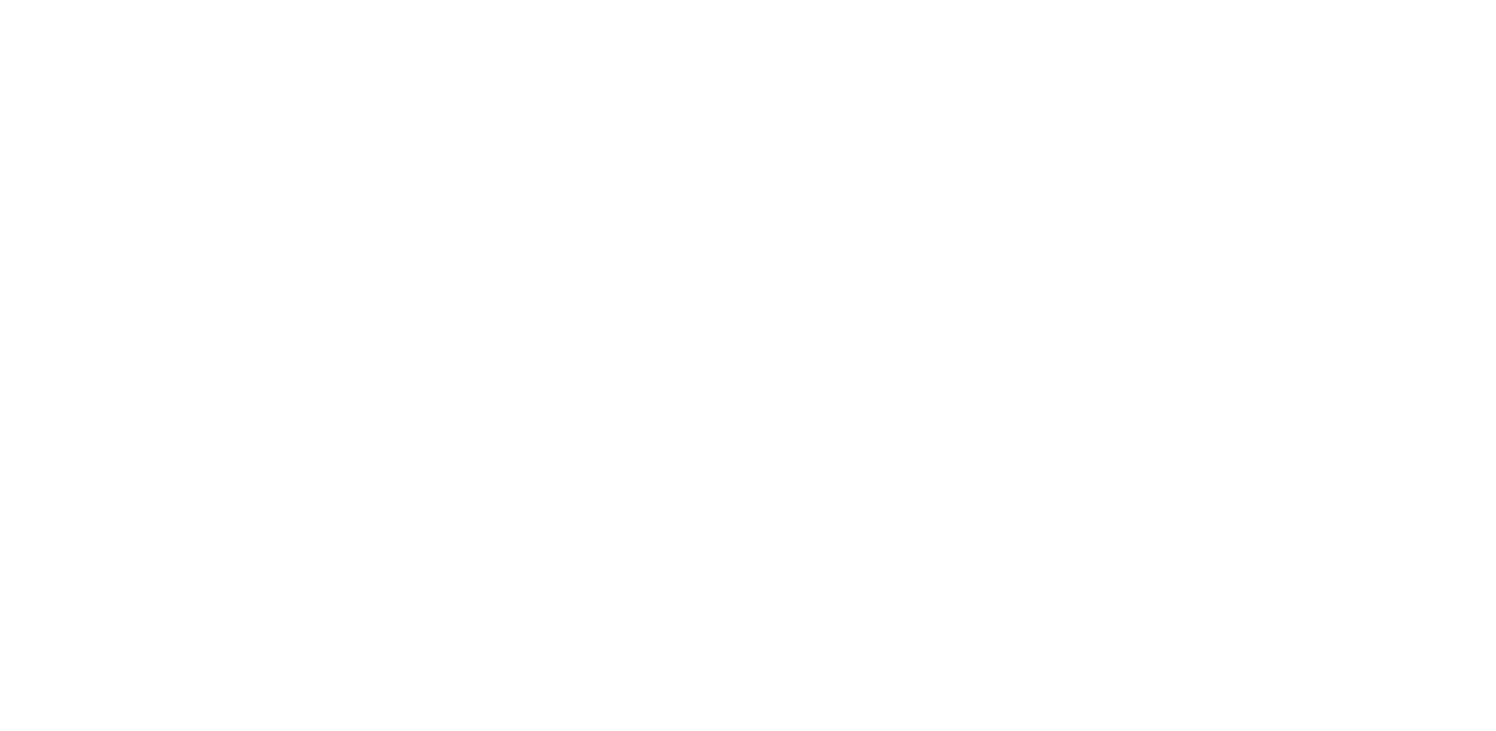scroll, scrollTop: 0, scrollLeft: 0, axis: both 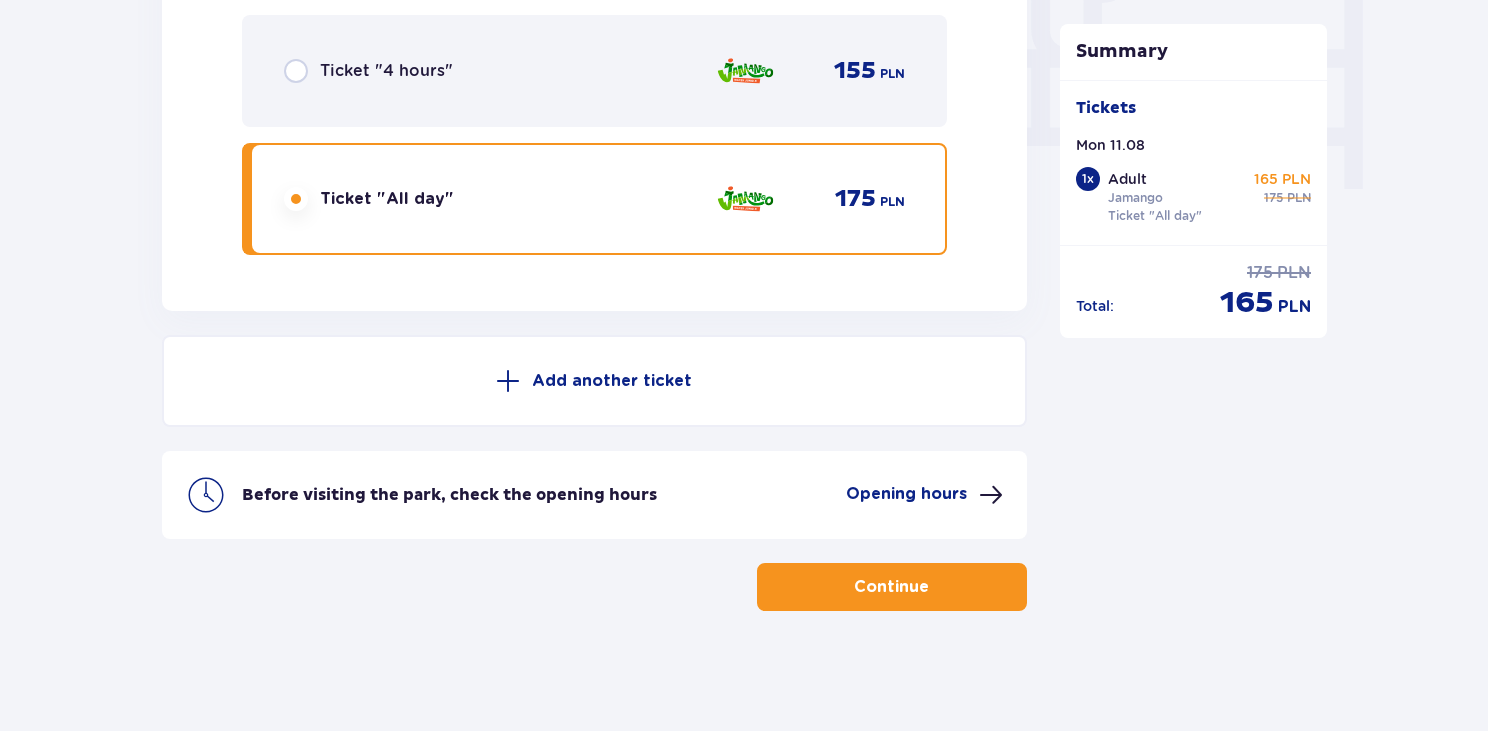 click at bounding box center (508, 381) 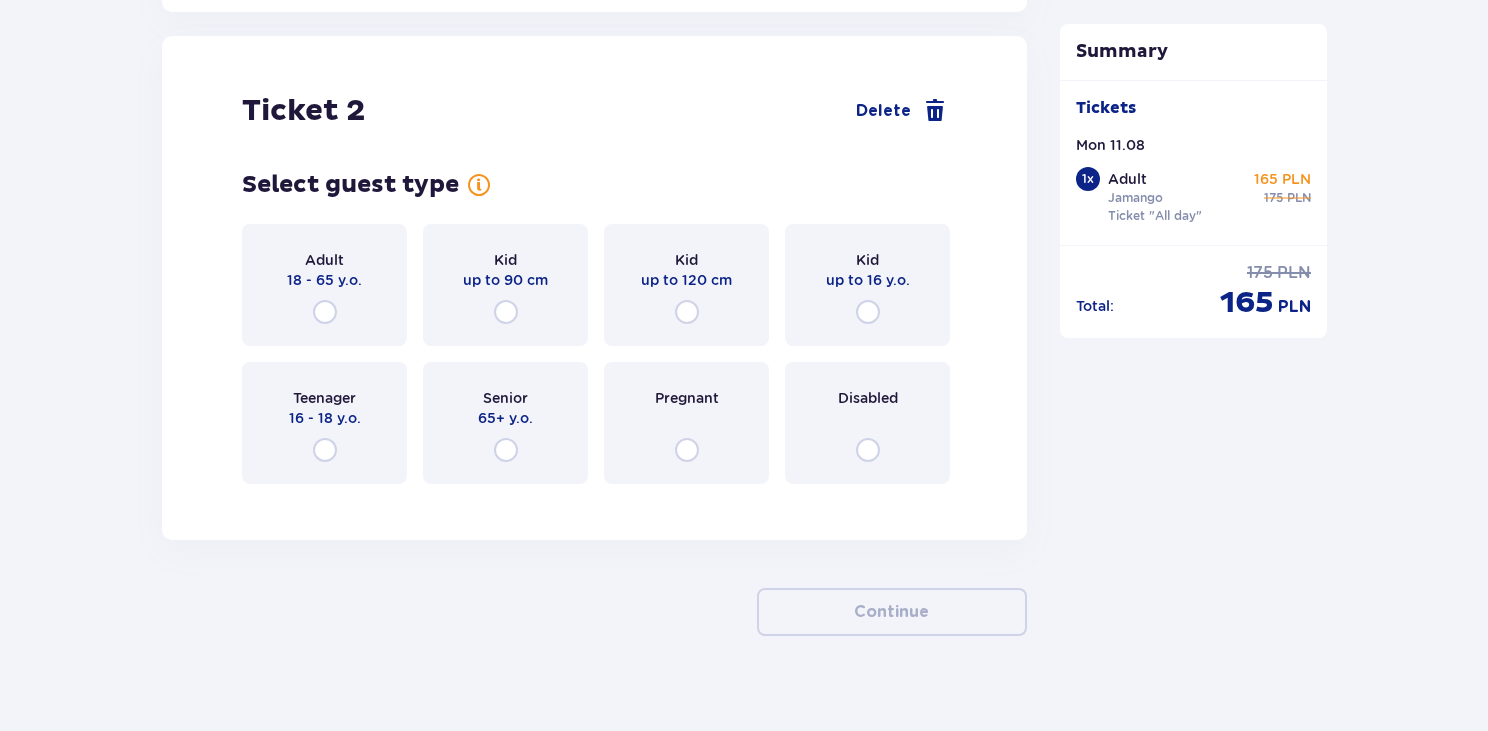 scroll, scrollTop: 2279, scrollLeft: 0, axis: vertical 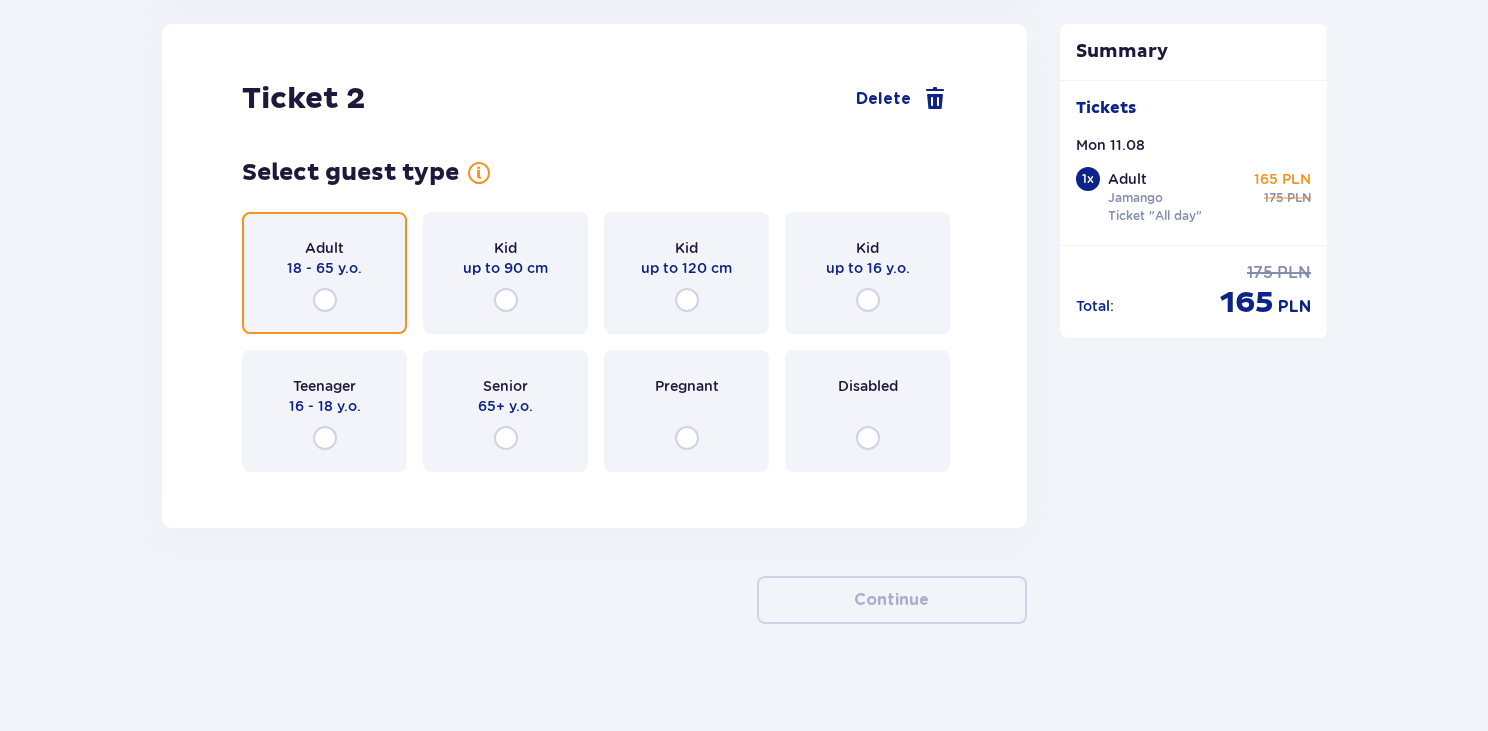 click at bounding box center (325, 300) 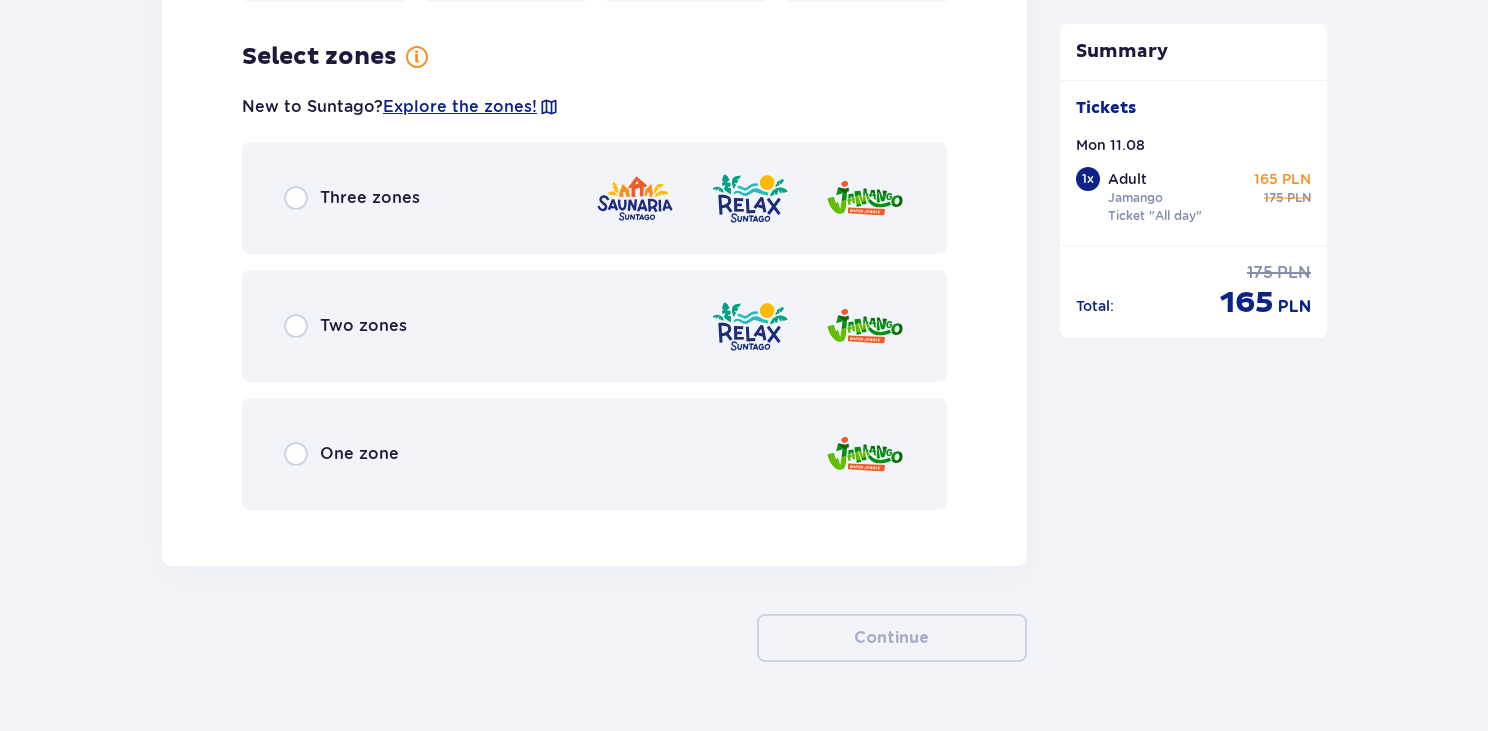 scroll, scrollTop: 2767, scrollLeft: 0, axis: vertical 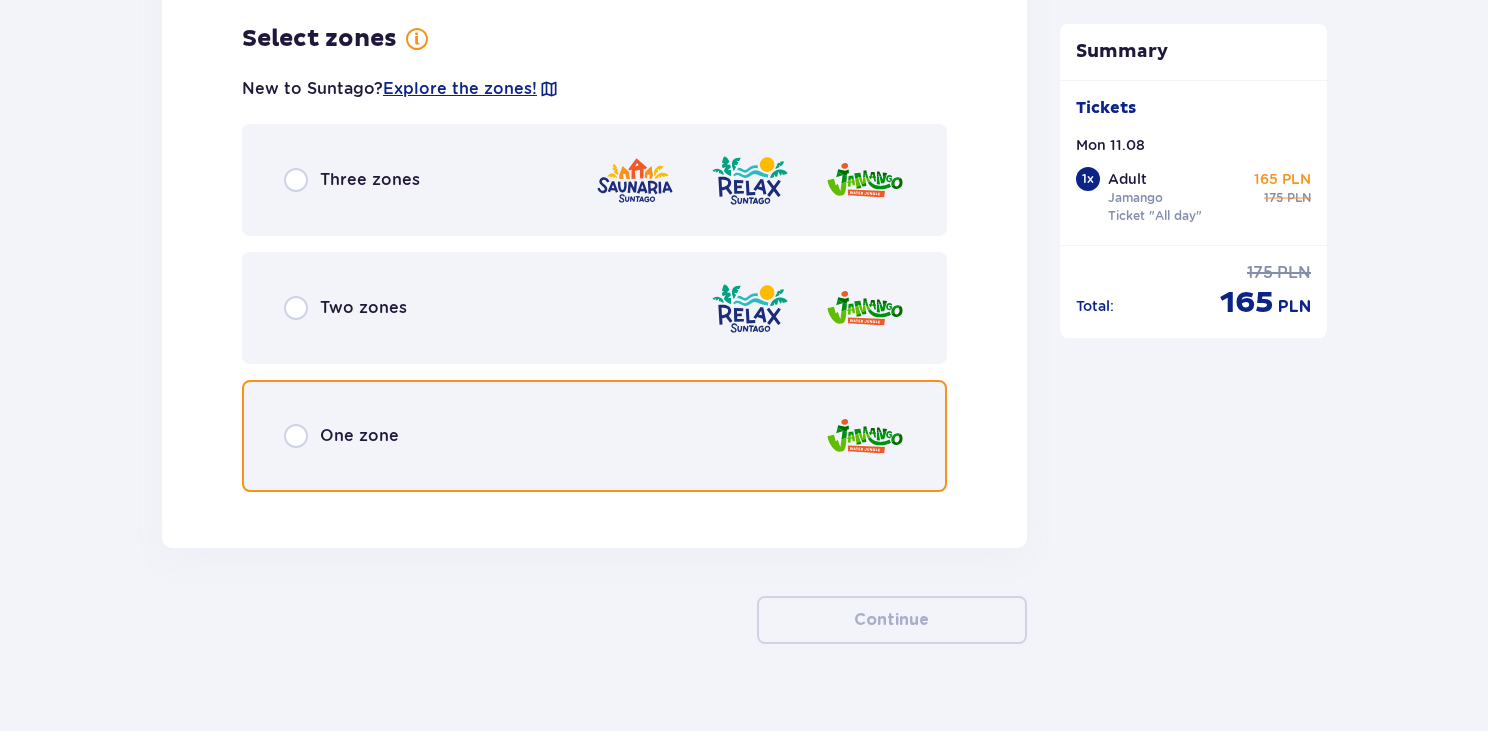 click at bounding box center [296, 436] 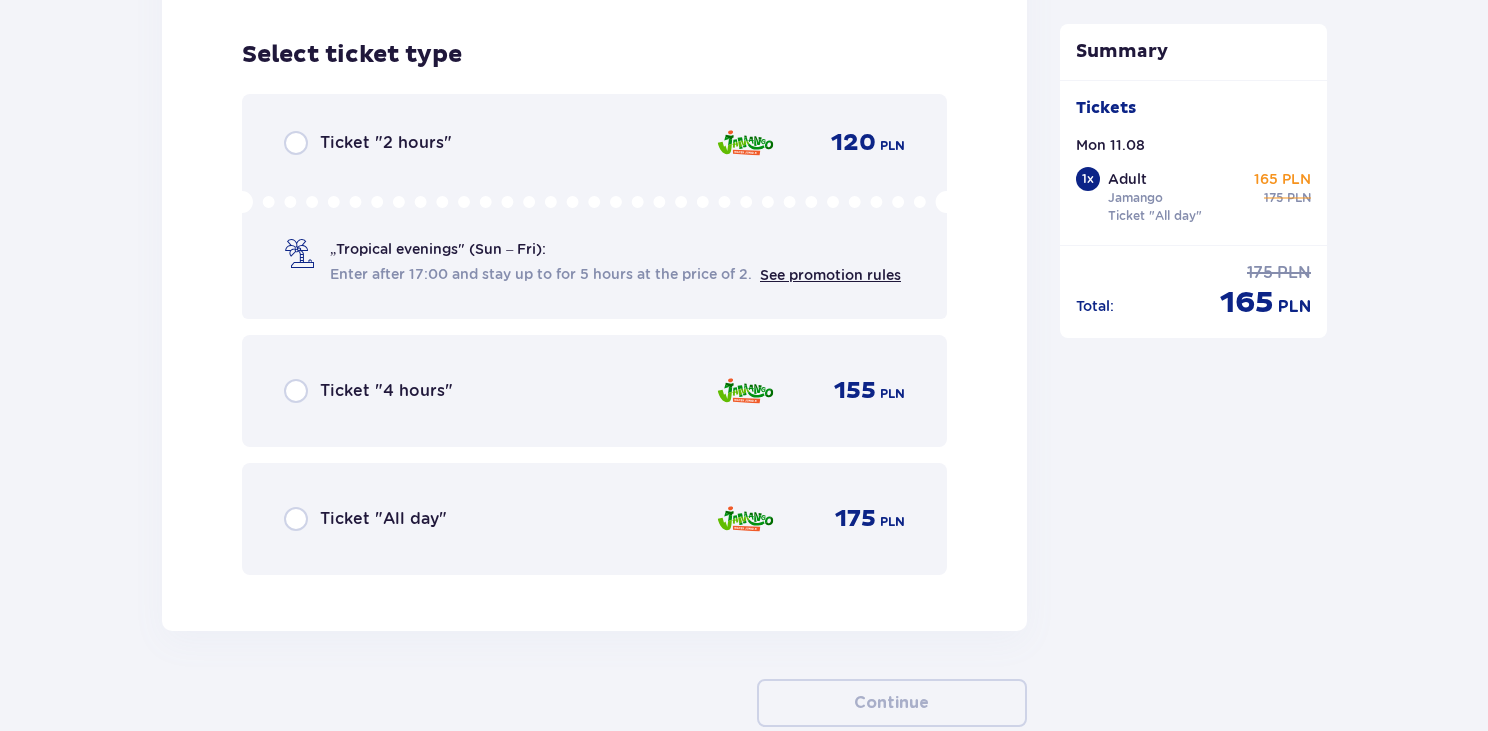 scroll, scrollTop: 3275, scrollLeft: 0, axis: vertical 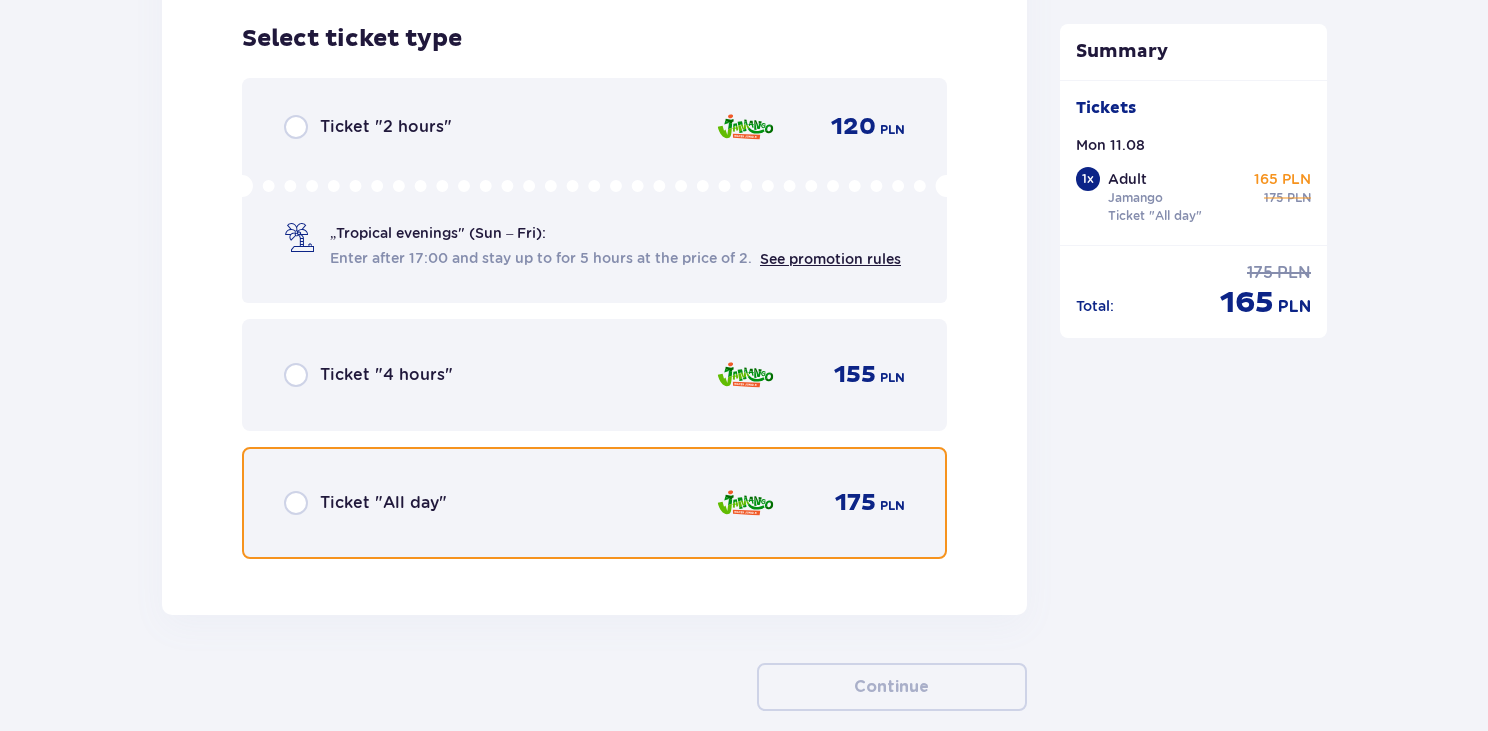 click at bounding box center (296, 503) 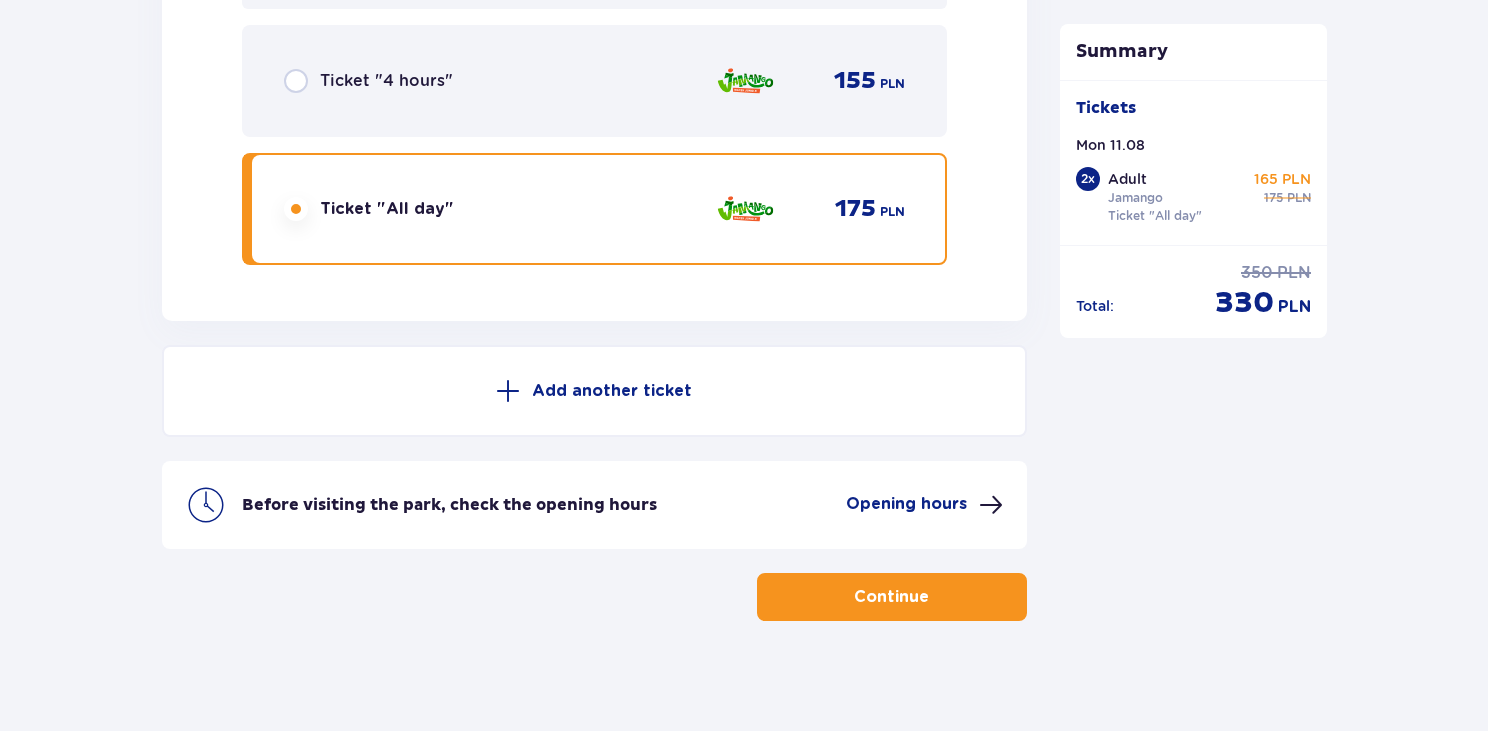 scroll, scrollTop: 3579, scrollLeft: 0, axis: vertical 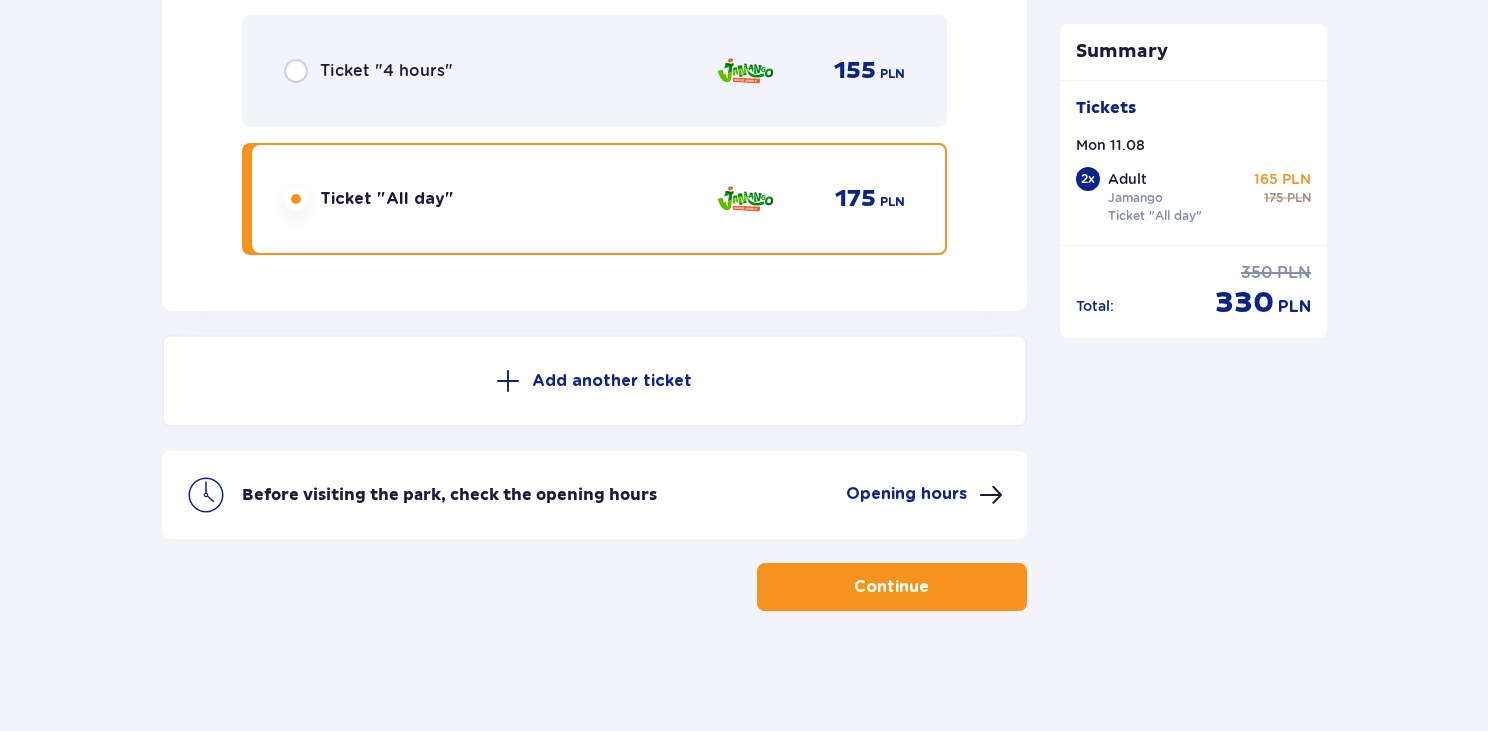 click at bounding box center (508, 381) 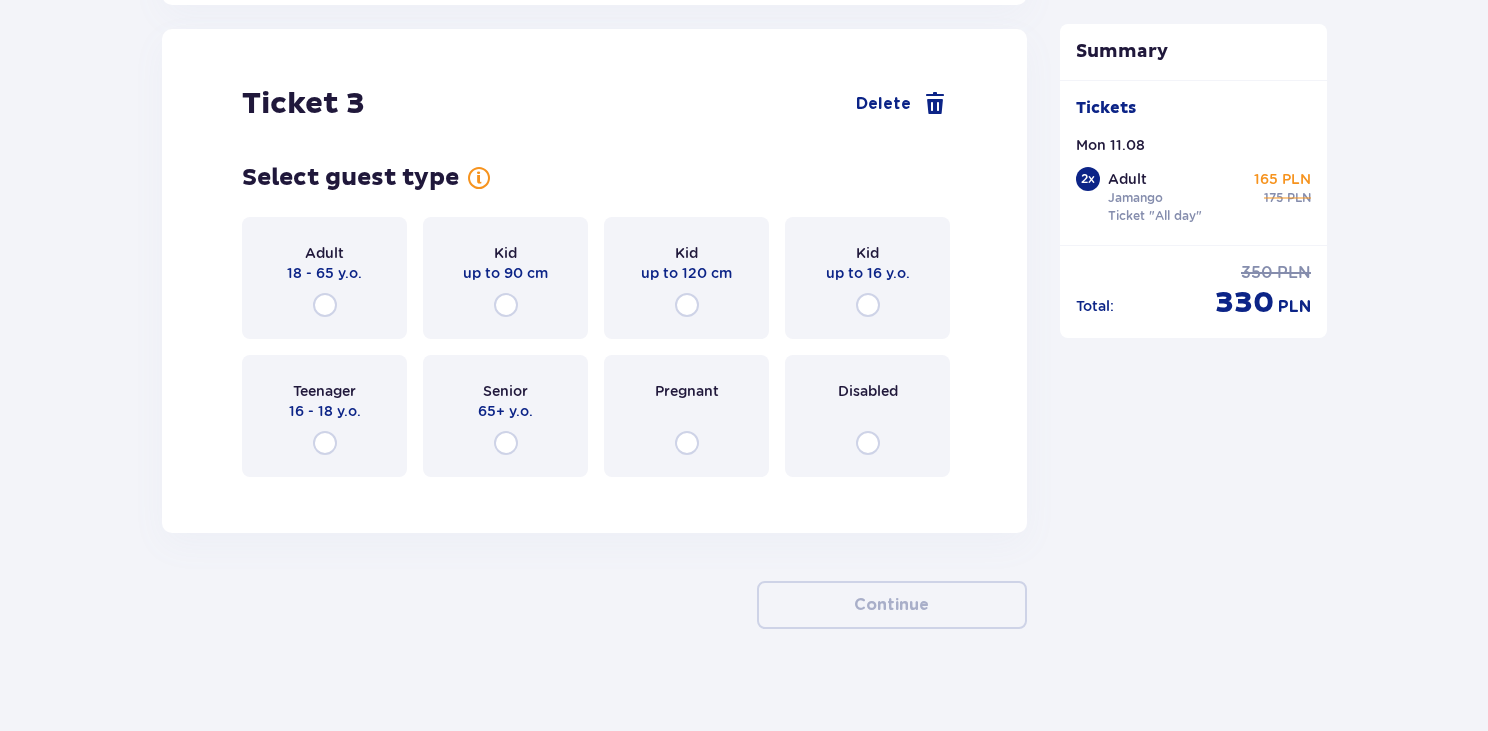 scroll, scrollTop: 4130, scrollLeft: 0, axis: vertical 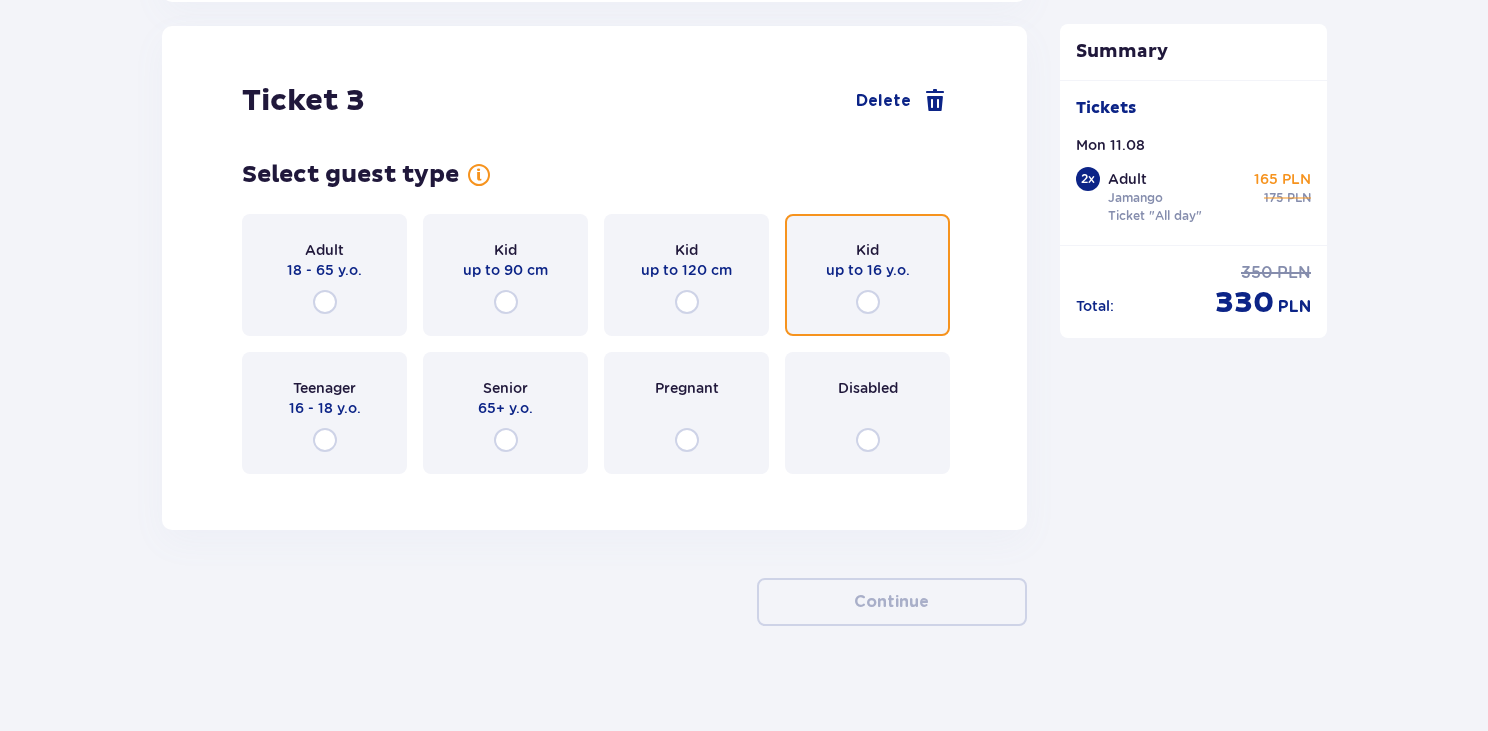 click at bounding box center (868, 302) 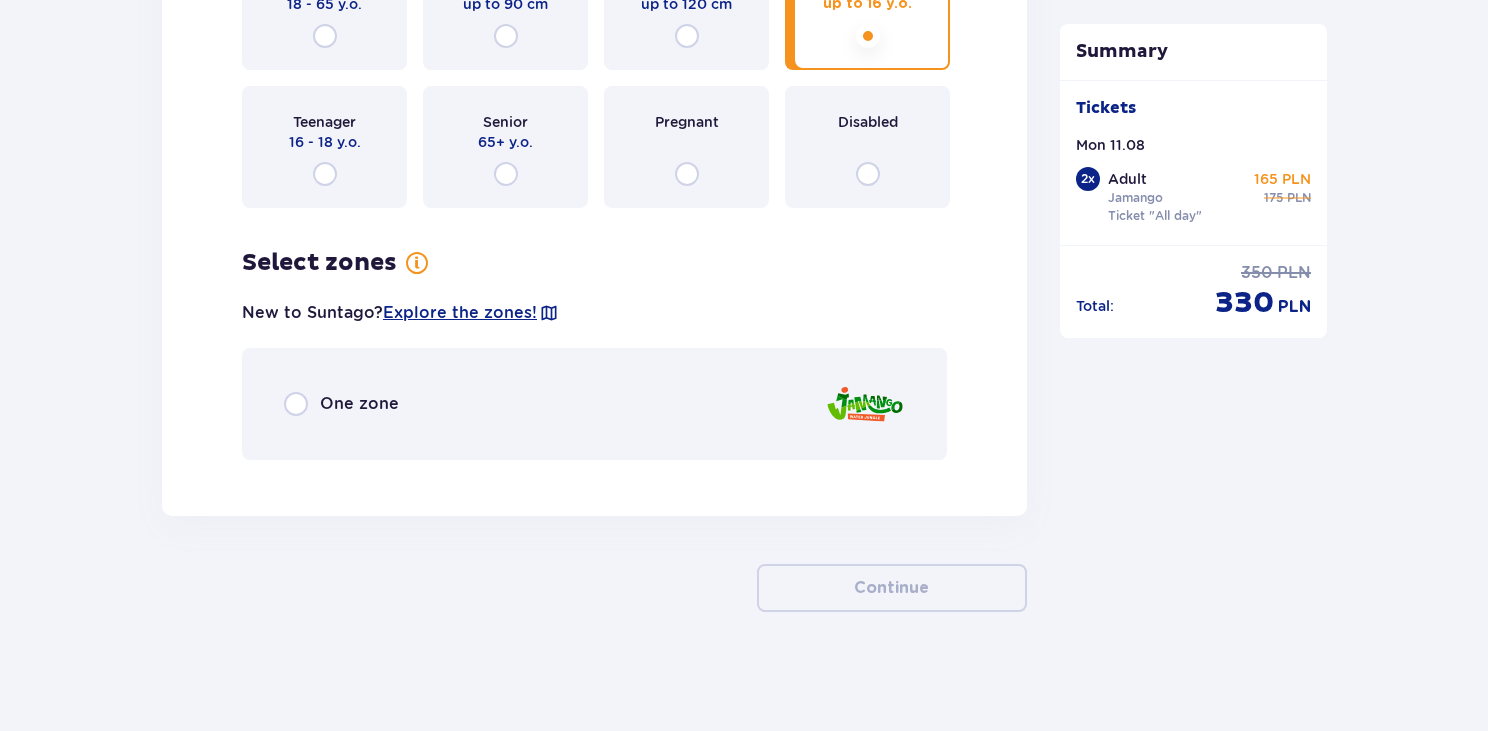 scroll, scrollTop: 4397, scrollLeft: 0, axis: vertical 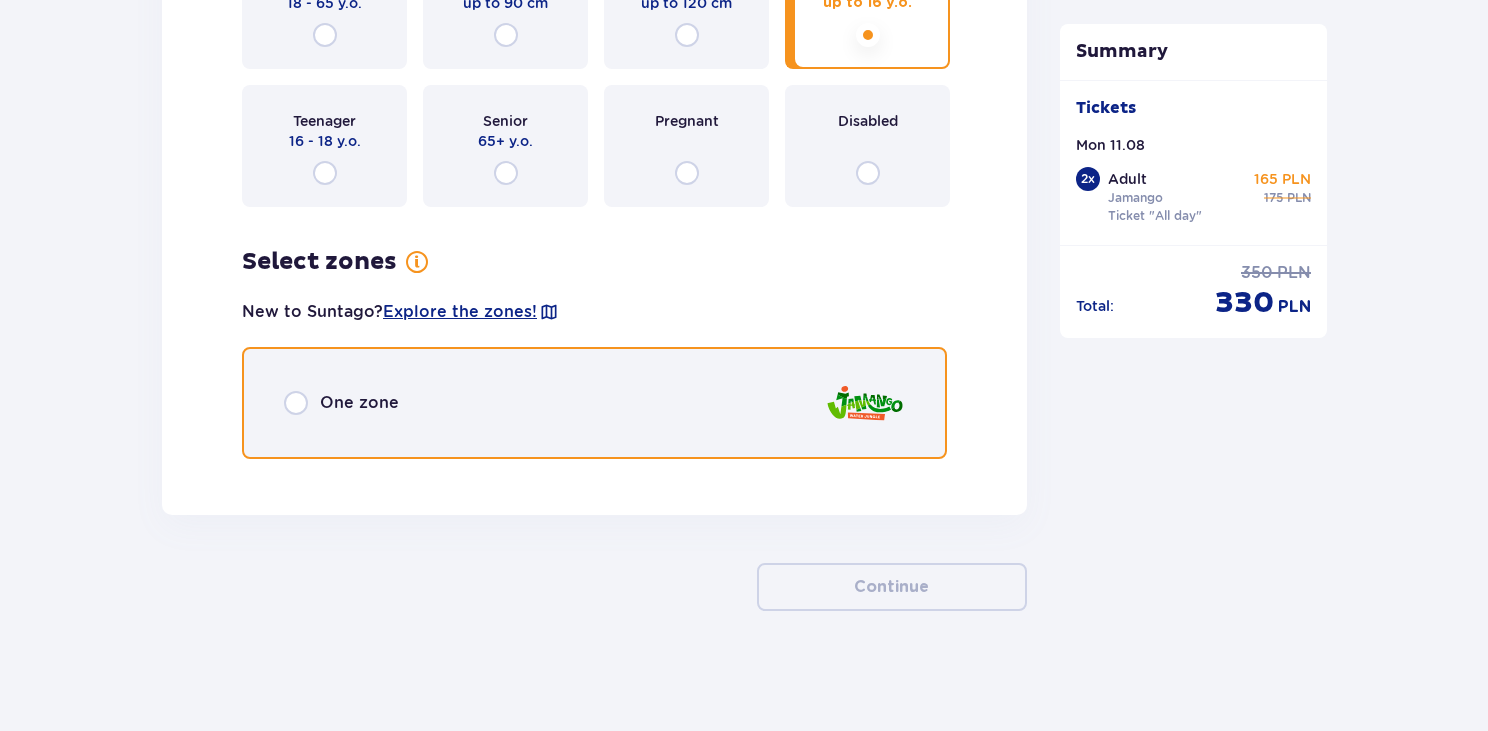 click at bounding box center [296, 403] 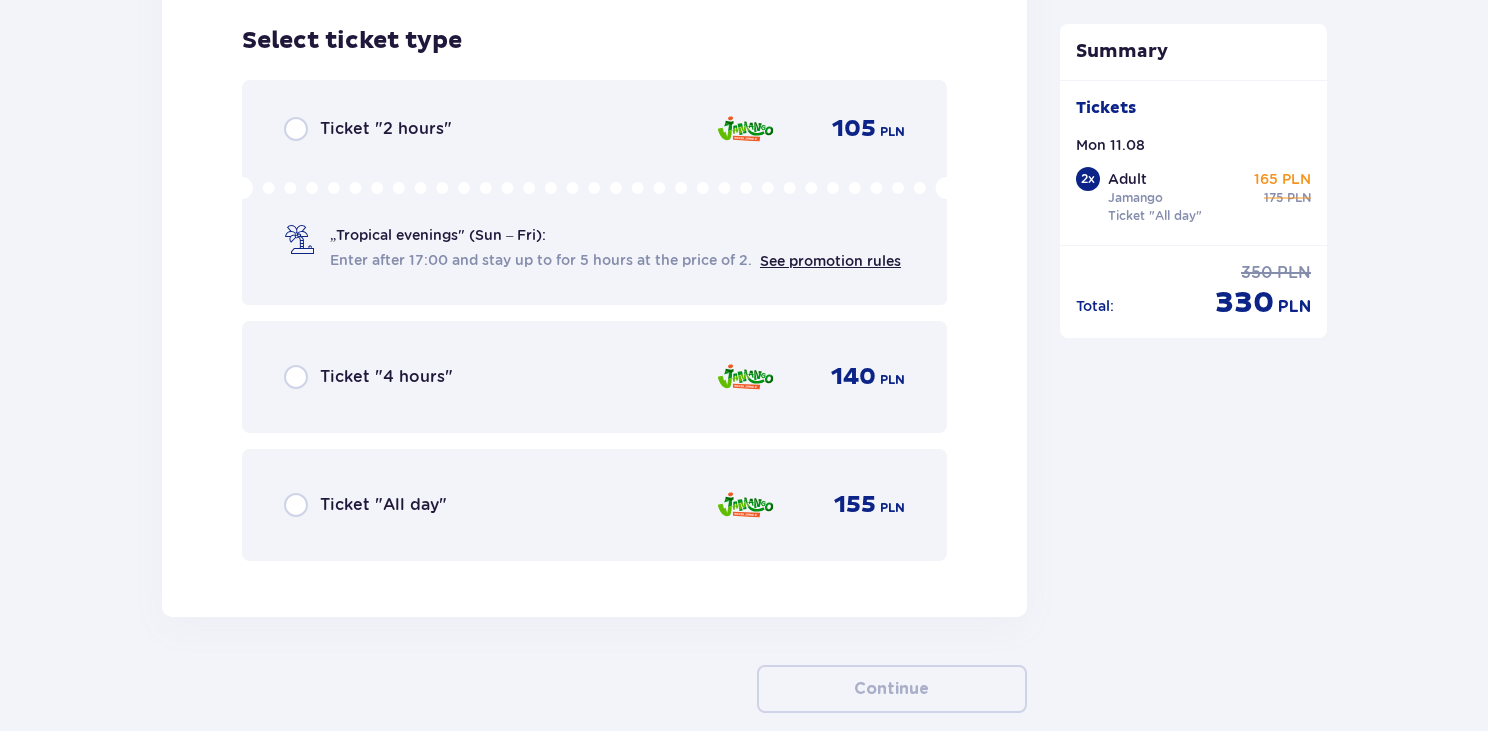 scroll, scrollTop: 4872, scrollLeft: 0, axis: vertical 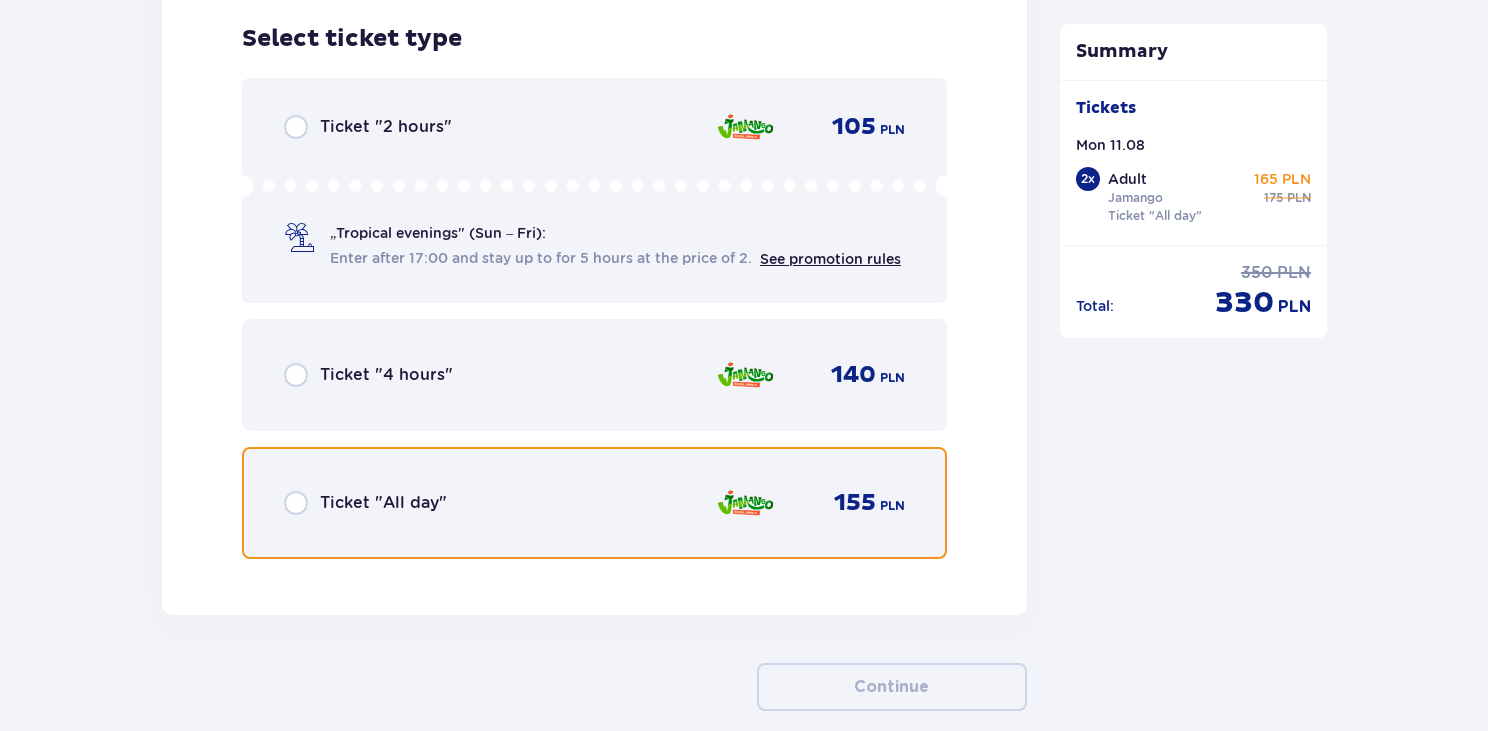 click at bounding box center (296, 503) 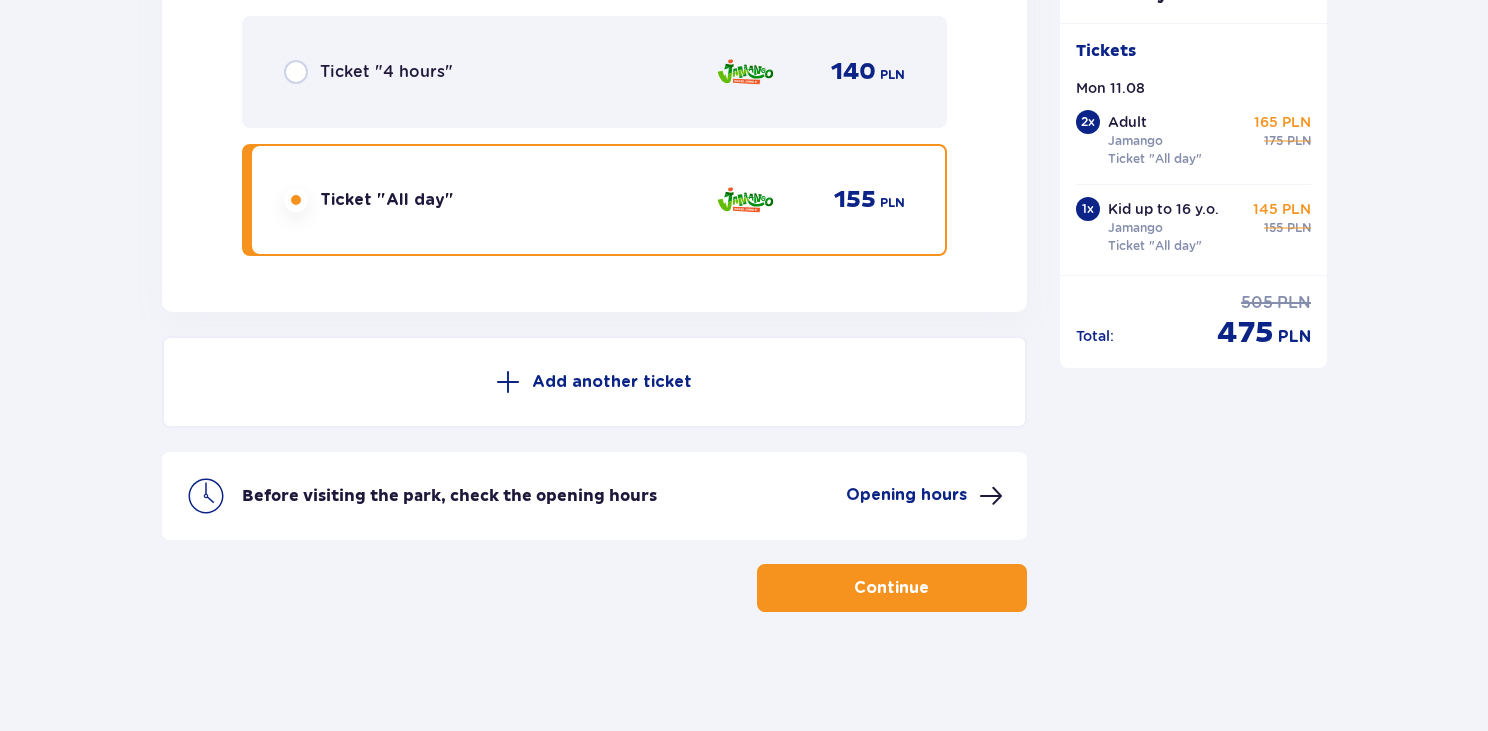 scroll, scrollTop: 5176, scrollLeft: 0, axis: vertical 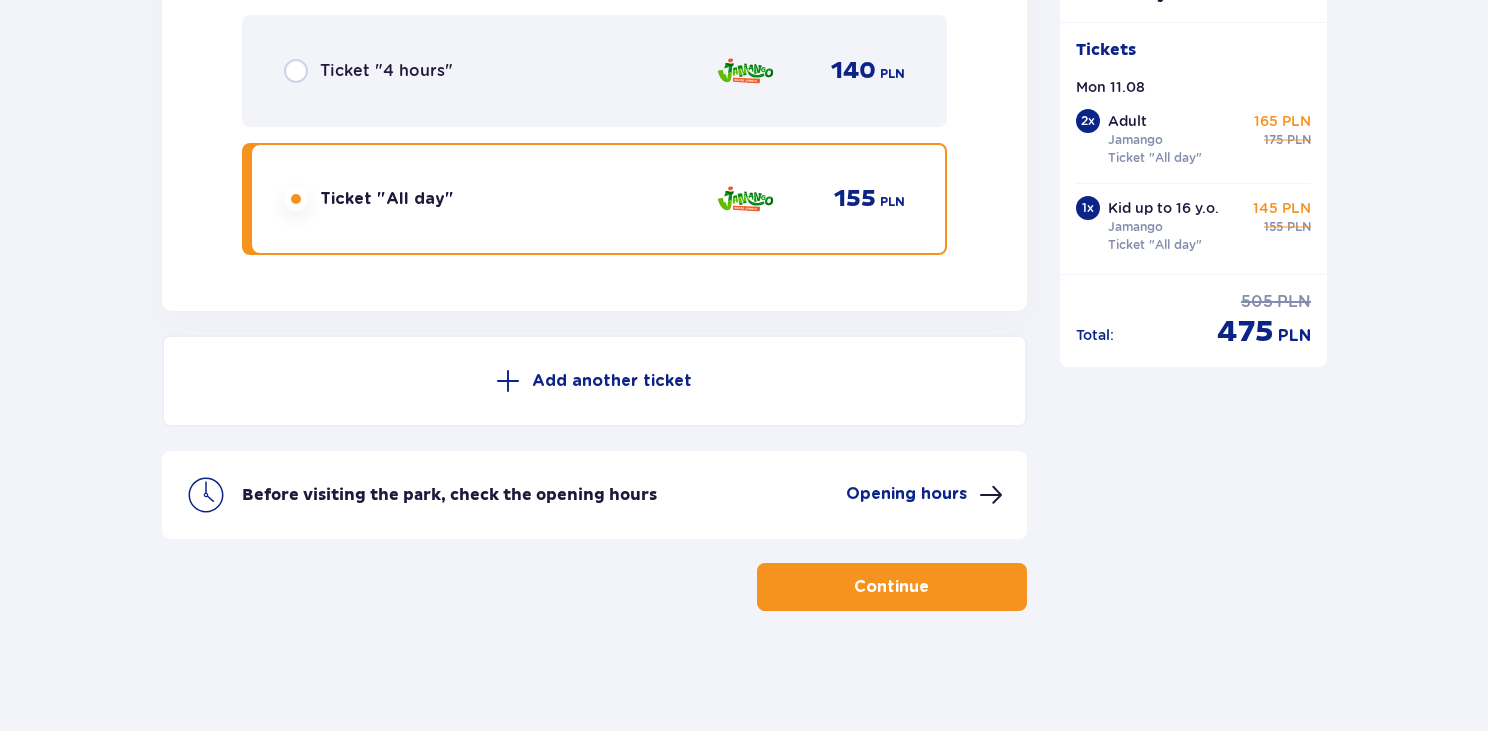 click at bounding box center [508, 381] 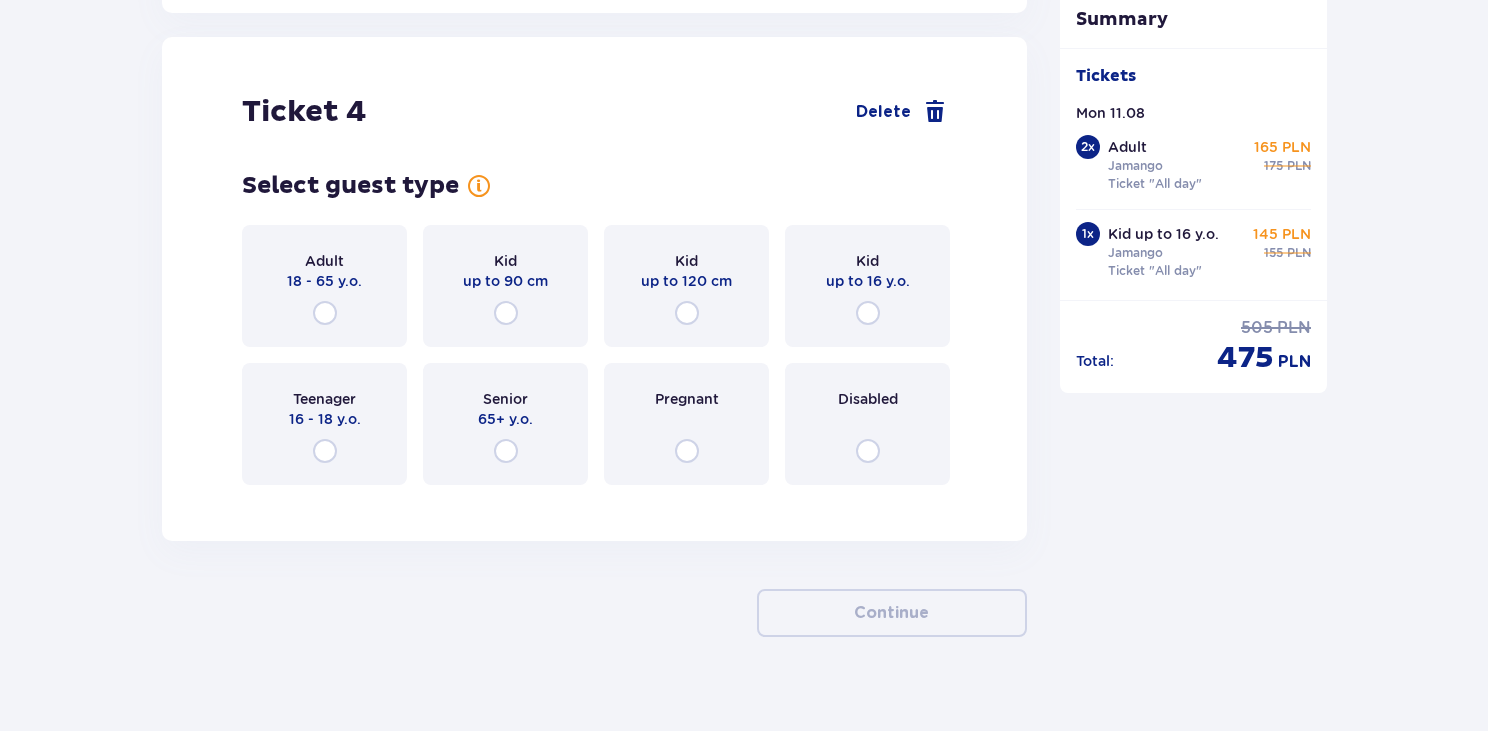scroll, scrollTop: 5487, scrollLeft: 0, axis: vertical 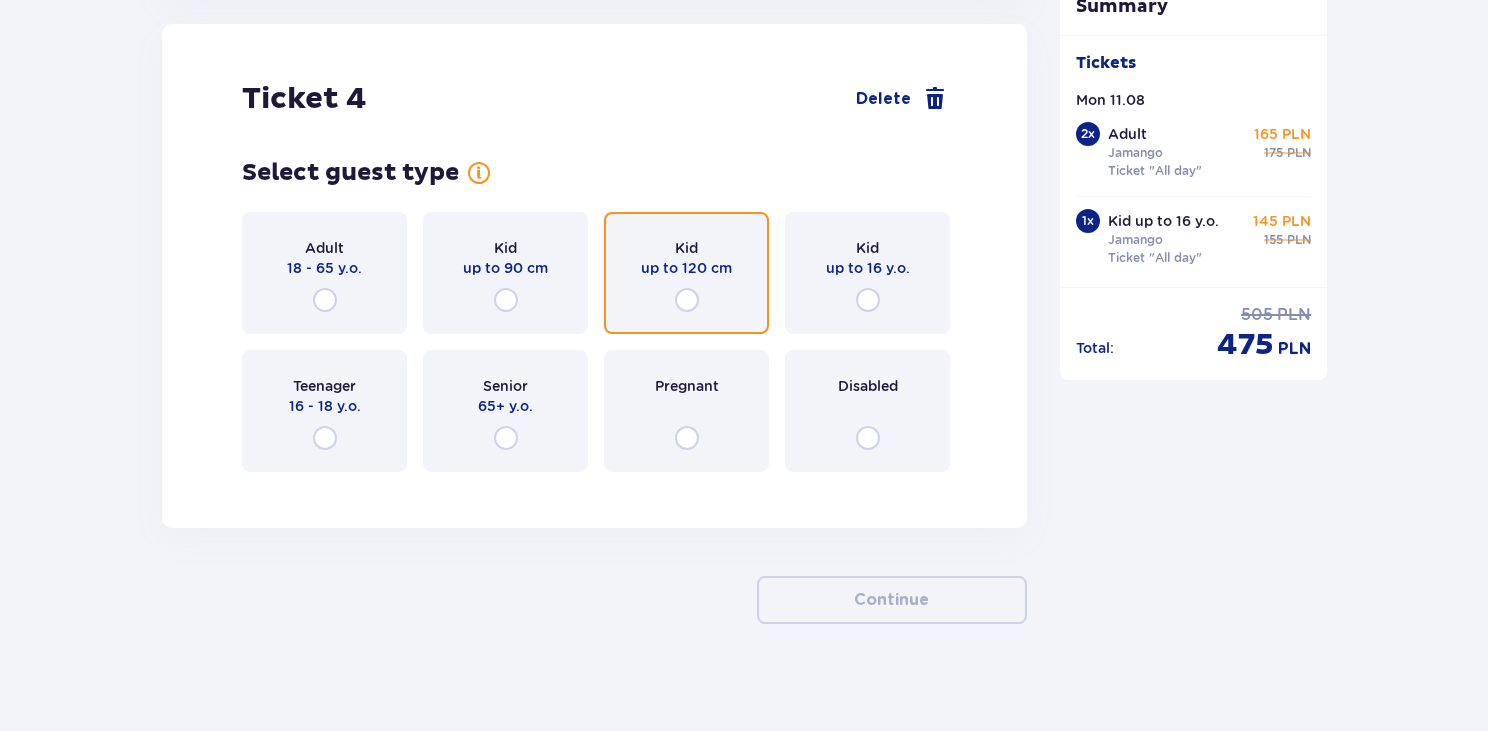 click at bounding box center [687, 300] 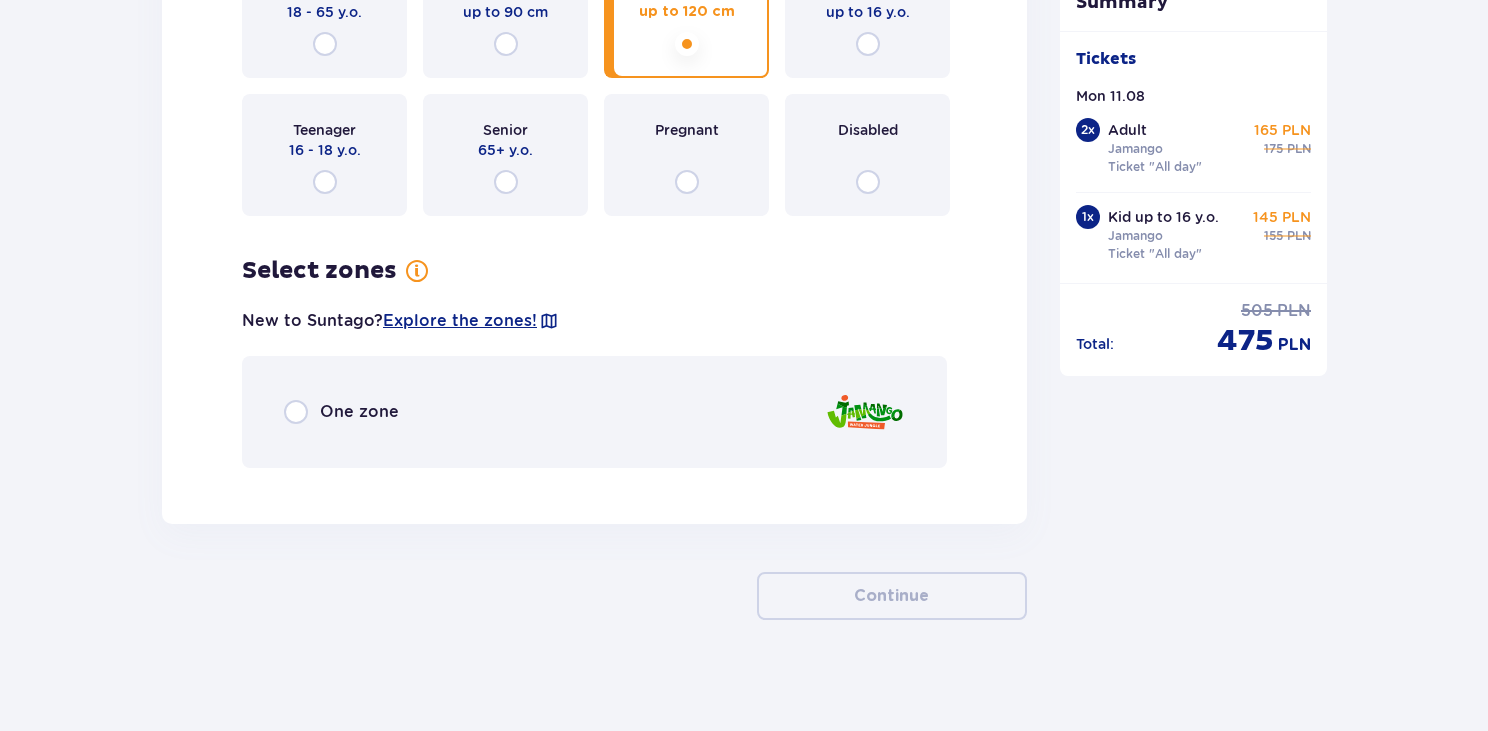 scroll, scrollTop: 5752, scrollLeft: 0, axis: vertical 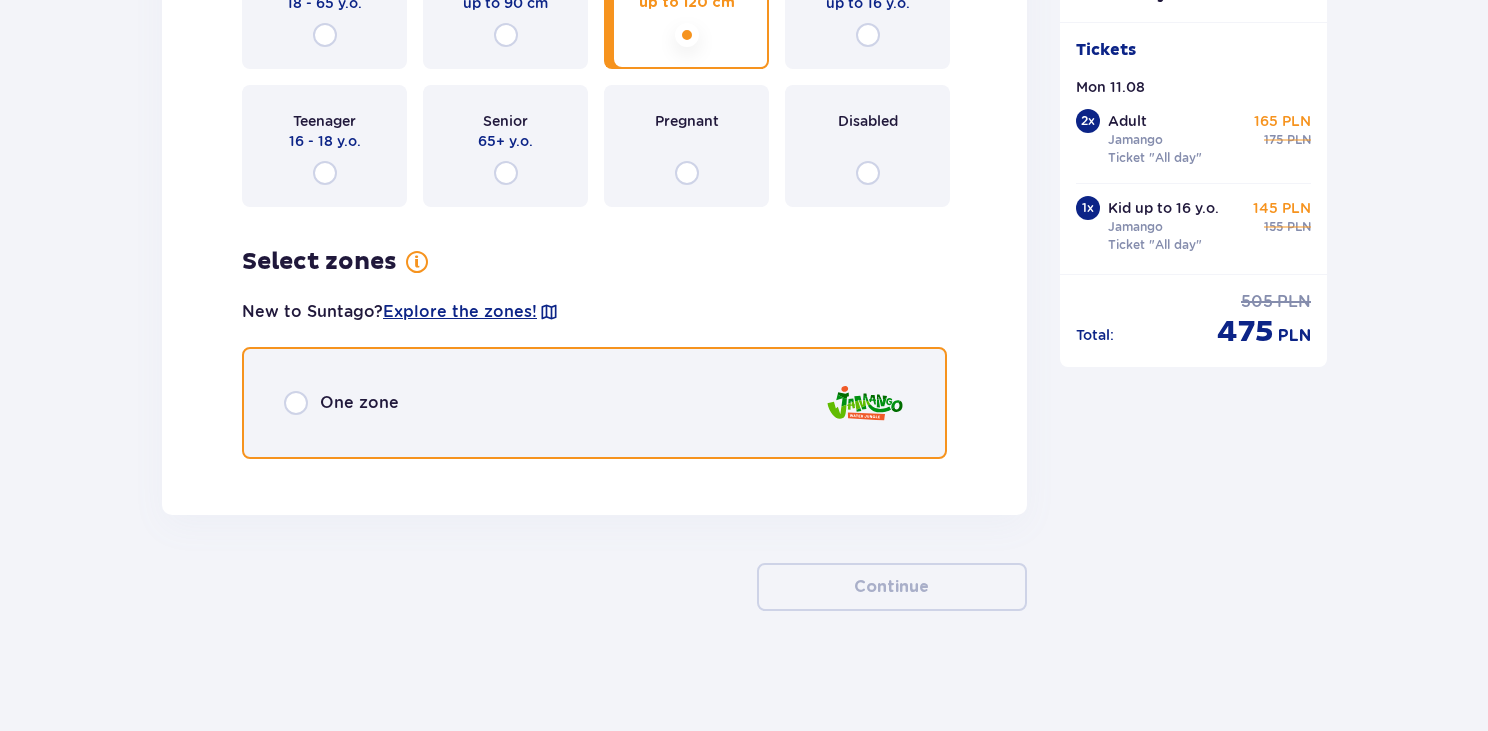 click at bounding box center (296, 403) 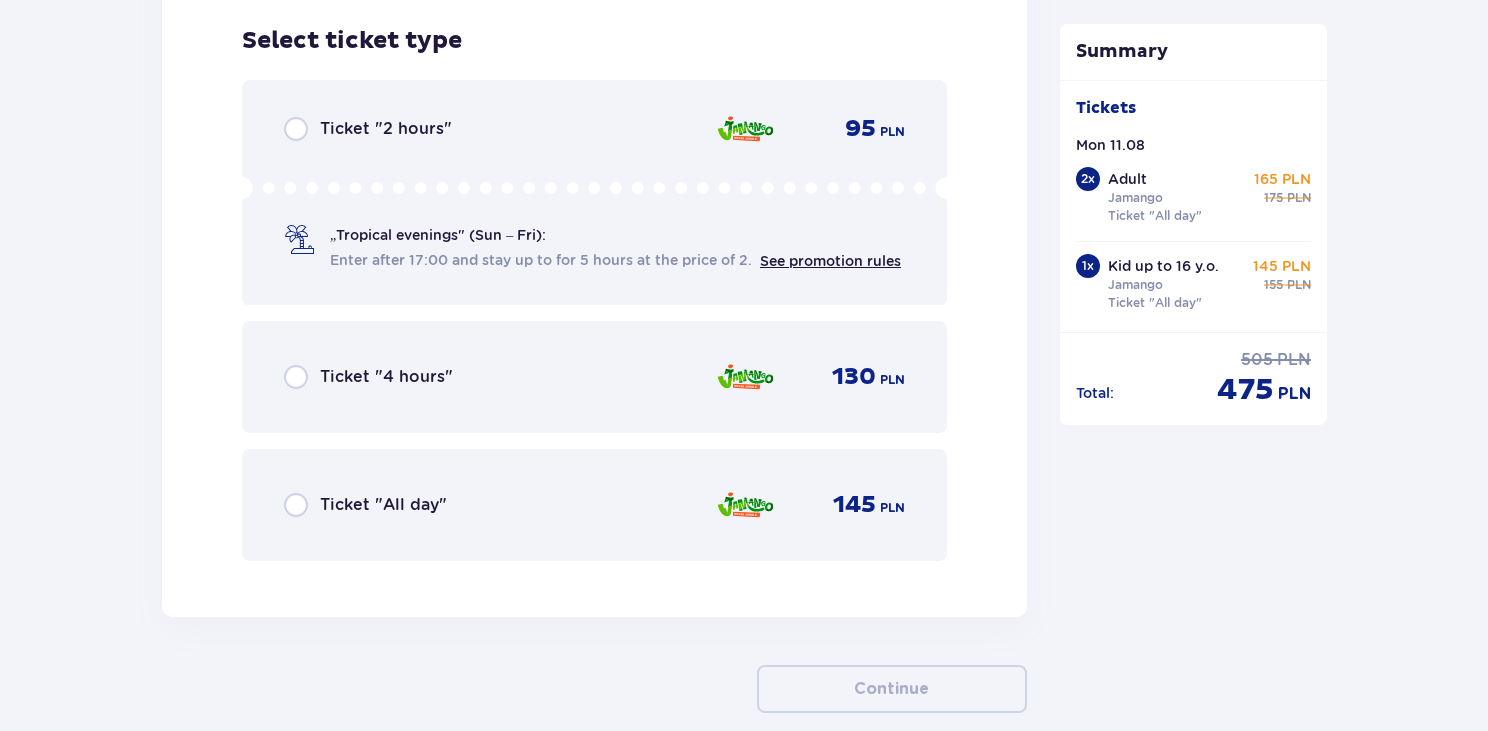 scroll, scrollTop: 6227, scrollLeft: 0, axis: vertical 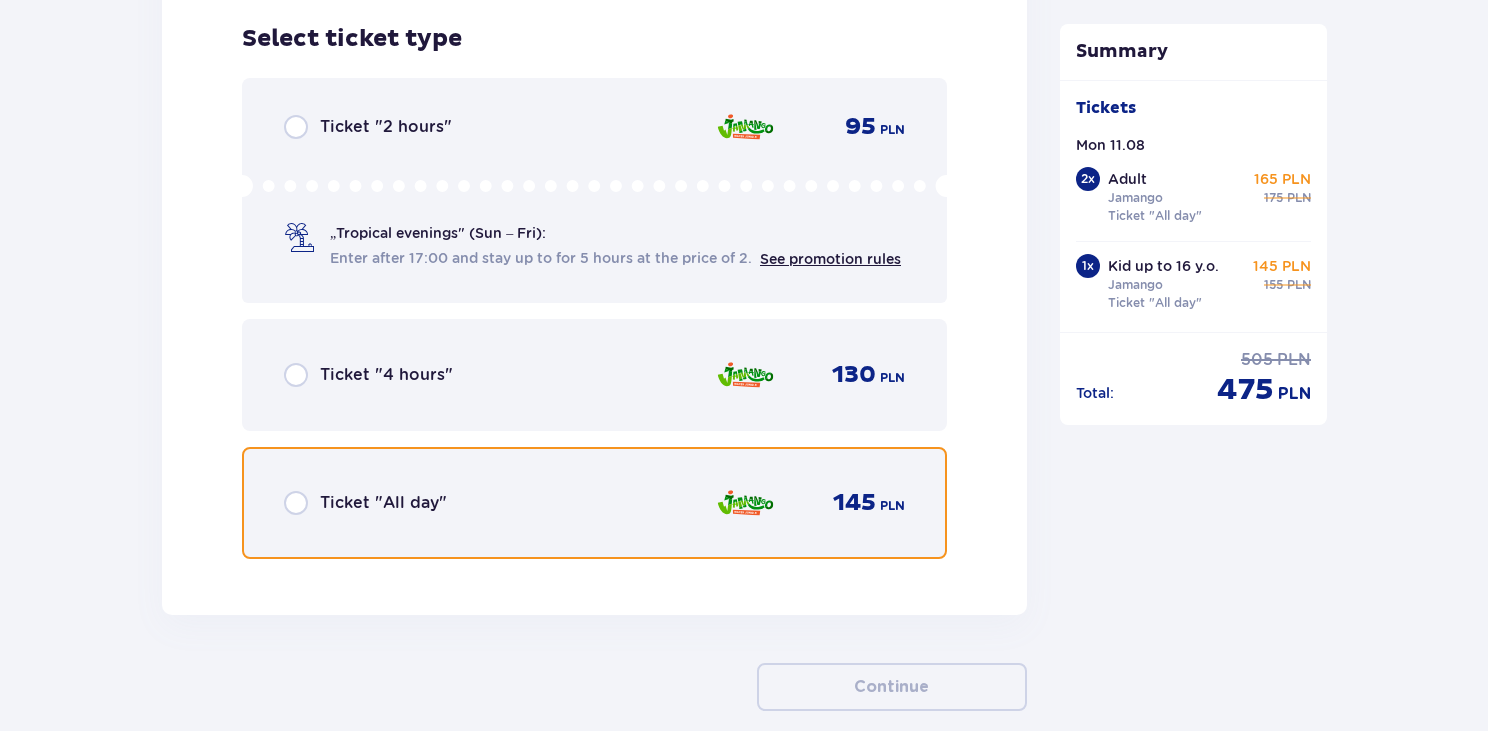 click at bounding box center [296, 503] 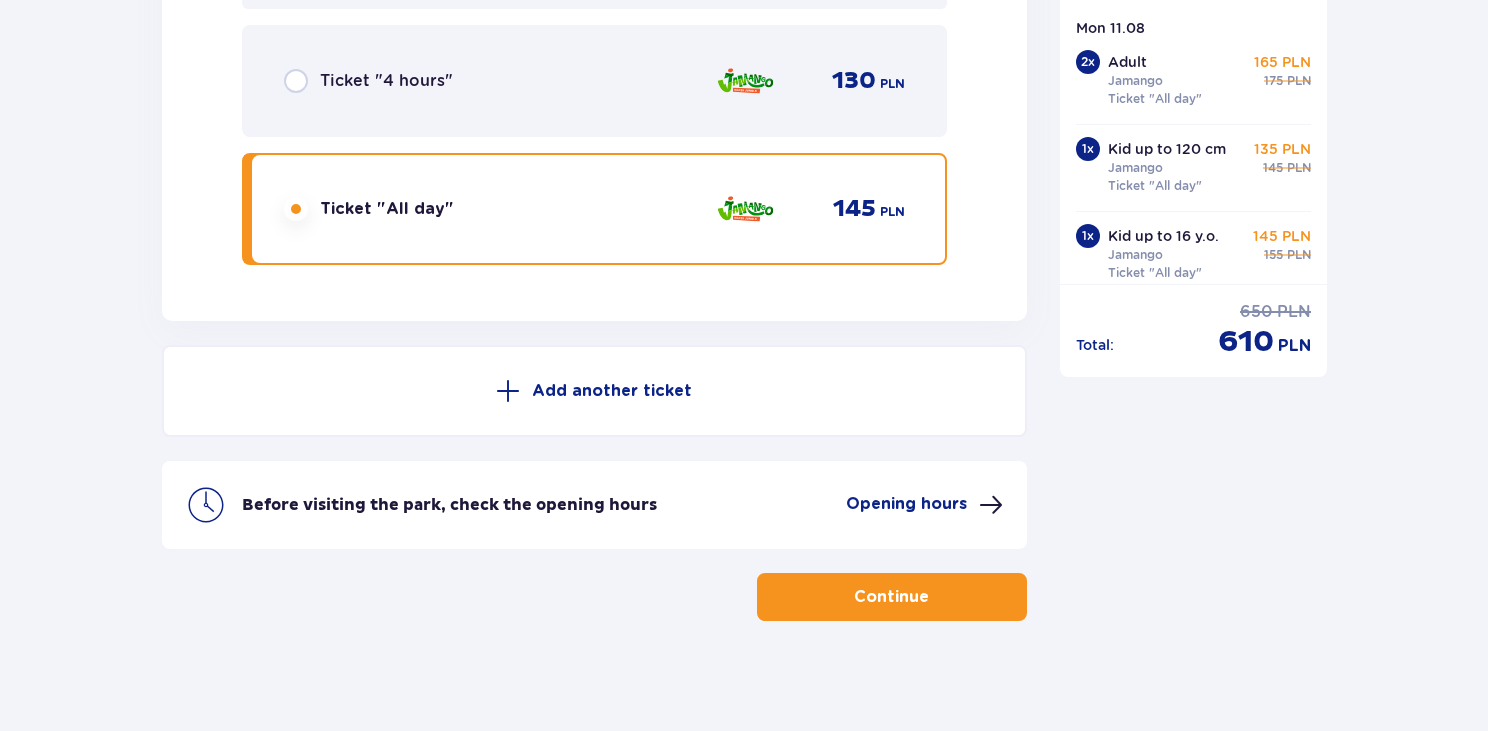 scroll, scrollTop: 6531, scrollLeft: 0, axis: vertical 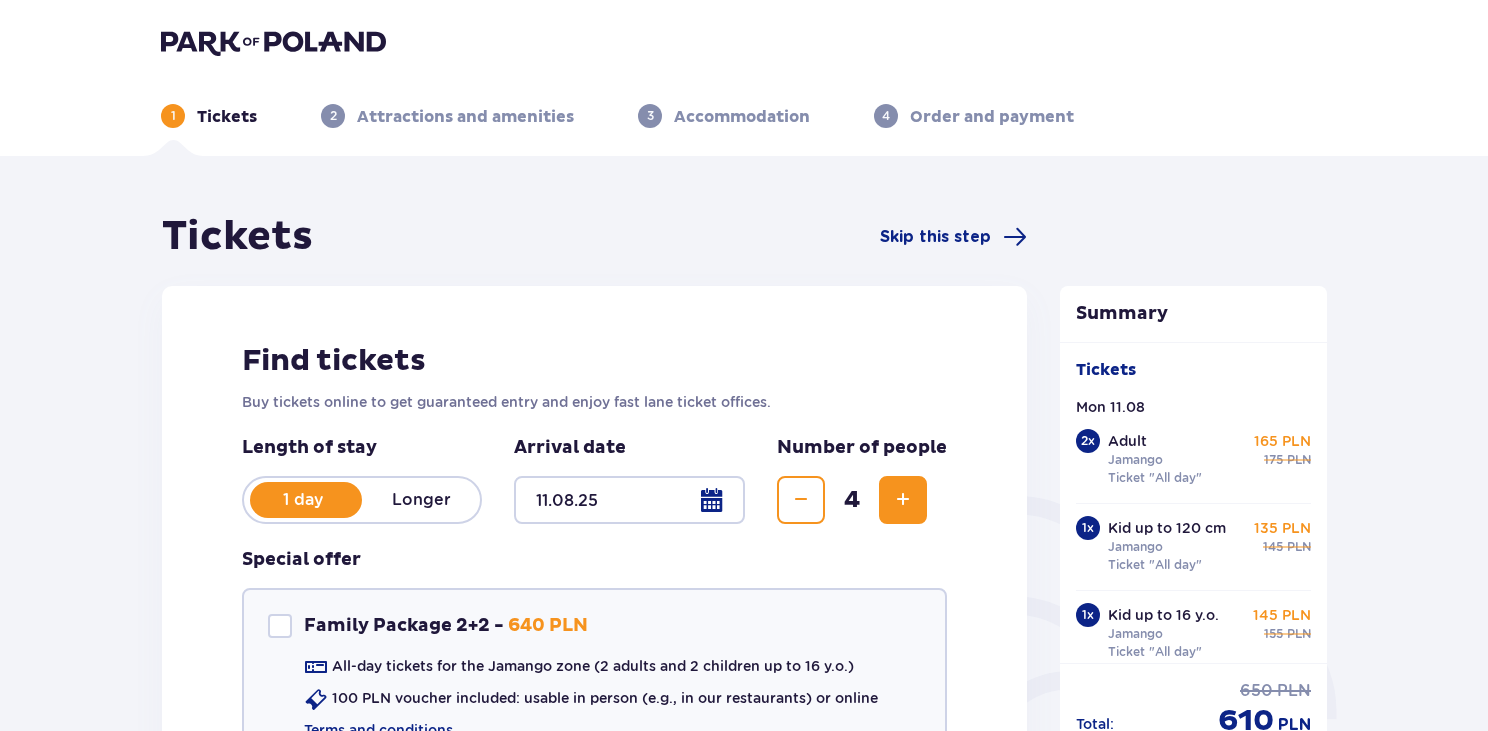 click on "Accommodation" at bounding box center [742, 117] 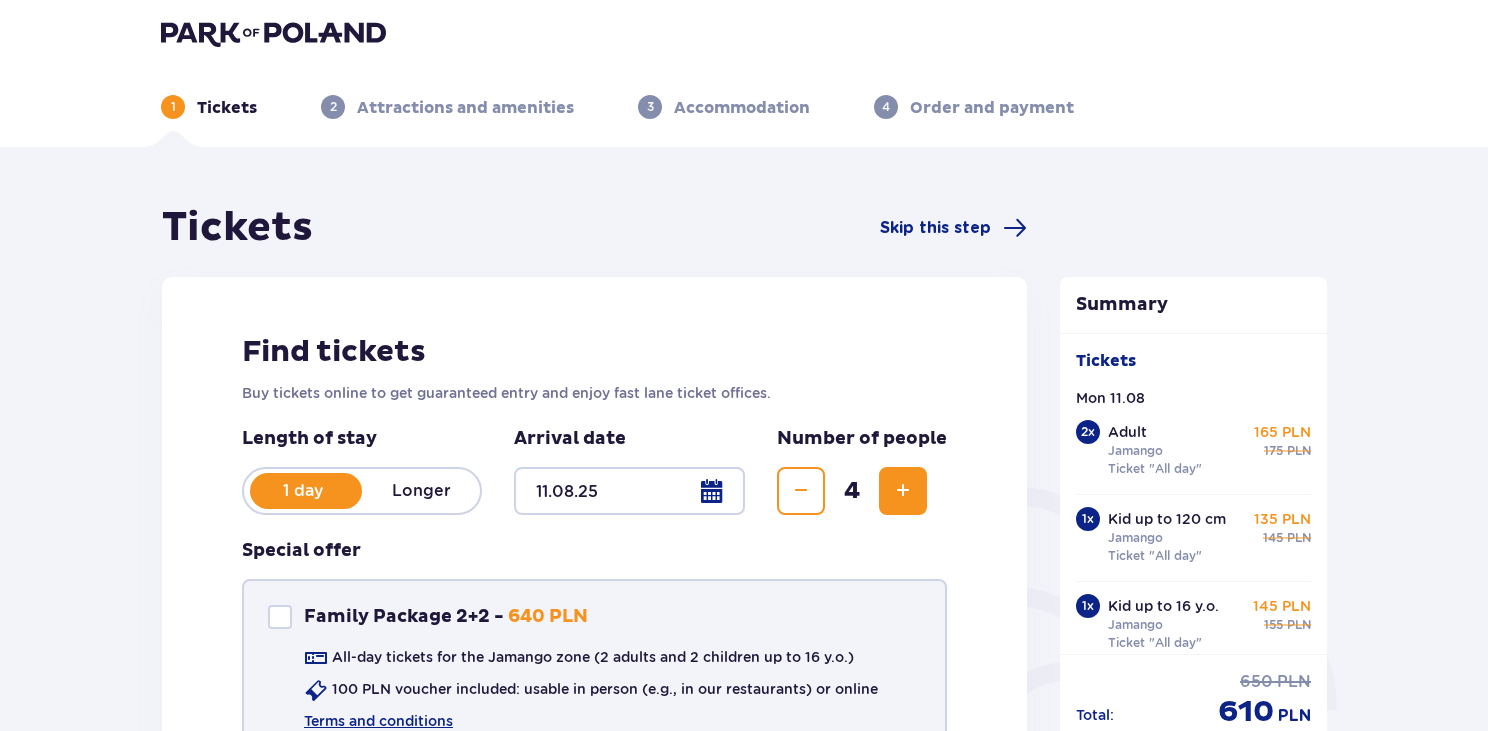 scroll, scrollTop: 0, scrollLeft: 0, axis: both 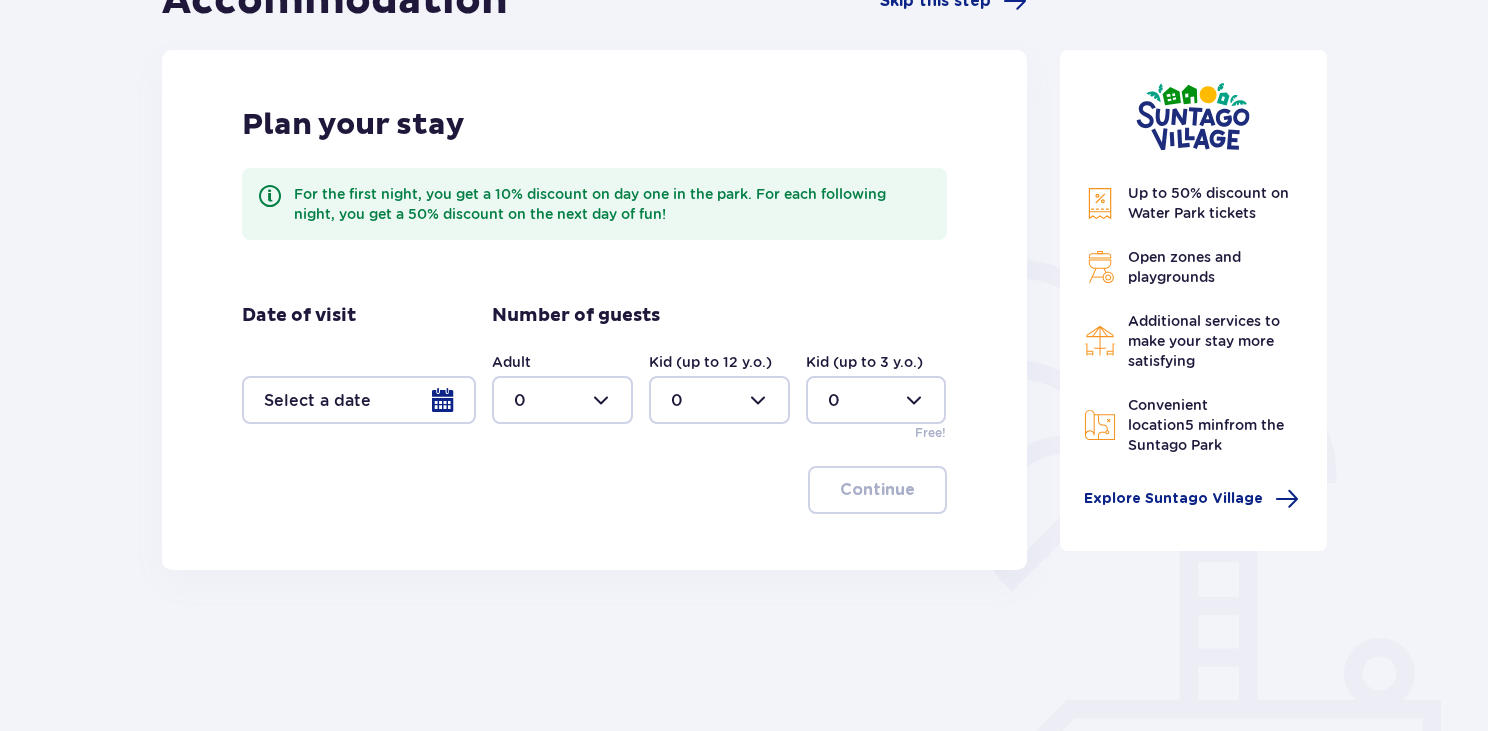 click at bounding box center [359, 400] 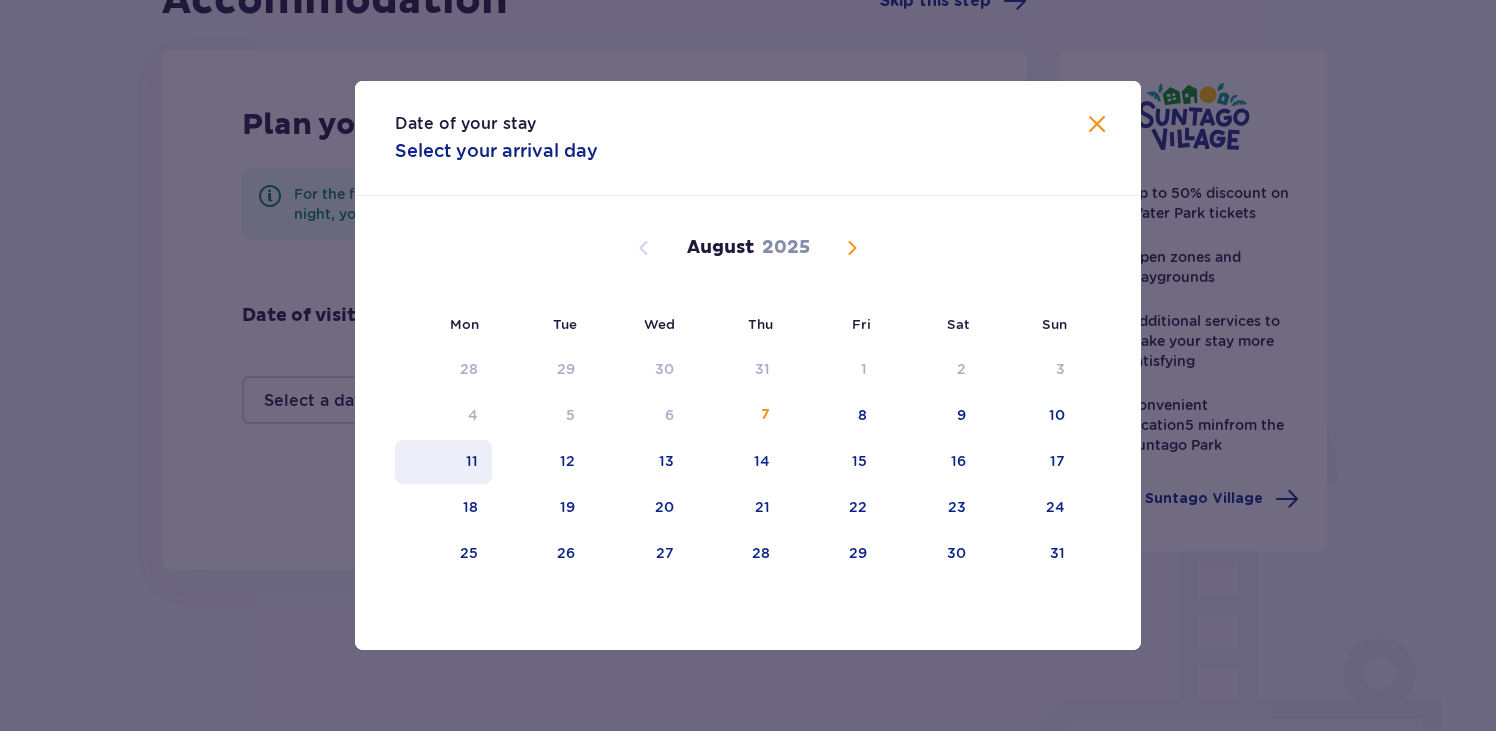 click on "11" at bounding box center (472, 461) 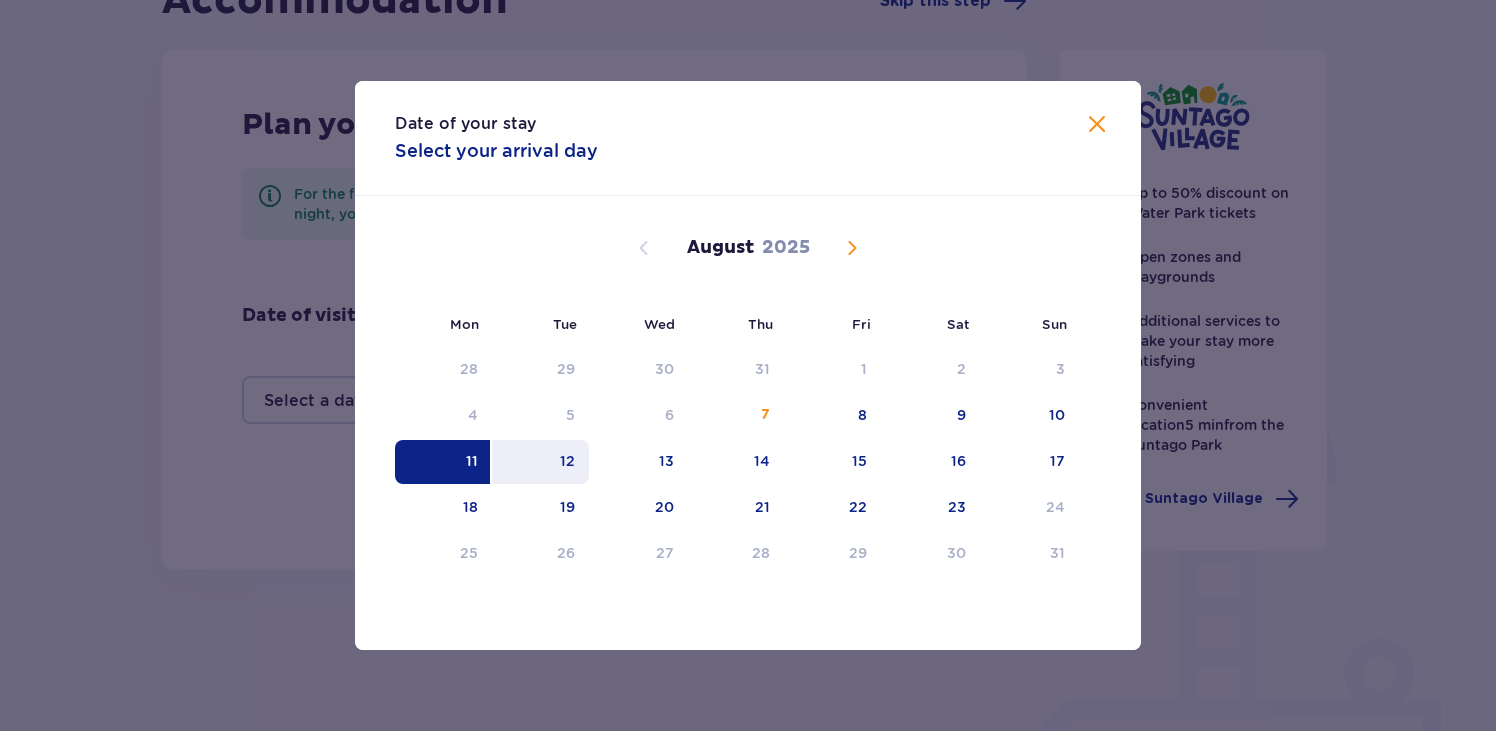 click on "12" at bounding box center (567, 461) 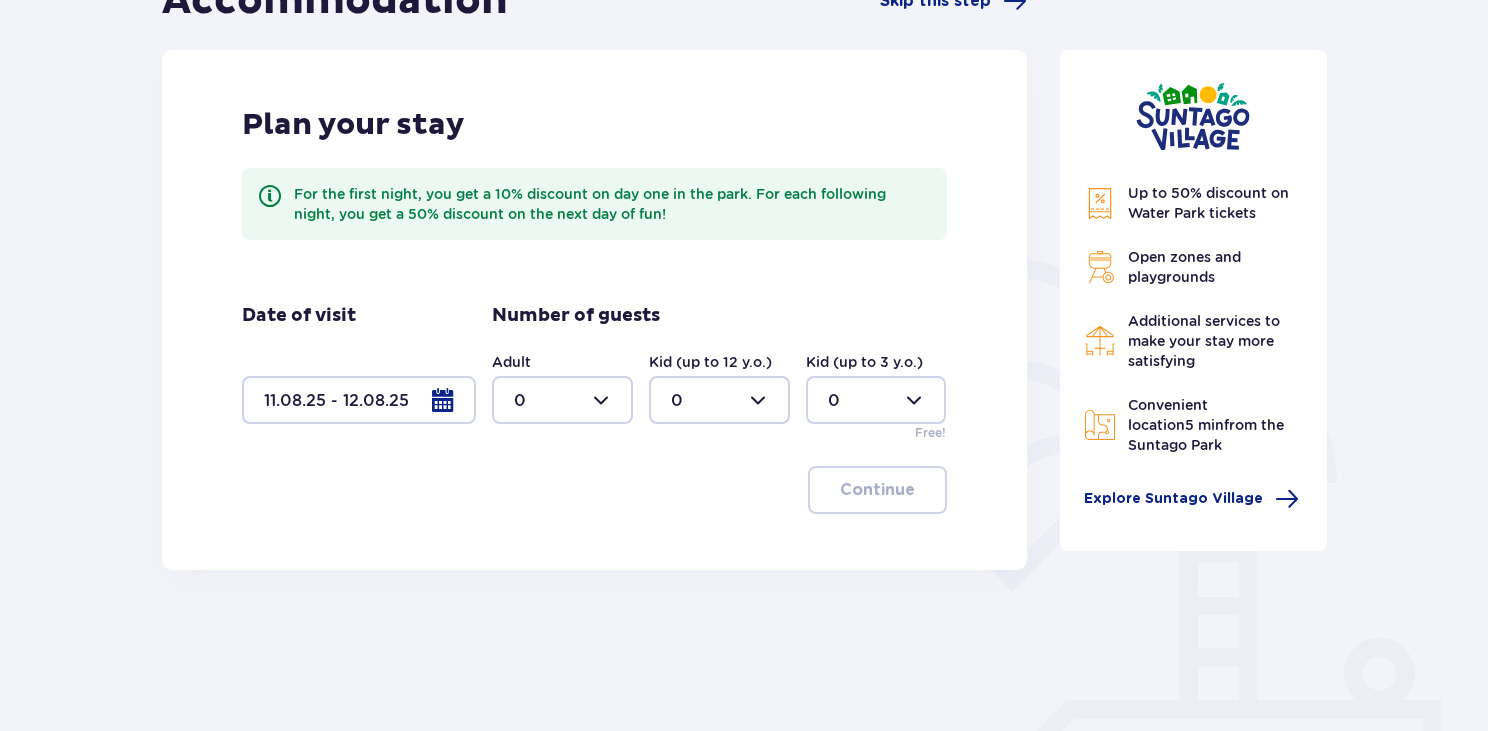 click at bounding box center [562, 400] 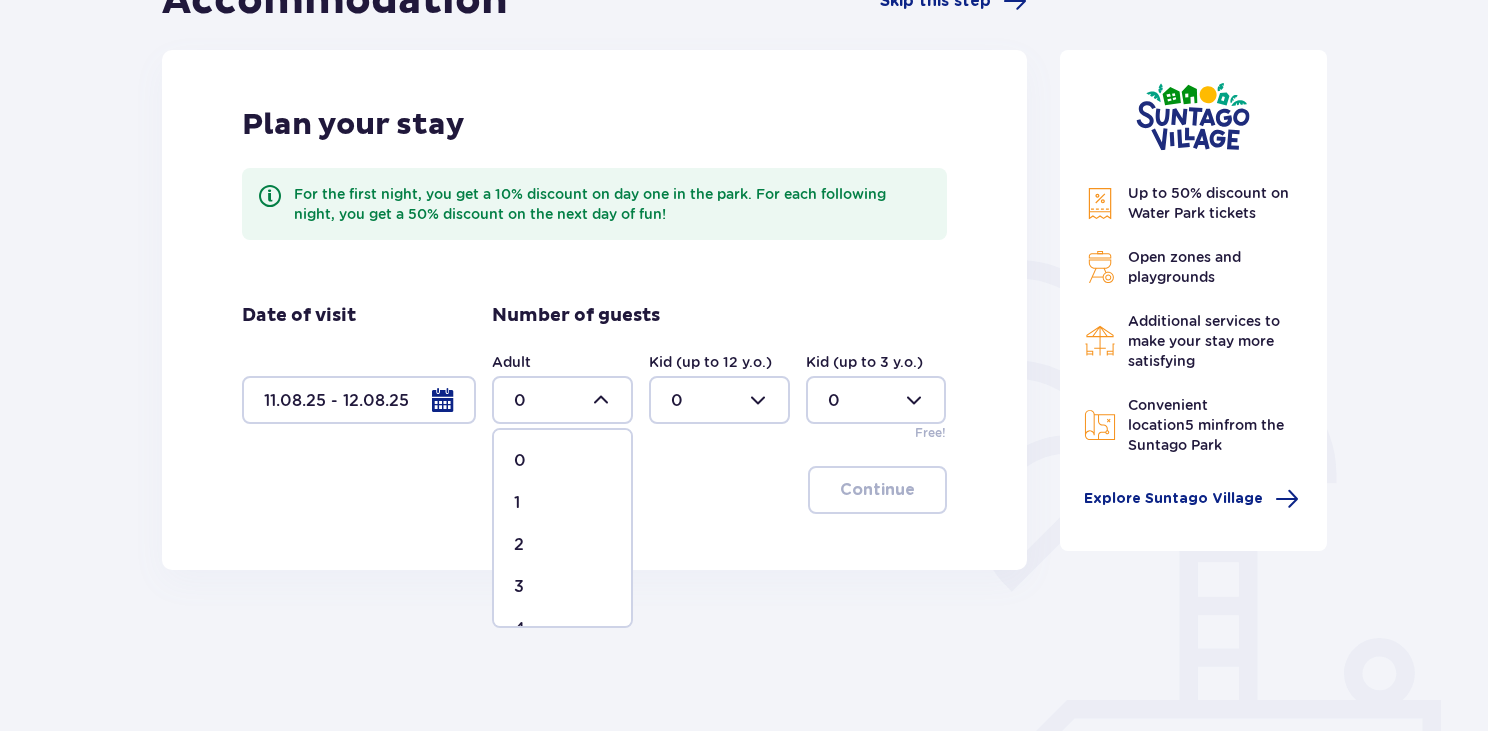 click on "2" at bounding box center (562, 545) 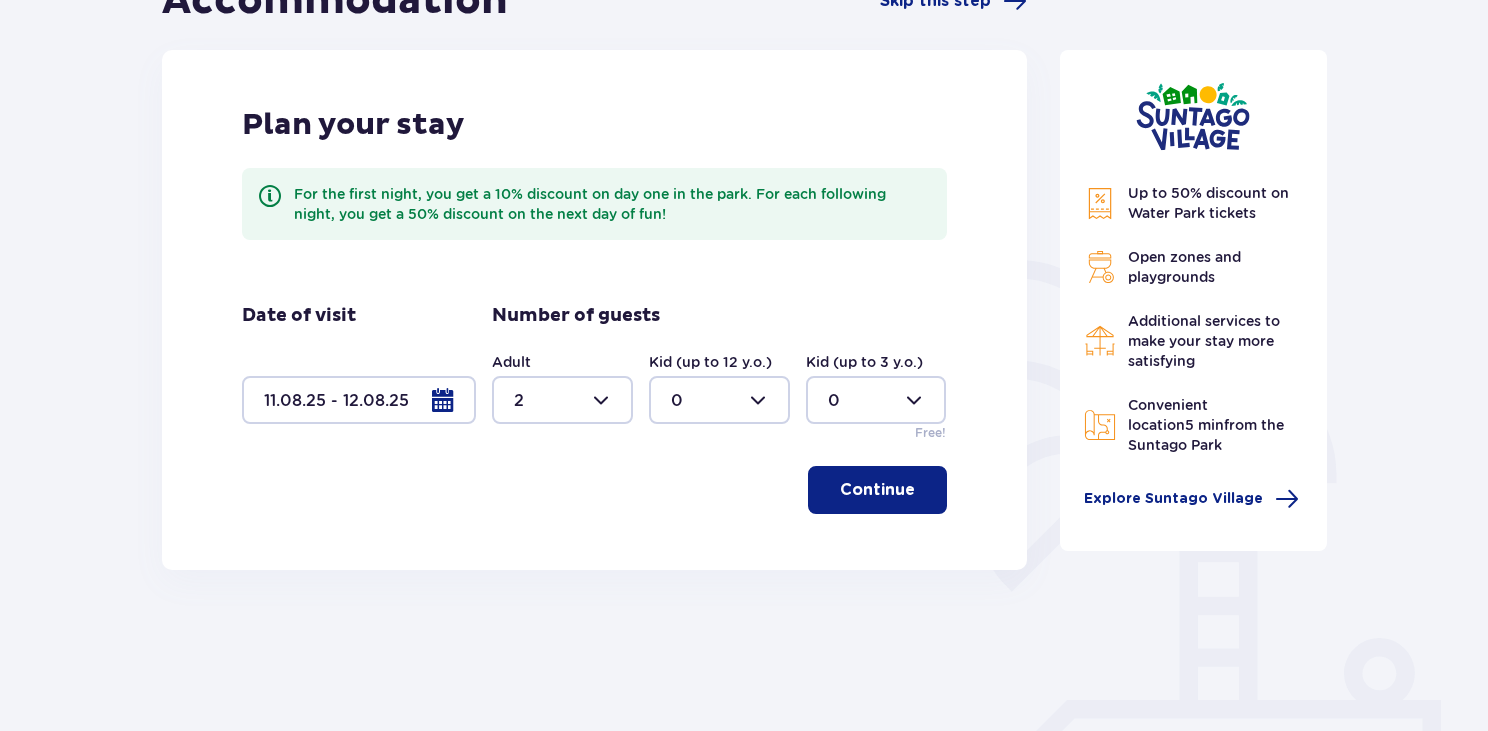 click at bounding box center (719, 400) 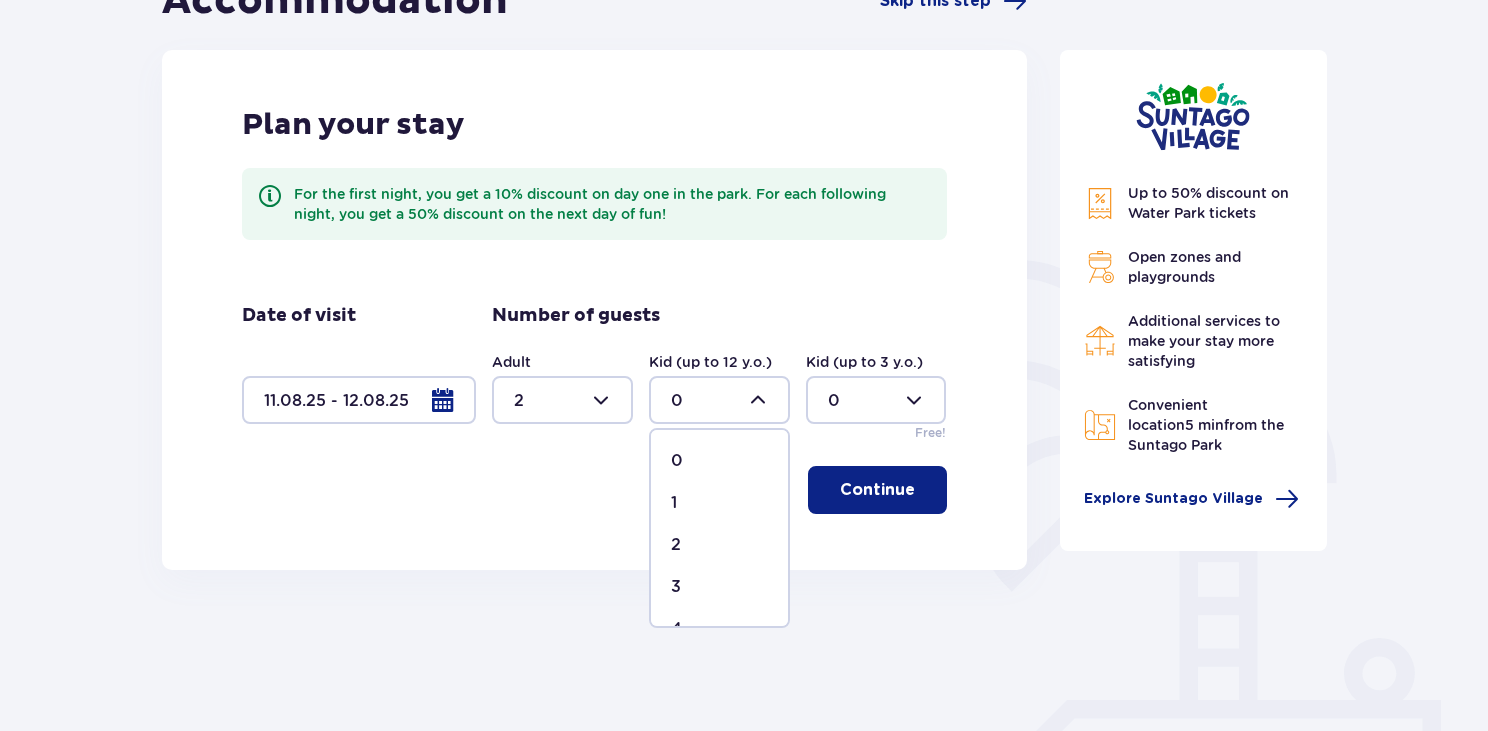 click on "1" at bounding box center (719, 503) 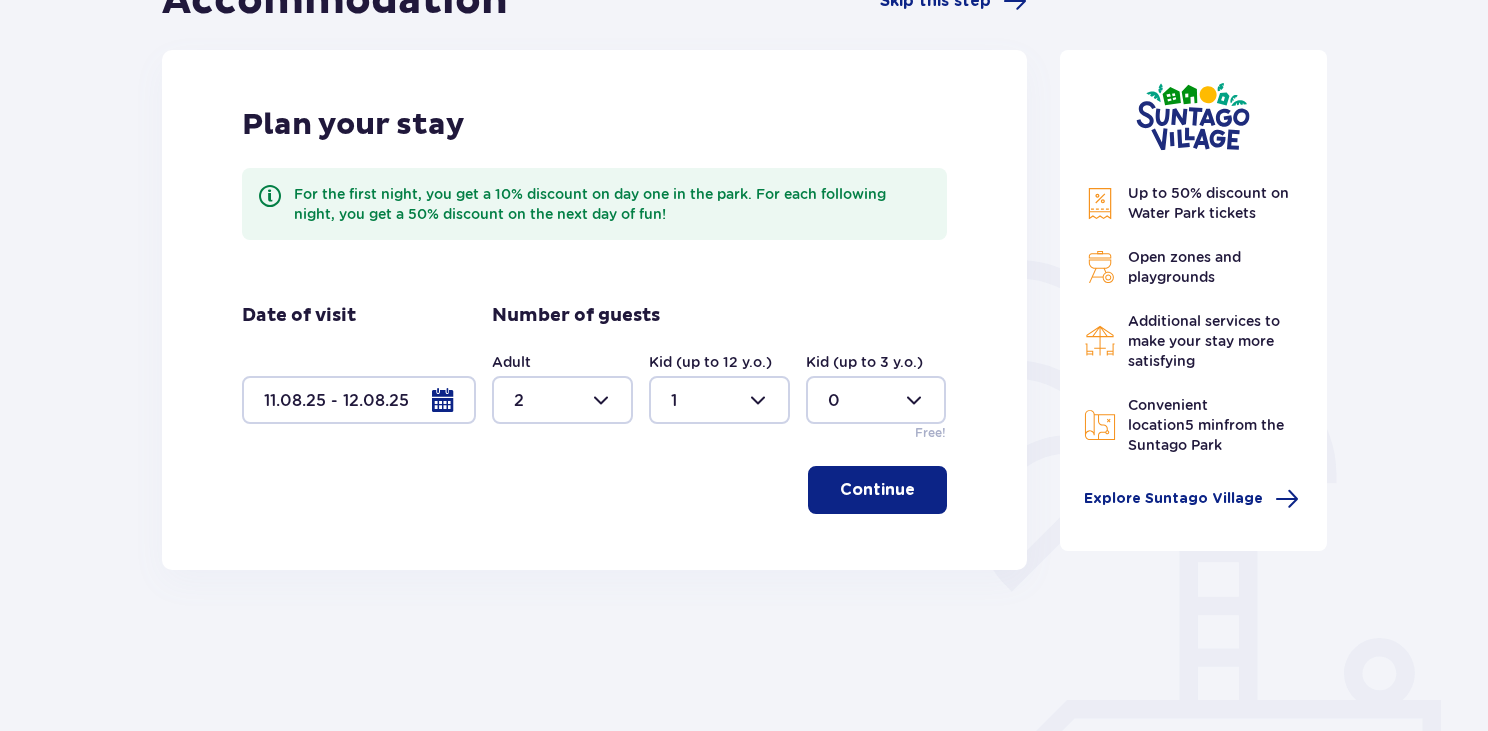 click at bounding box center (562, 400) 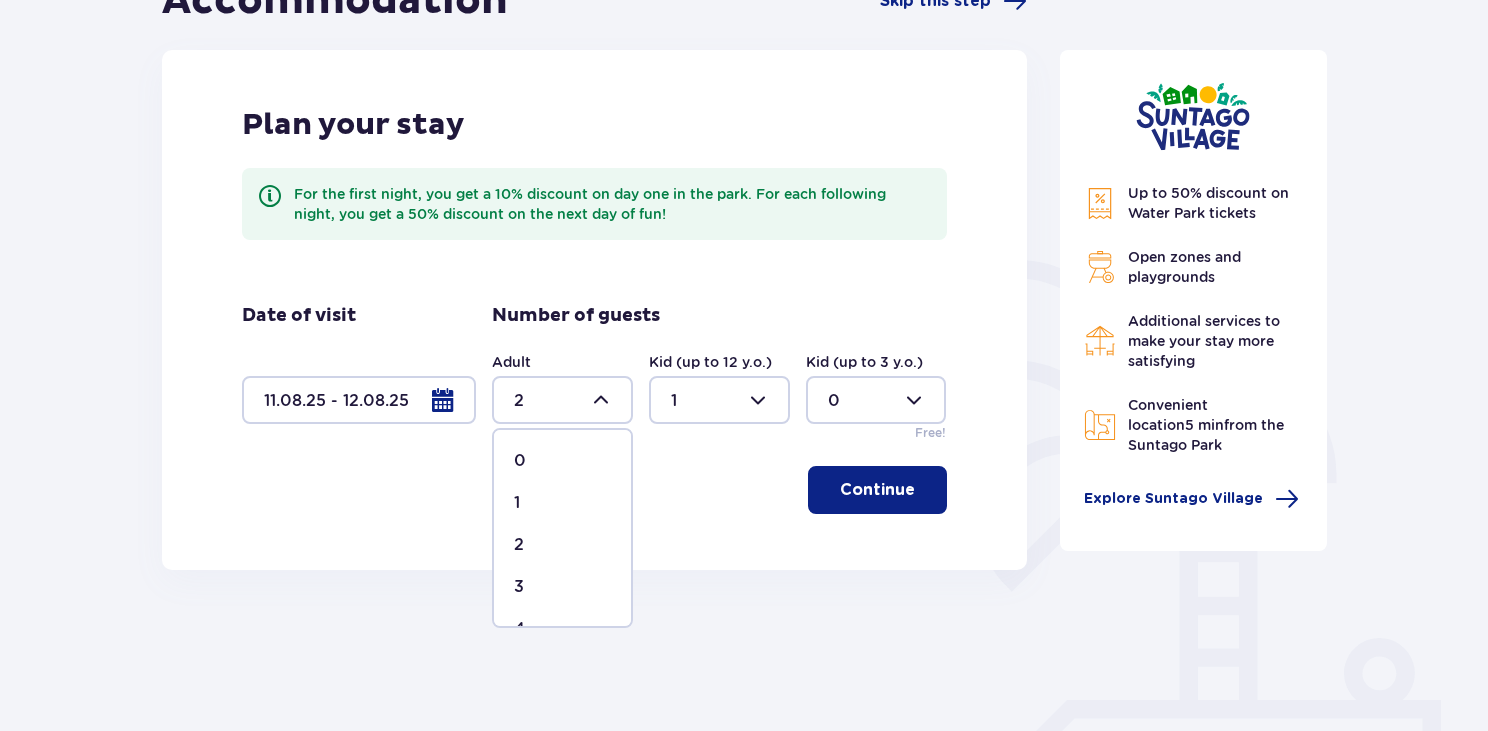 click on "3" at bounding box center (562, 587) 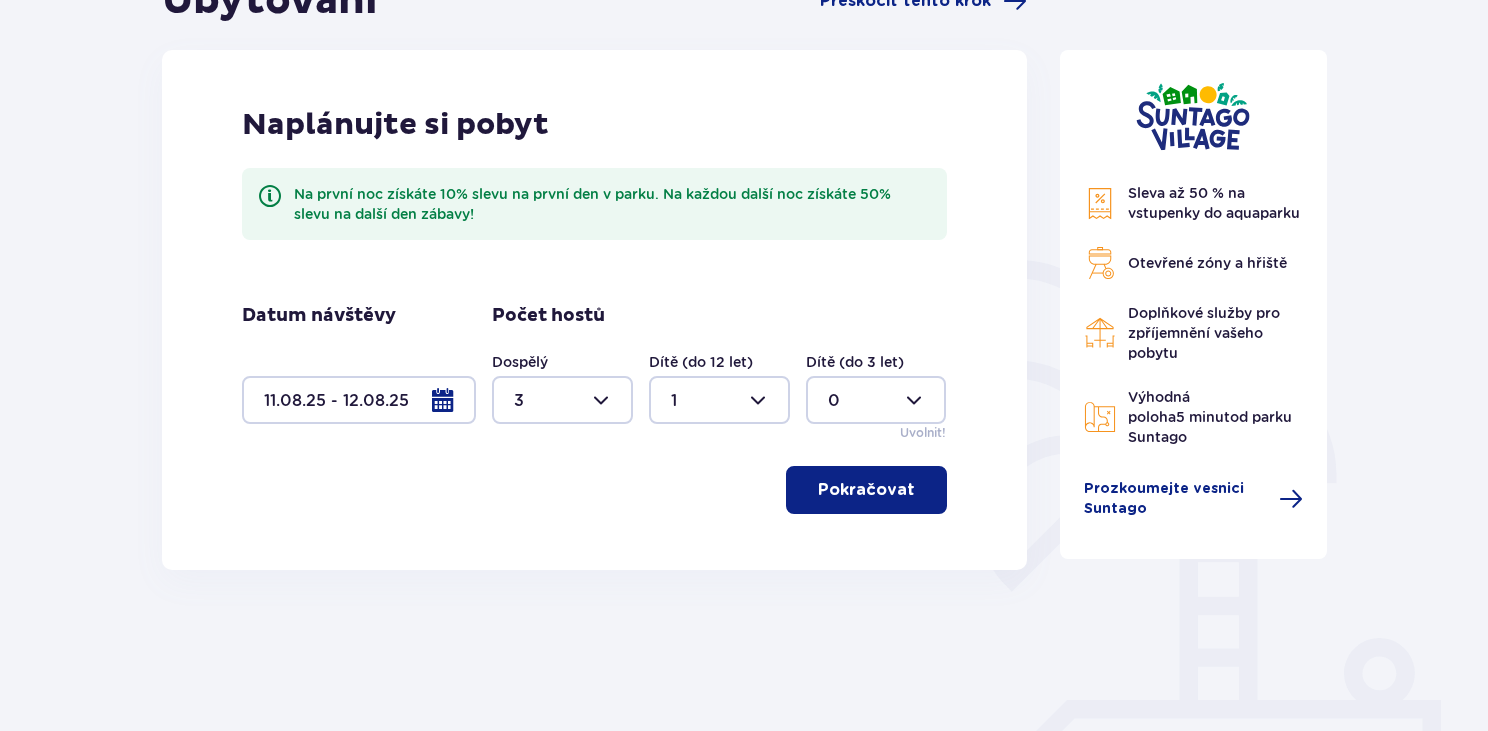 click on "Pokračovat" at bounding box center (866, 490) 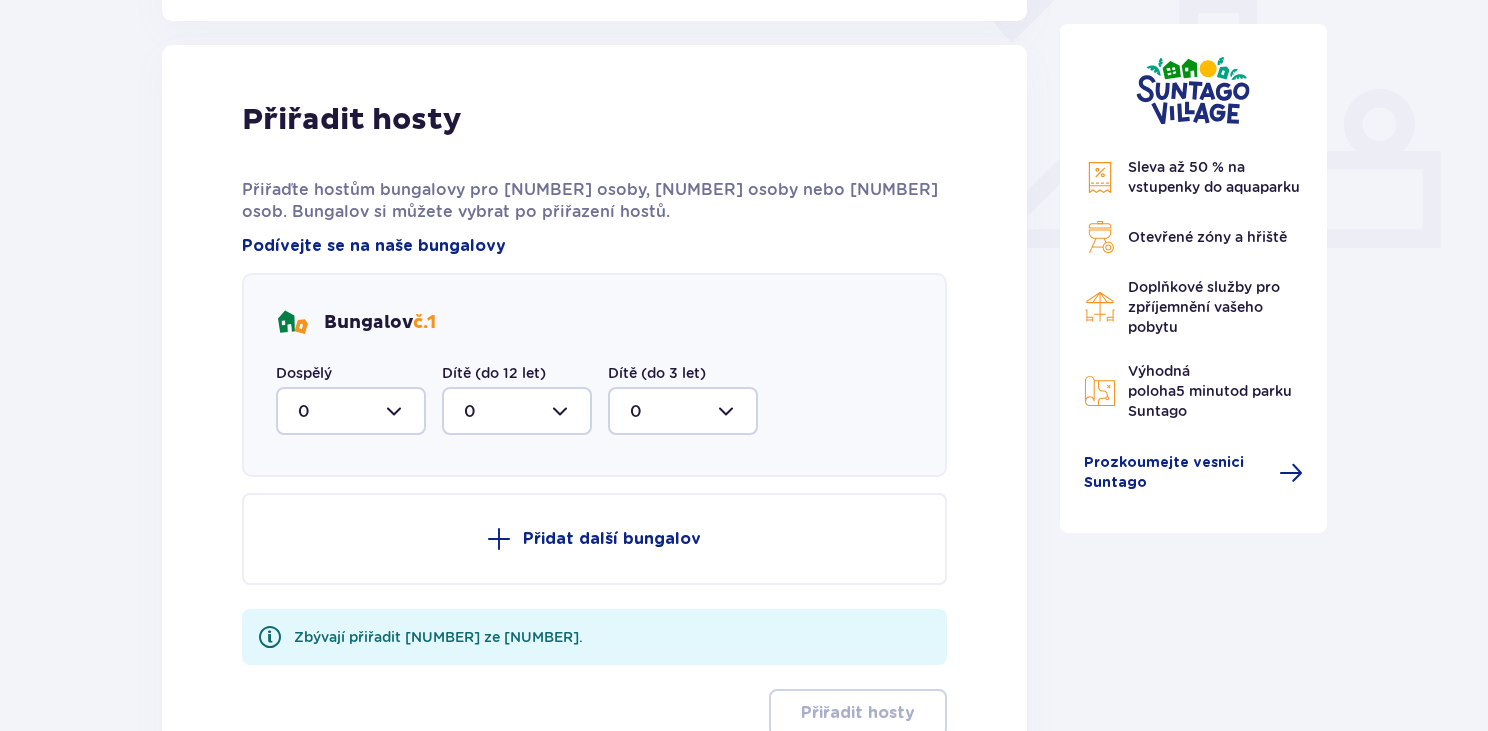 scroll, scrollTop: 806, scrollLeft: 0, axis: vertical 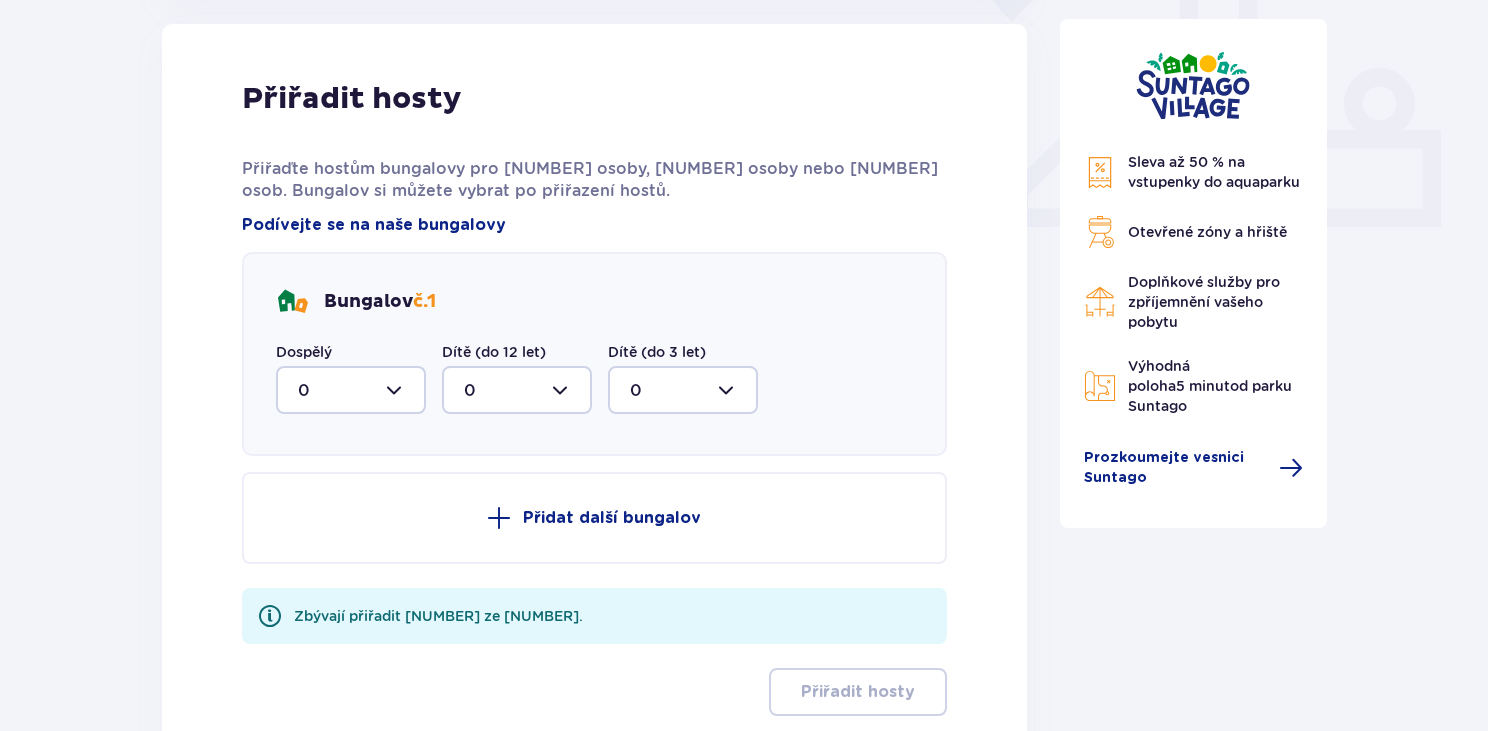 click at bounding box center (351, 390) 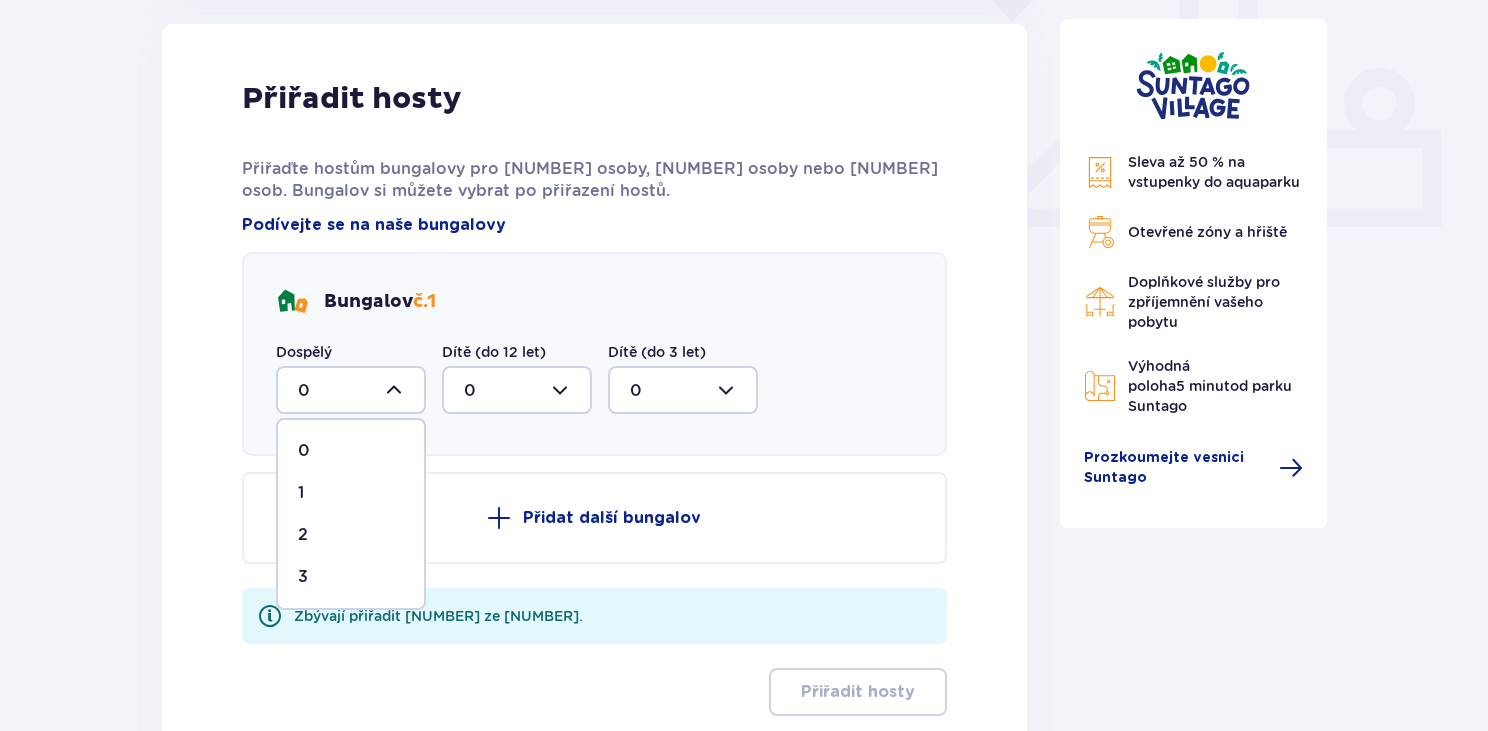 click on "2" at bounding box center [351, 535] 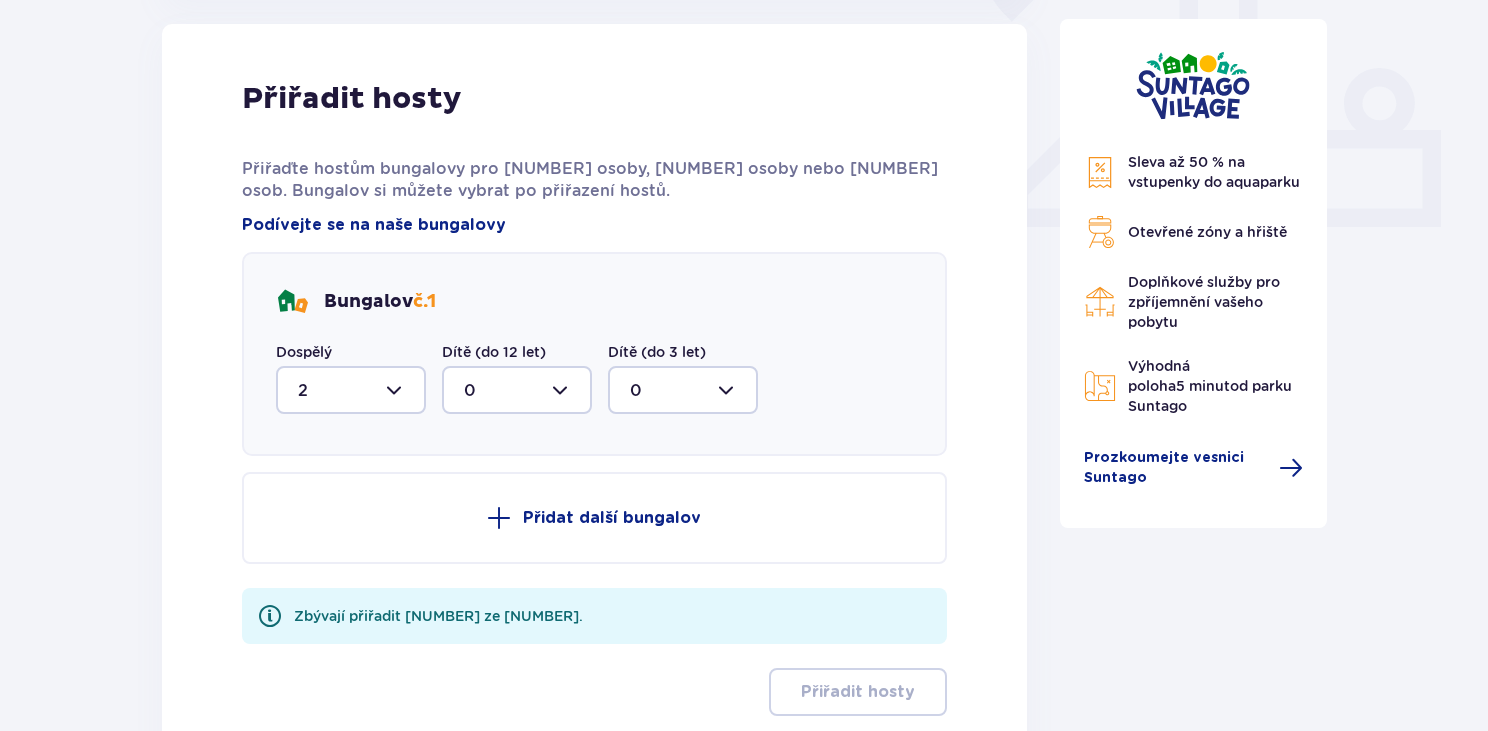 click at bounding box center [351, 390] 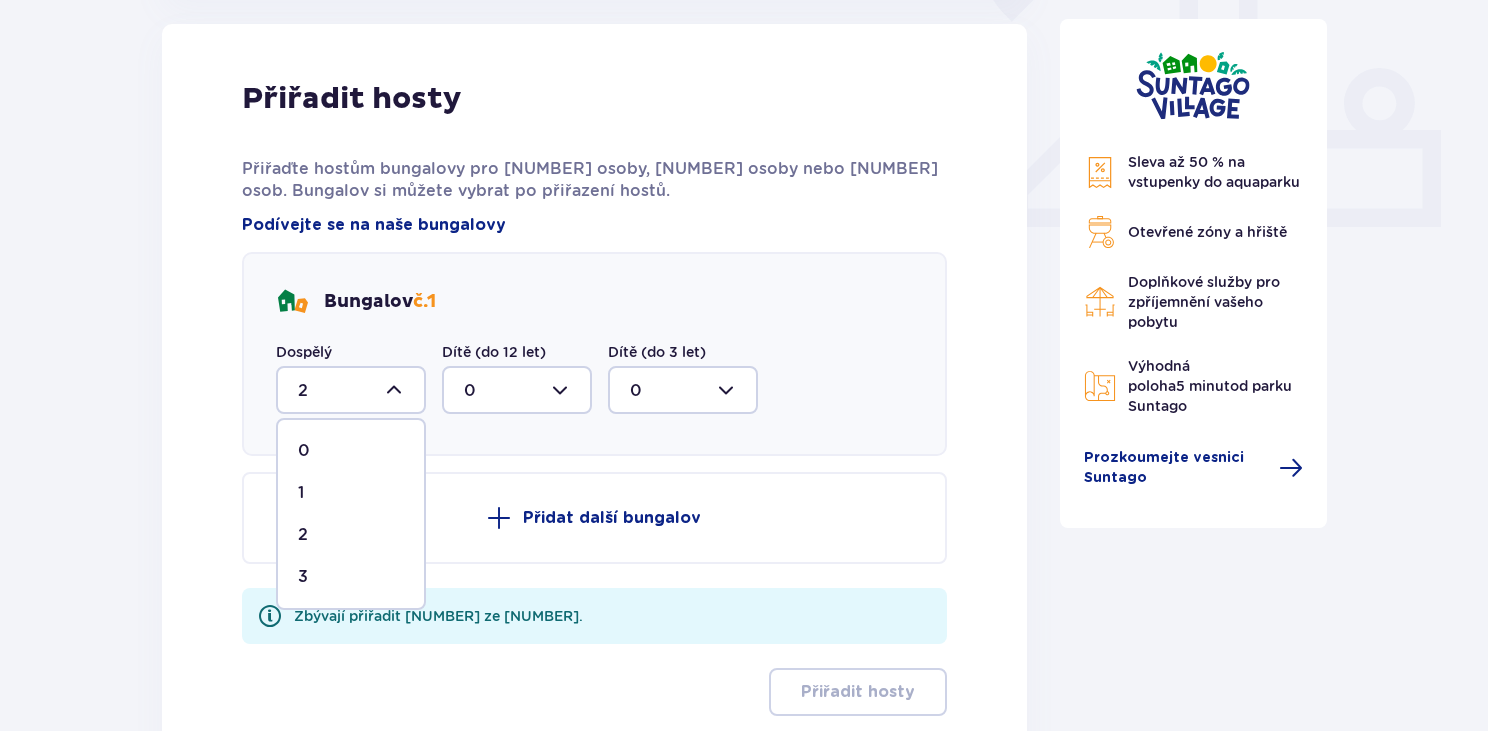 click on "3" at bounding box center [351, 577] 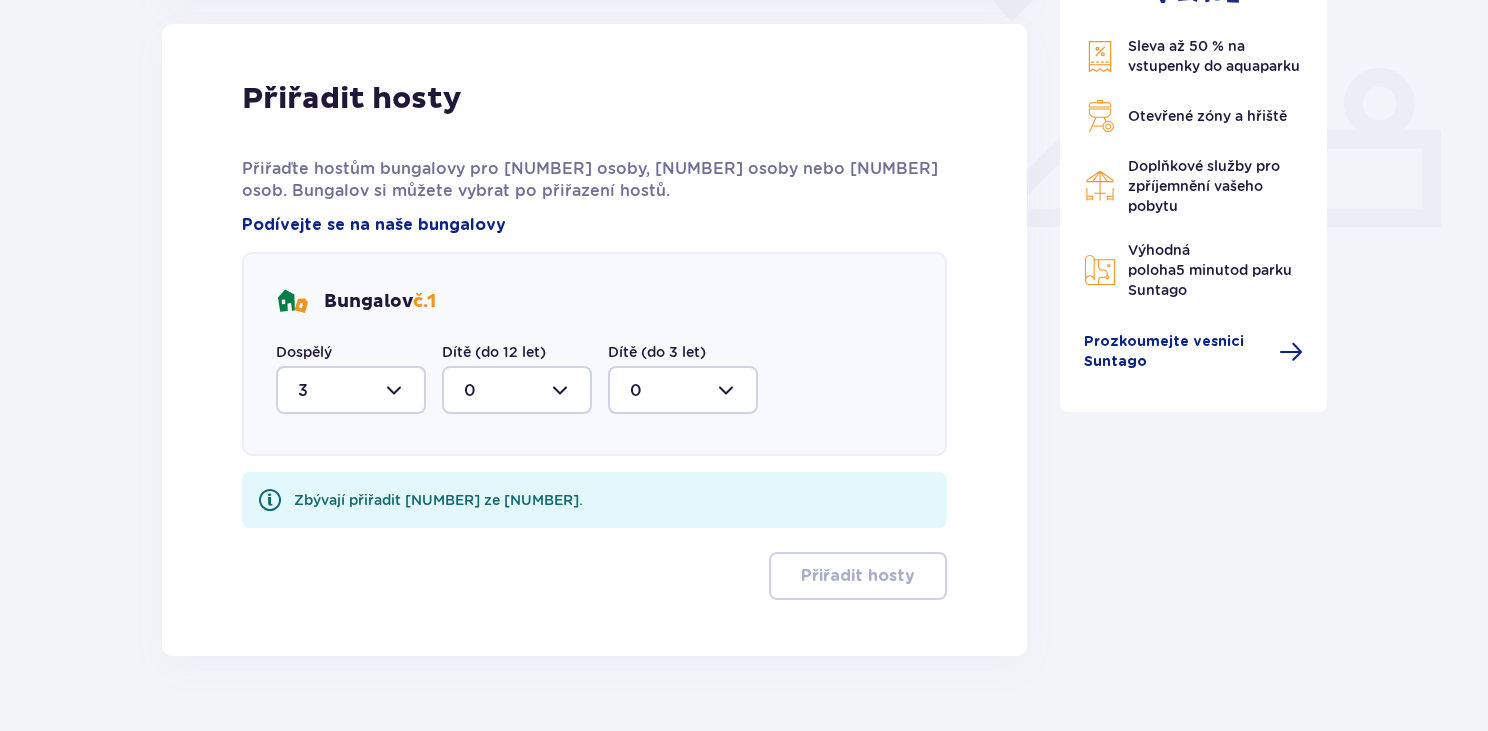 click at bounding box center (517, 390) 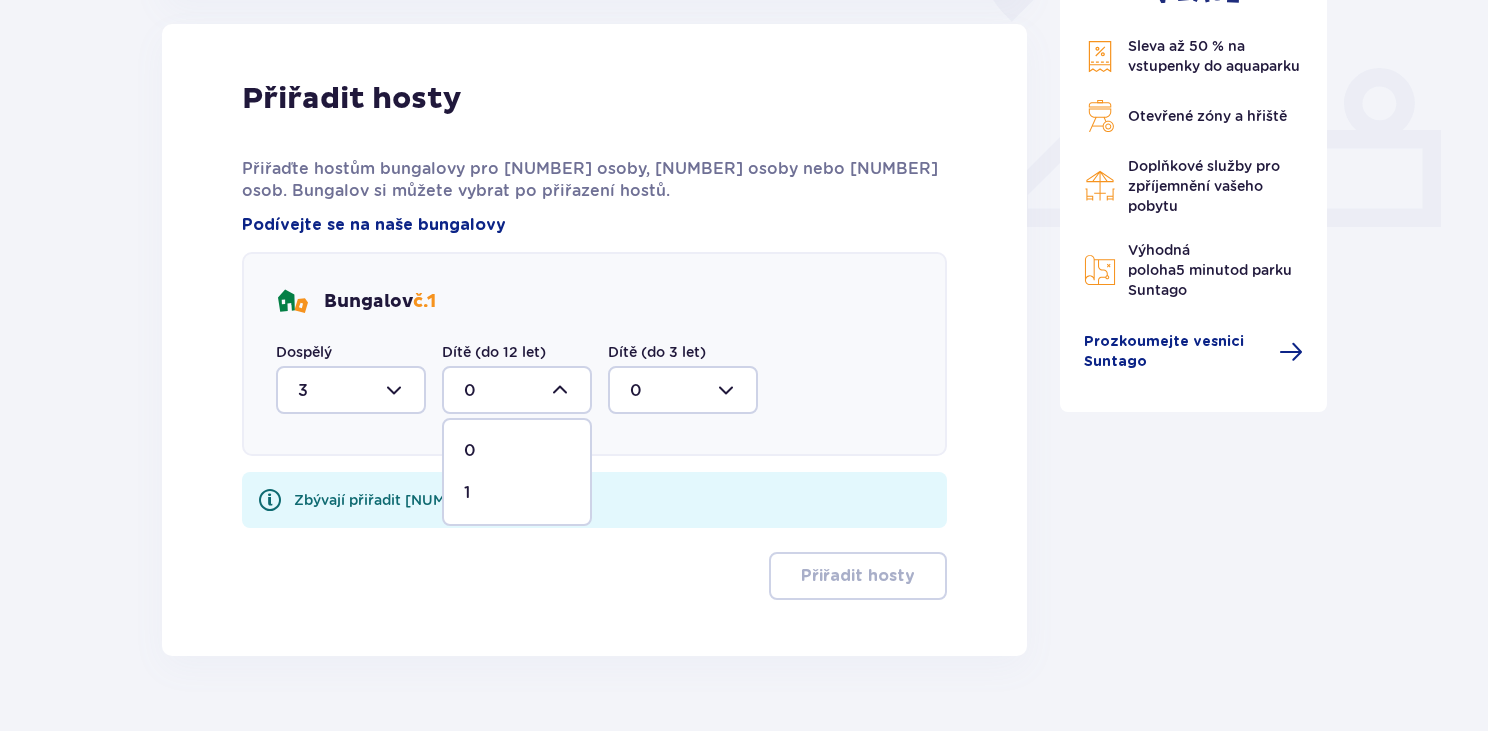 click on "1" at bounding box center (517, 493) 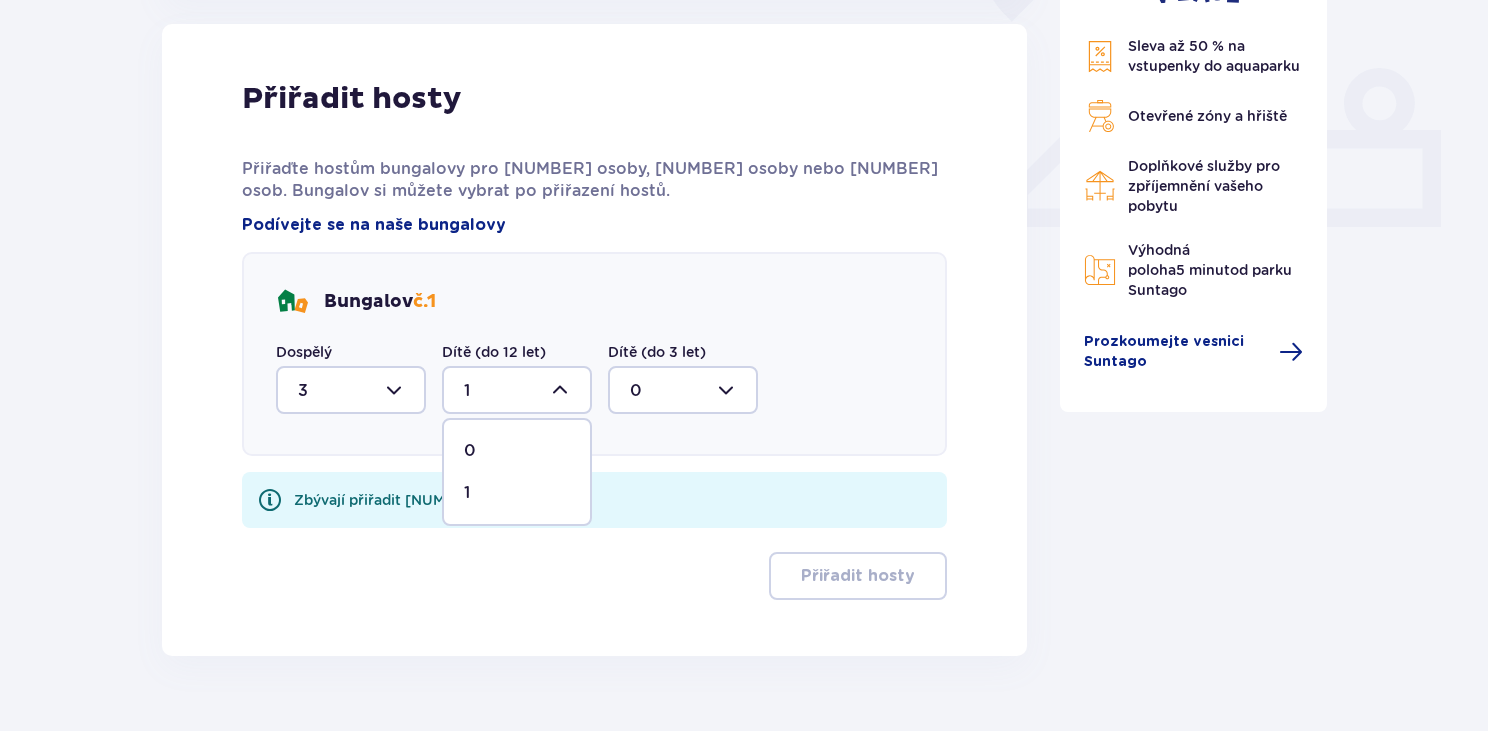 scroll, scrollTop: 771, scrollLeft: 0, axis: vertical 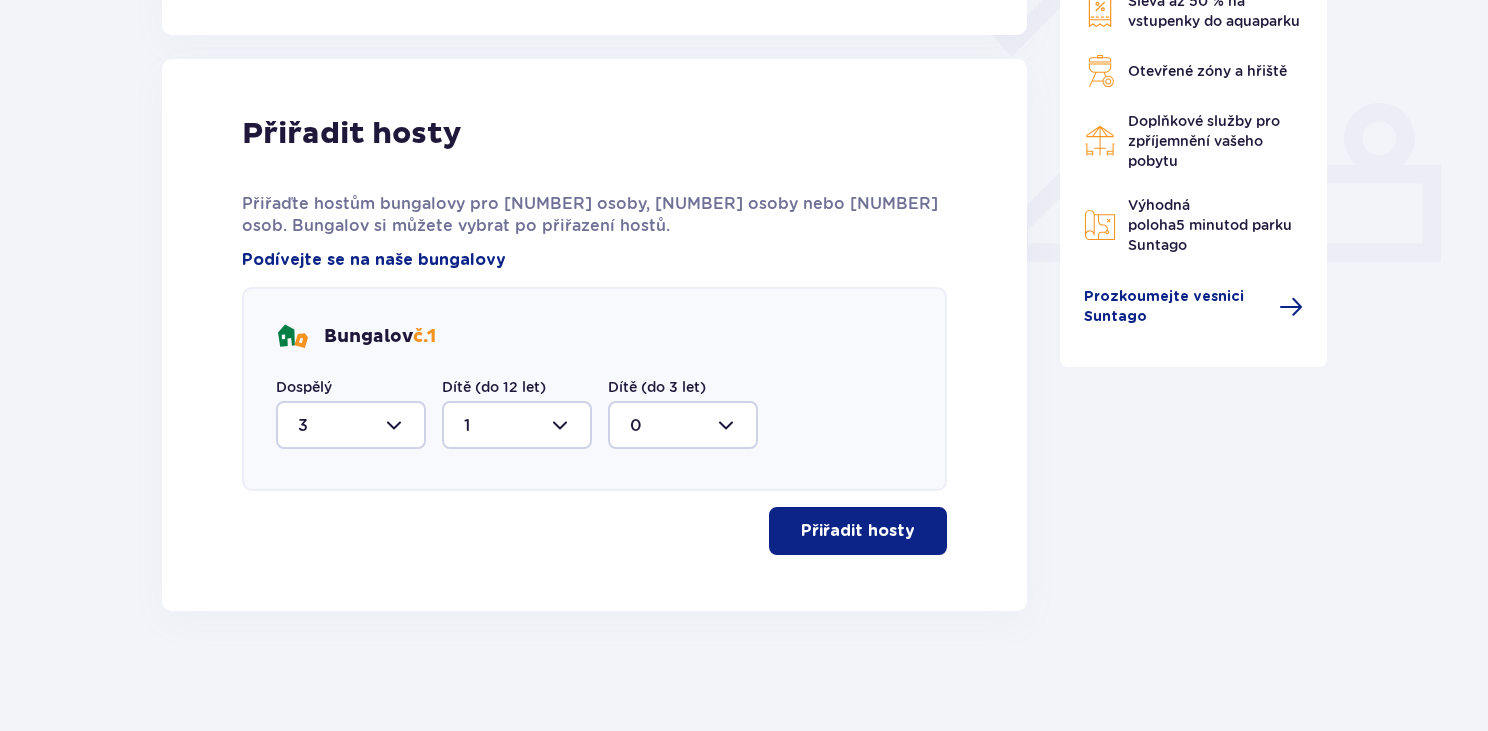 click on "Přiřadit hosty" at bounding box center (858, 531) 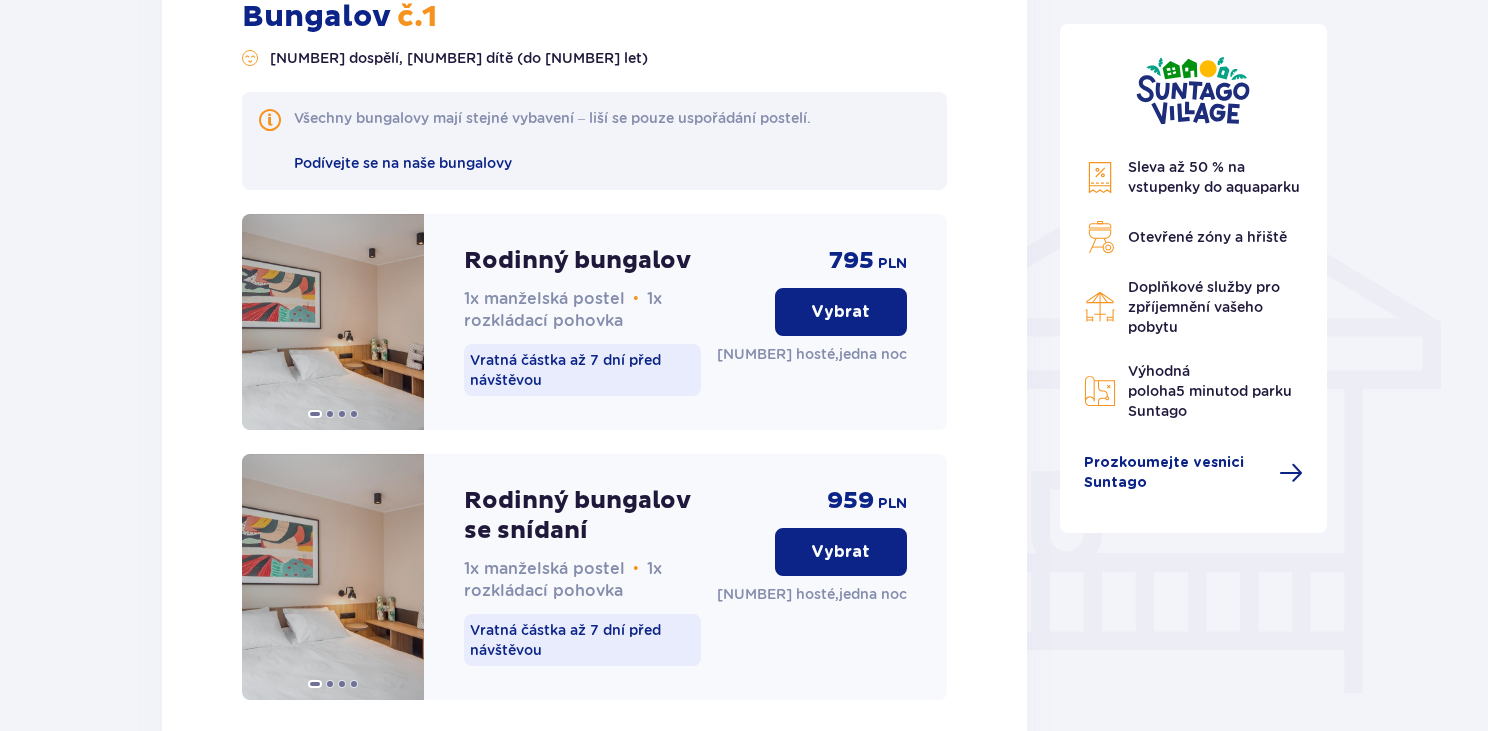 scroll, scrollTop: 1463, scrollLeft: 0, axis: vertical 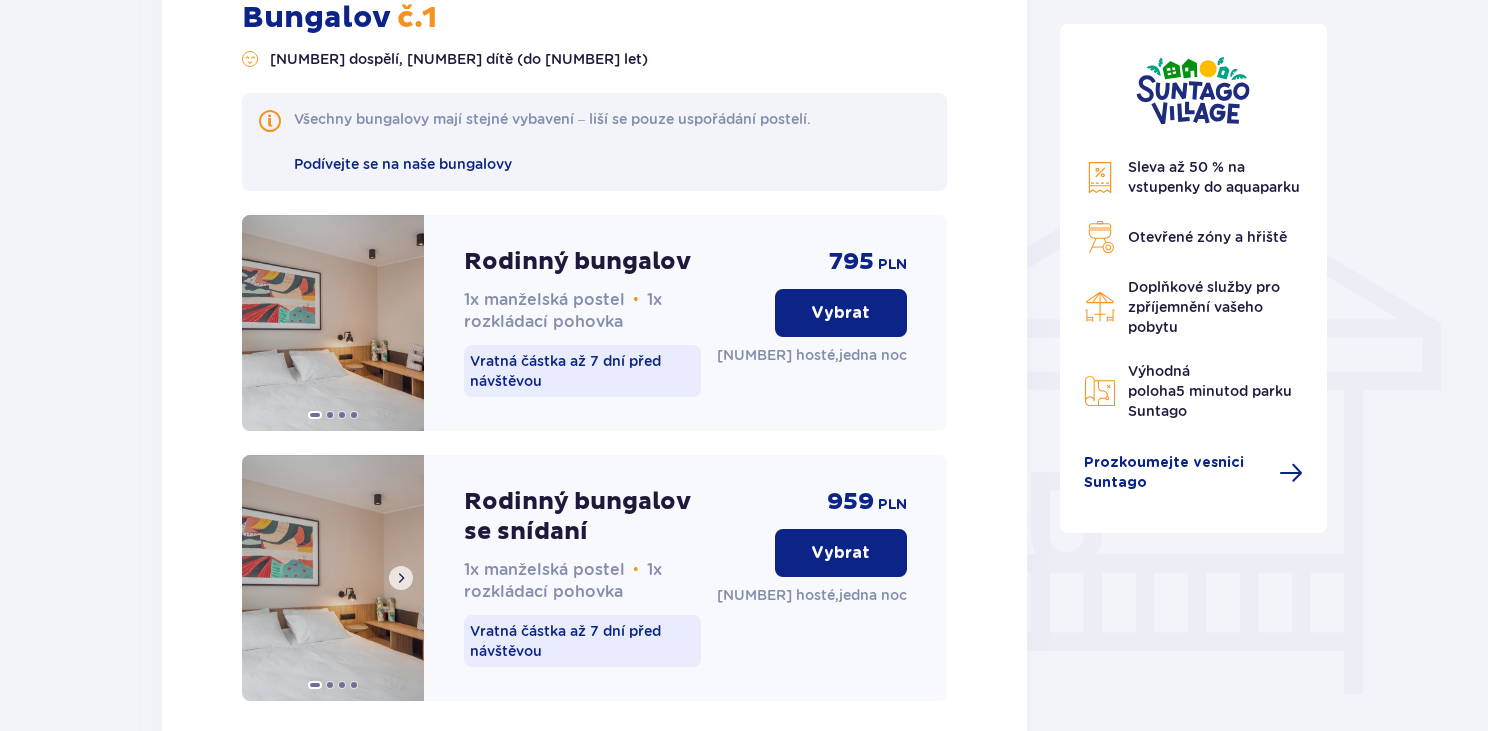 click at bounding box center [333, 578] 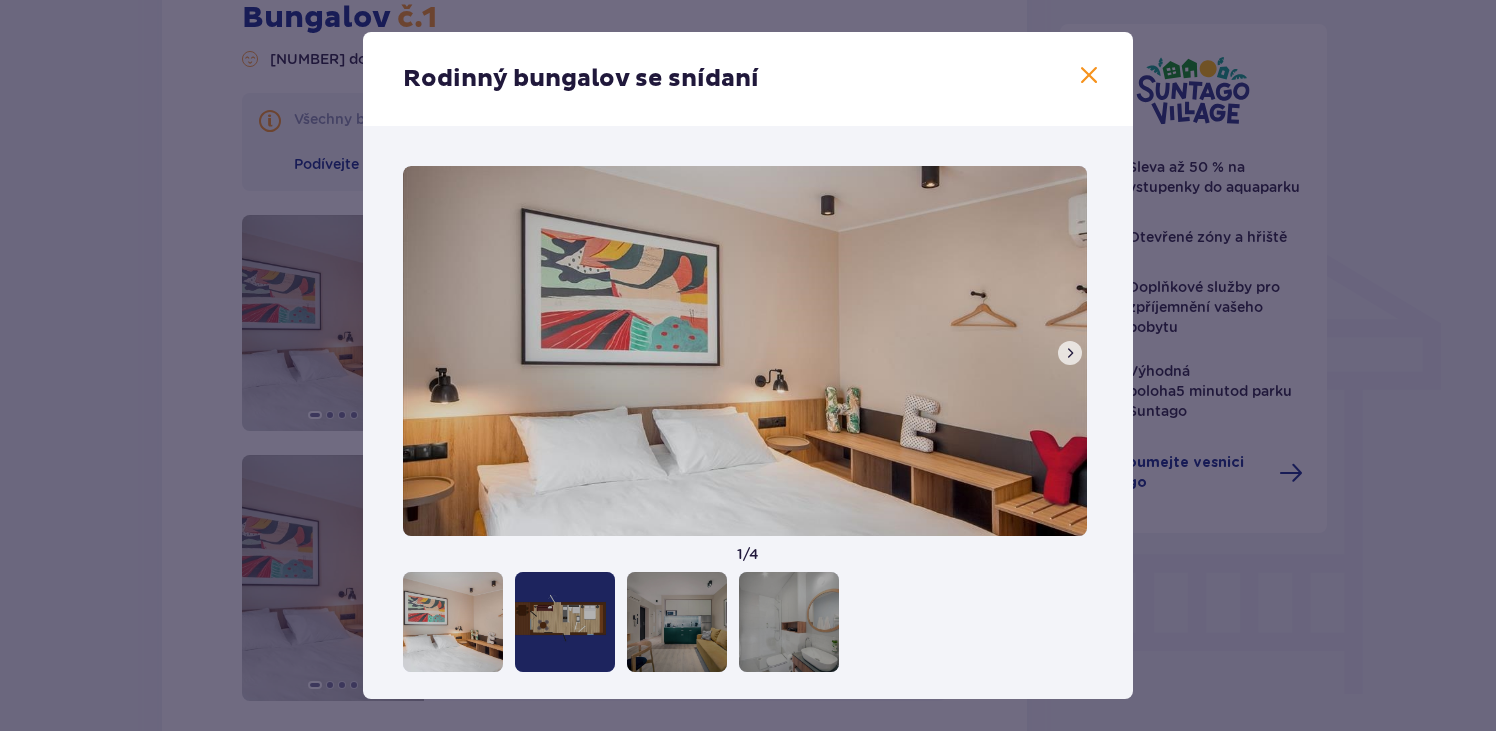 click at bounding box center [1070, 353] 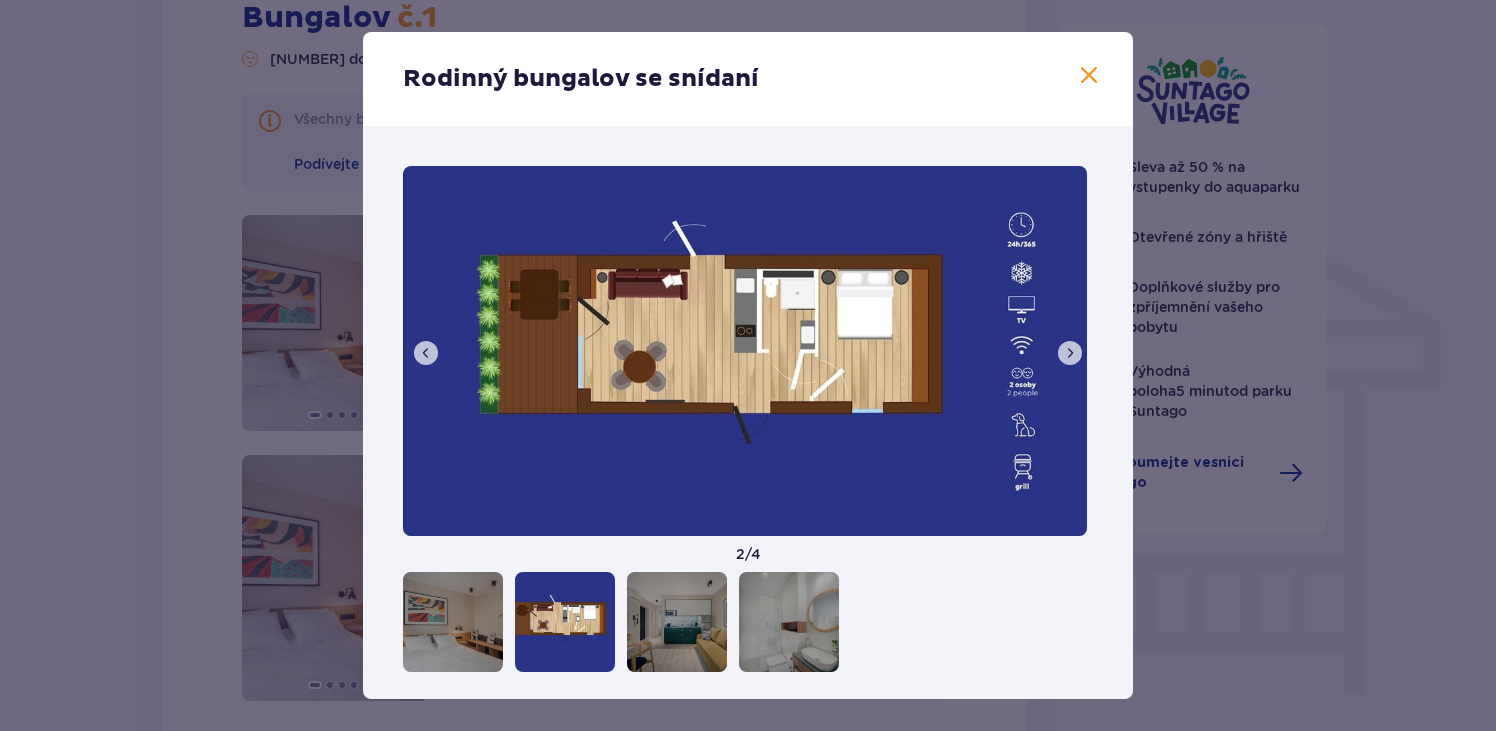 click at bounding box center (1070, 353) 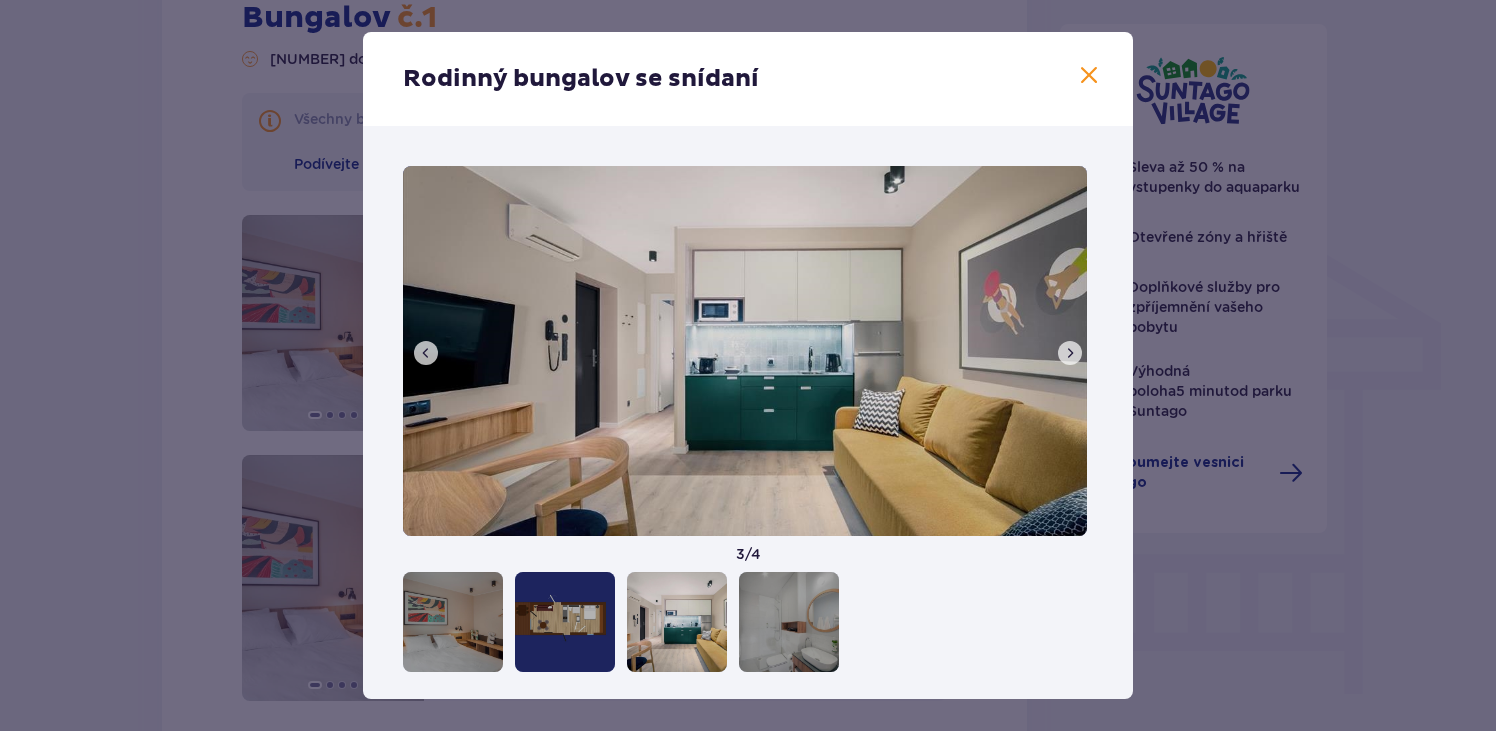 click at bounding box center [1070, 353] 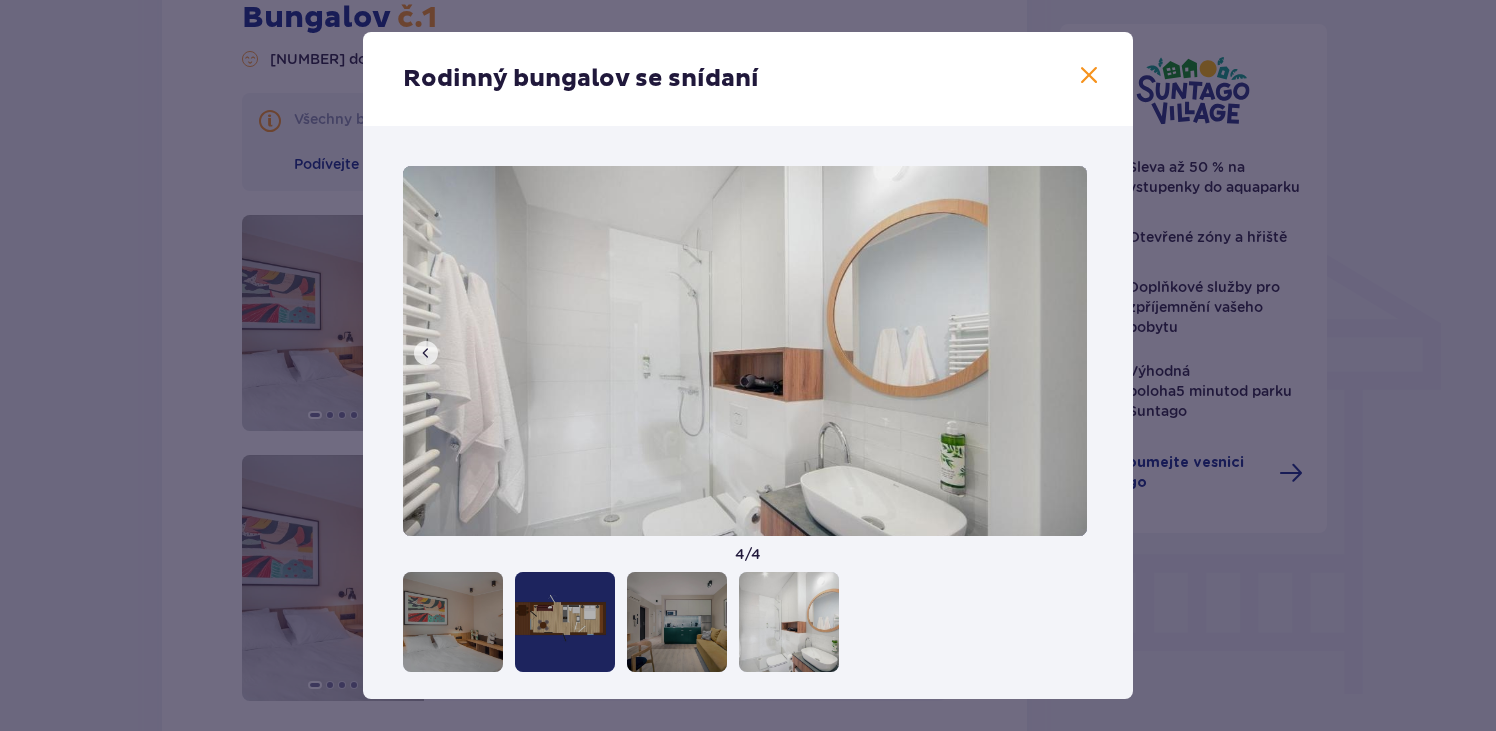 click at bounding box center (745, 351) 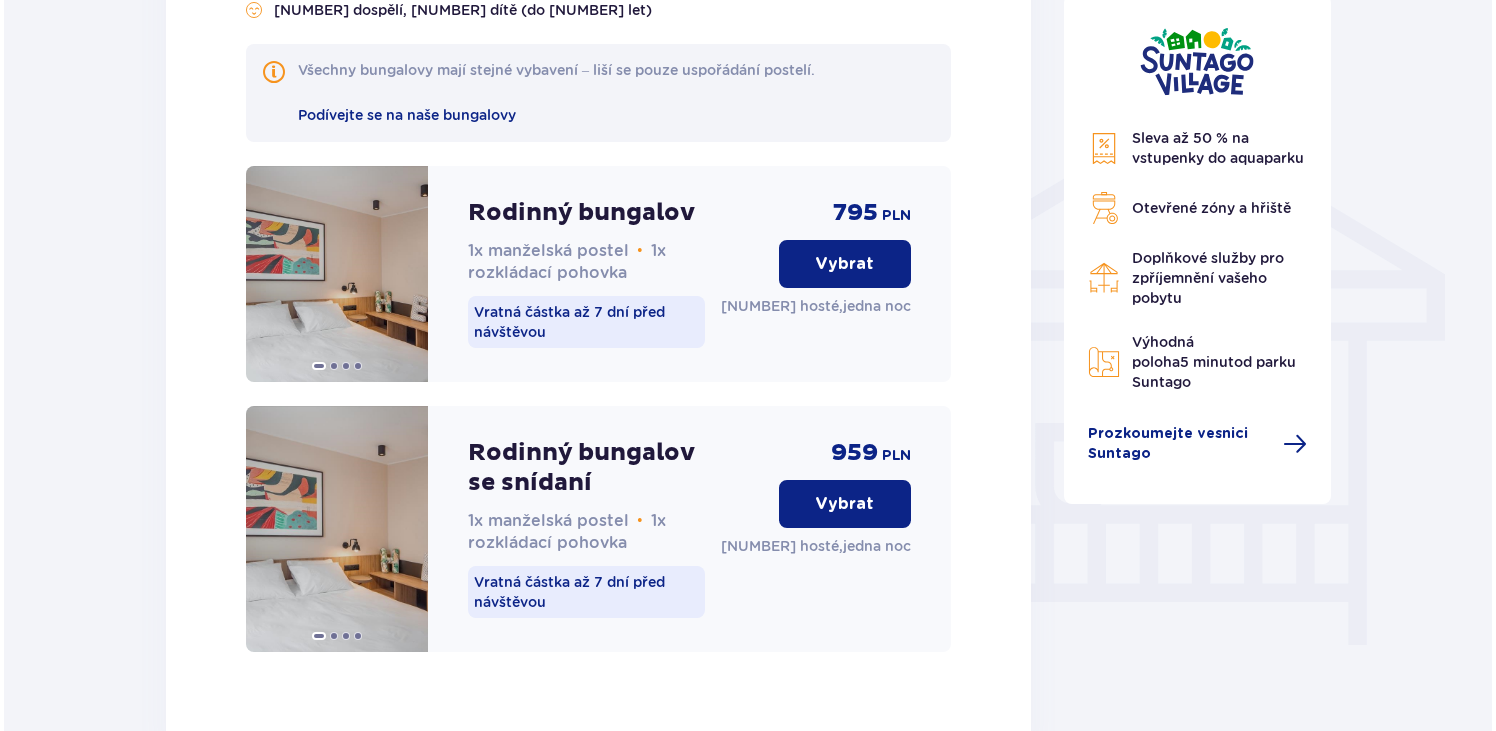 scroll, scrollTop: 1517, scrollLeft: 0, axis: vertical 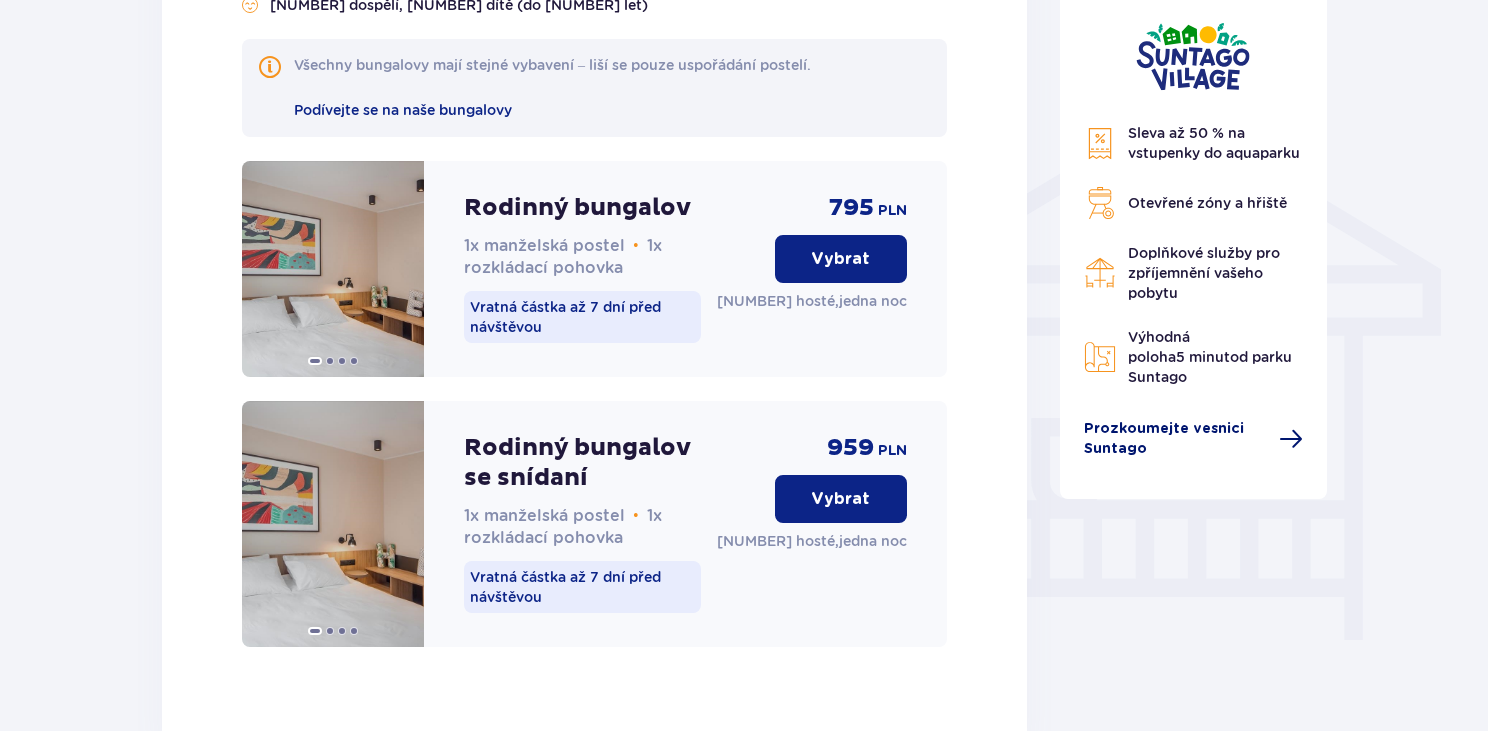 click on "Prozkoumejte vesnici Suntago" at bounding box center [1164, 439] 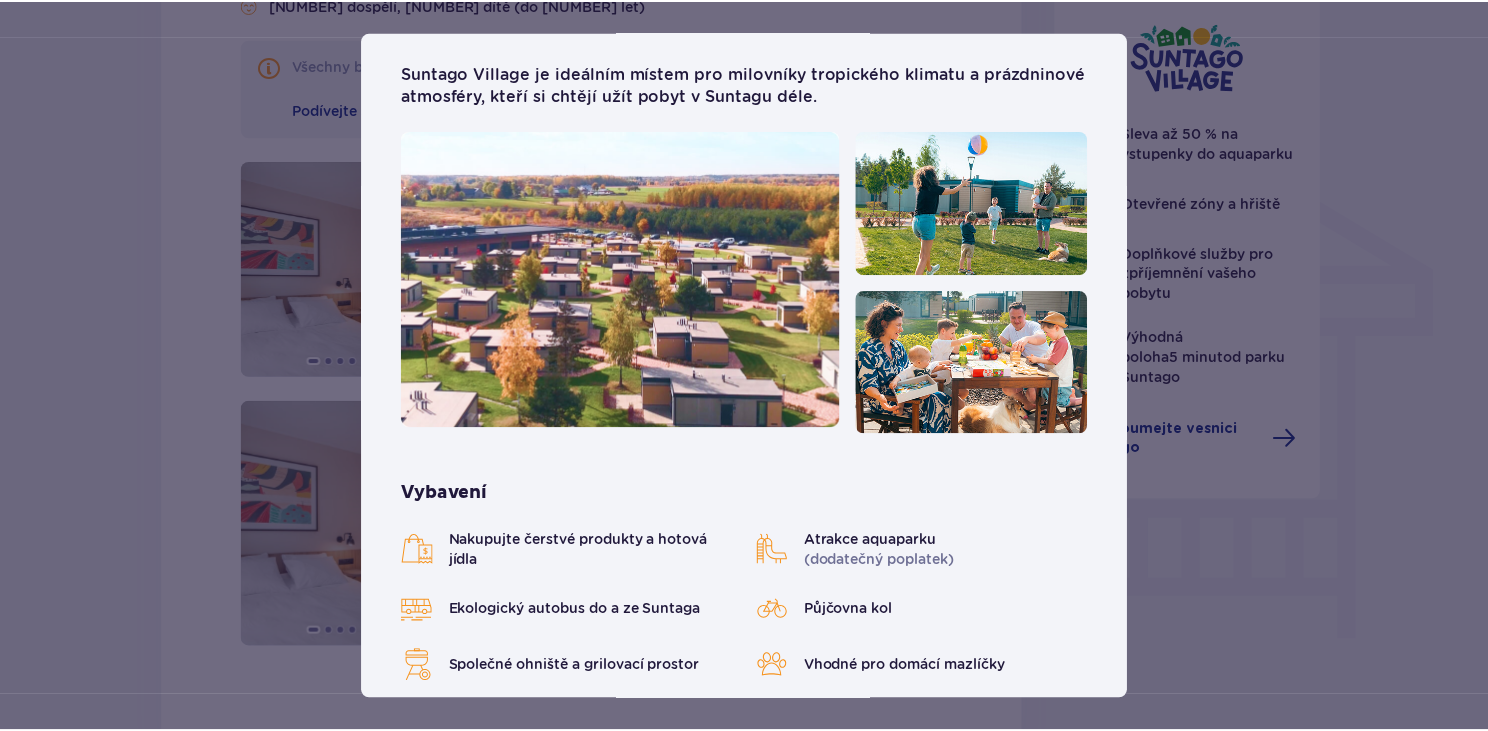scroll, scrollTop: 0, scrollLeft: 0, axis: both 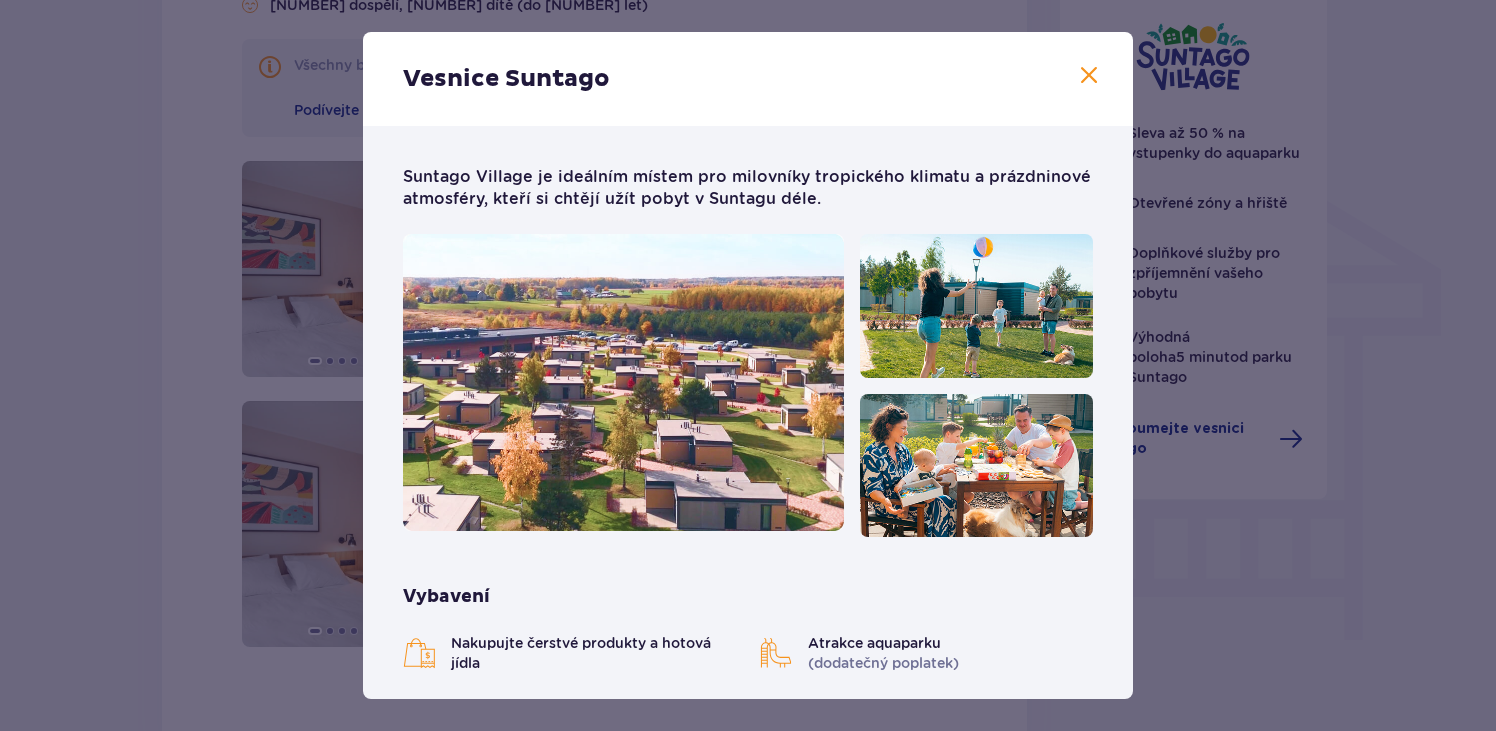 click on "Vesnice Suntago Suntago Village je ideálním místem pro milovníky tropického klimatu a prázdninové atmosféry, kteří si chtějí užít pobyt v Suntagu déle. Vybavení Nakupujte čerstvé produkty a hotová jídla   Atrakce aquaparku   (dodatečný poplatek) Ekologický autobus do a ze Suntaga   Půjčovna kol   Společné ohniště a grilovací prostor   Vhodné pro domácí mazlíčky   Dětské hřiště   Děti do 3 let zdarma   (dětská postýlka na vyžádání) Naše bungalovy Velká vila Nový Hledáte prémiový zážitek? Grand Villa nabízí krb, terasu a vířivku. Až do 8 lidé Vybavení bungalovů Kuchyňka   2 ložnice s manželskými postelemi   1 ložnice se dvěma samostatnými lůžky   Rozkládací pohovka   Bezpečnostní schránka   Bezplatné Wi-Fi   Dětská postýlka   (NA ZNAMENÍ) Fén na vlasy   Klimatizace   2x Chytrá televize   Hotelové pantofle   Žehlicí sada   (NA ZNAMENÍ) Župan   (NA ZNAMENÍ) Vířivka s hydromasáží   Krb   Prosklená terasa   Kávovar" at bounding box center (748, 365) 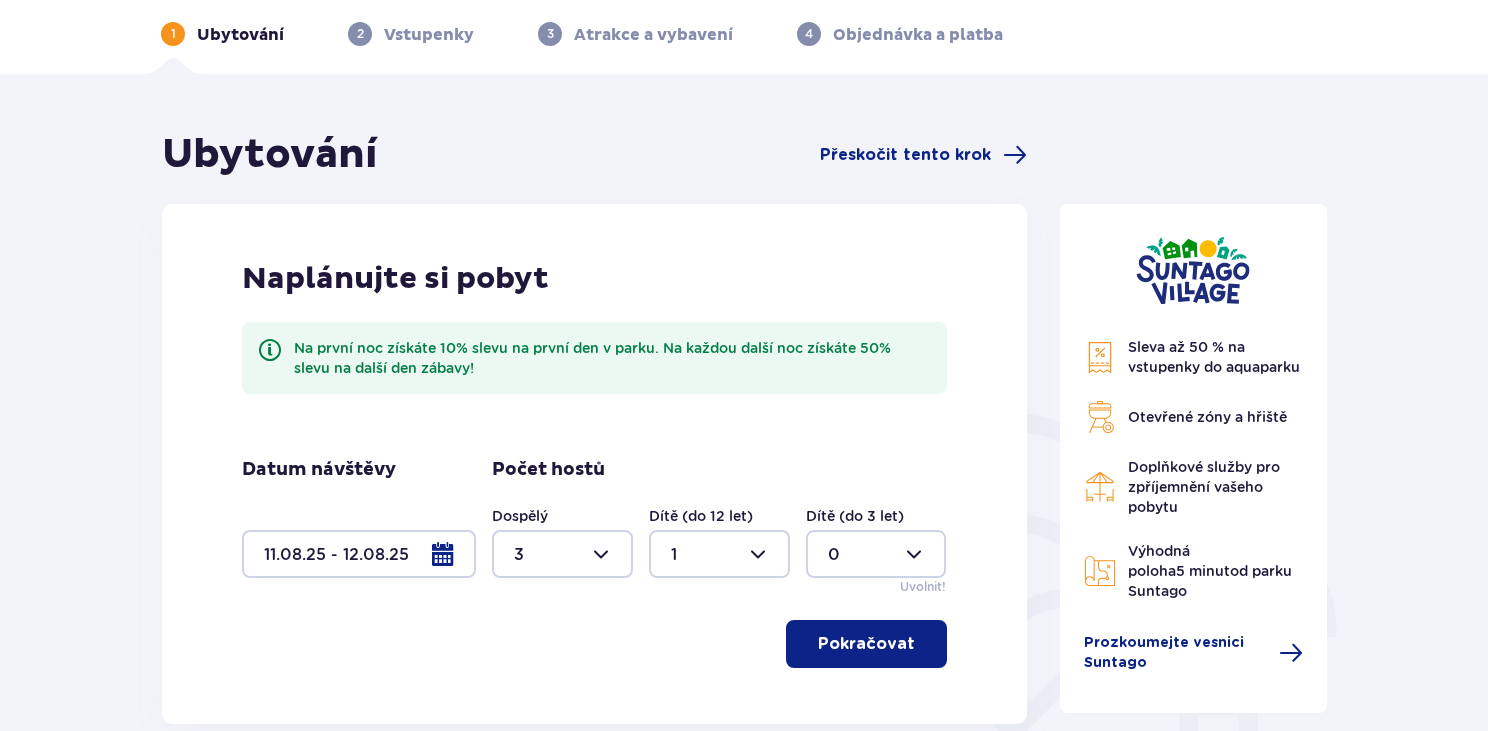 scroll, scrollTop: 81, scrollLeft: 0, axis: vertical 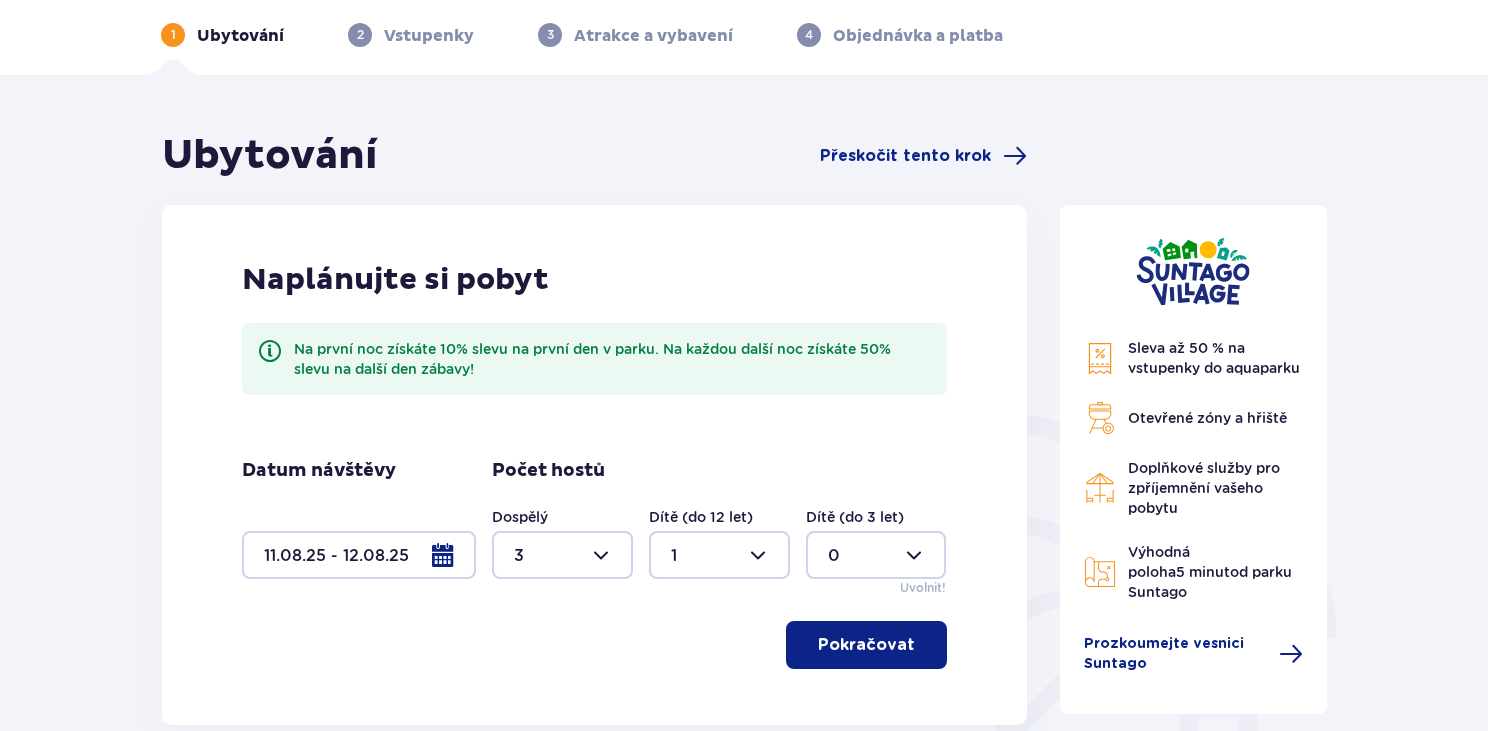 click on "Pokračovat" at bounding box center (866, 645) 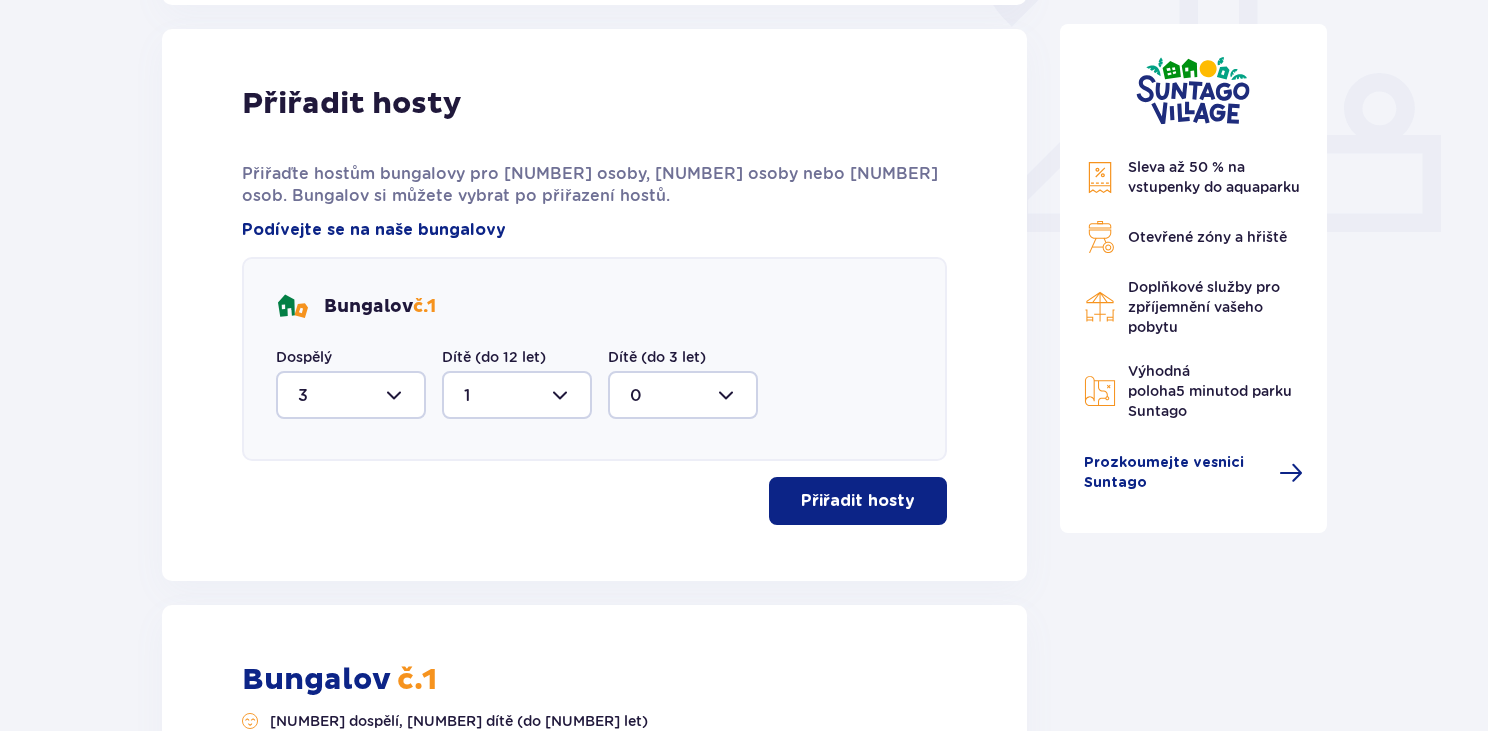 scroll, scrollTop: 806, scrollLeft: 0, axis: vertical 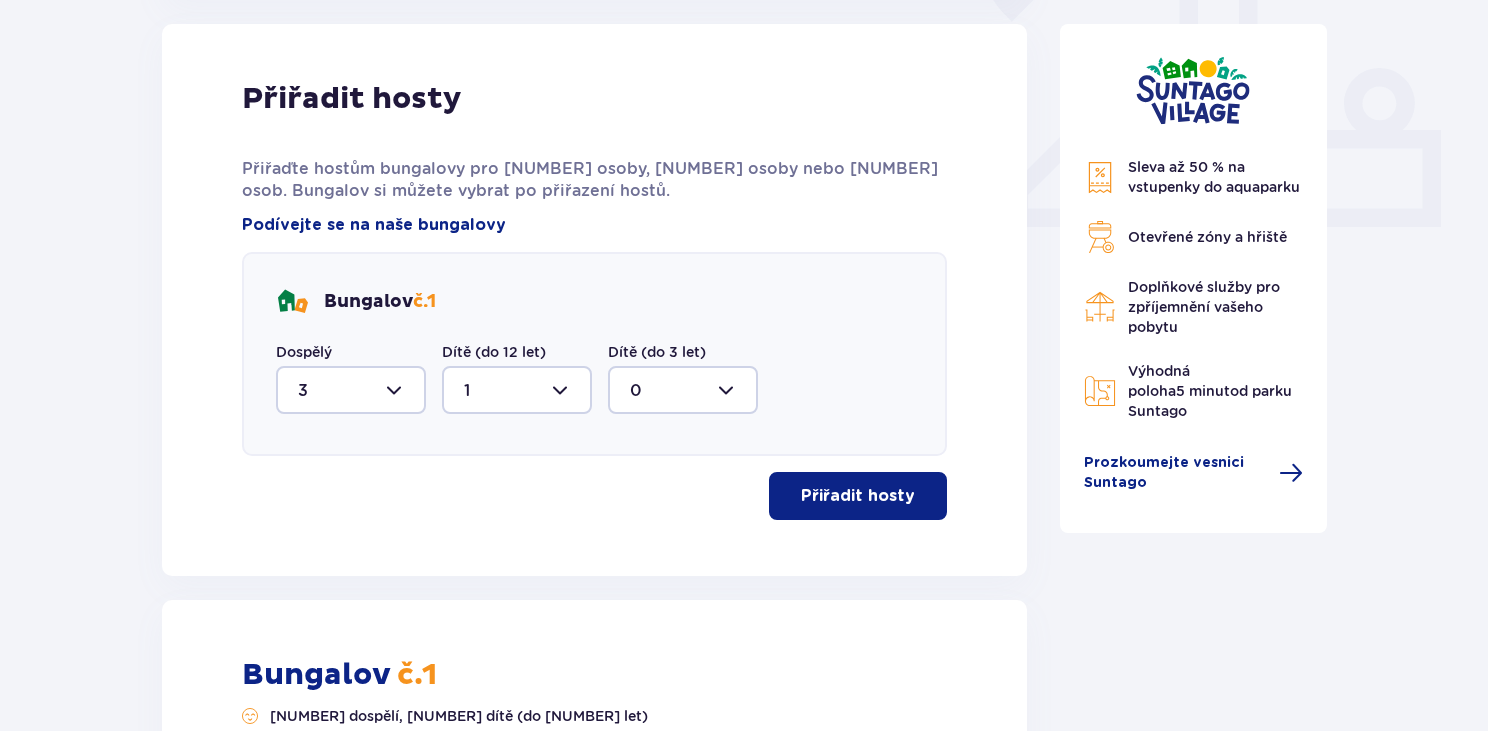 click on "Přiřadit hosty" at bounding box center [858, 496] 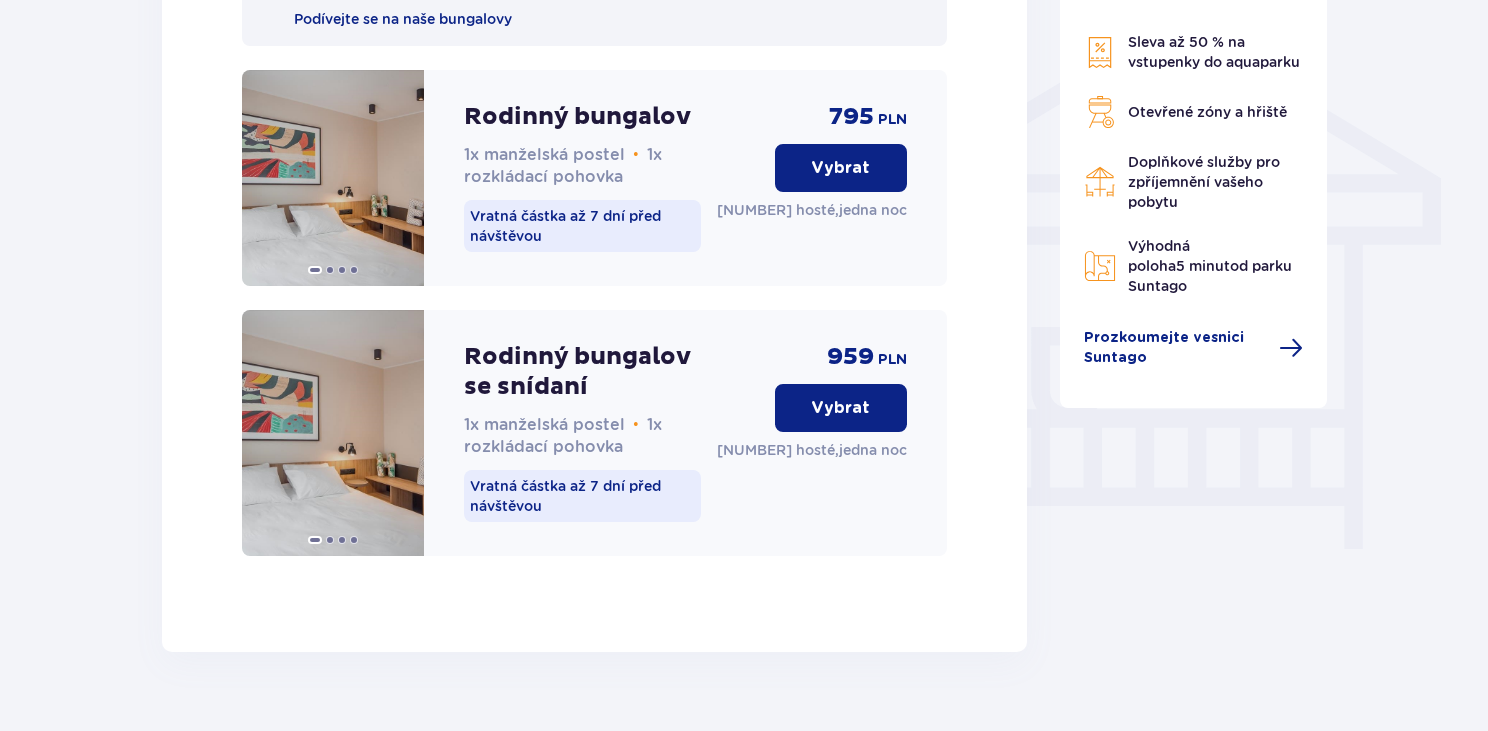 scroll, scrollTop: 1611, scrollLeft: 0, axis: vertical 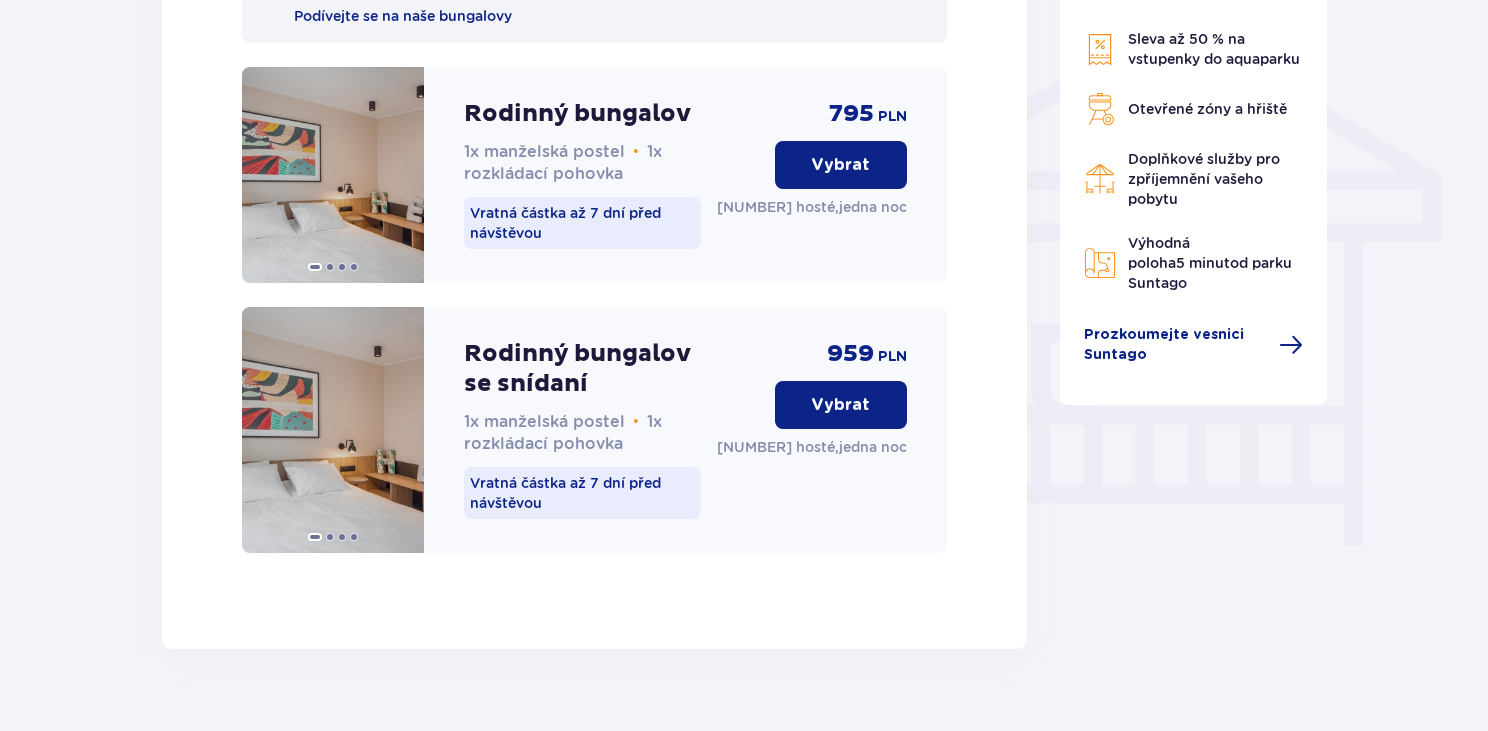 click on "Vybrat" at bounding box center [840, 405] 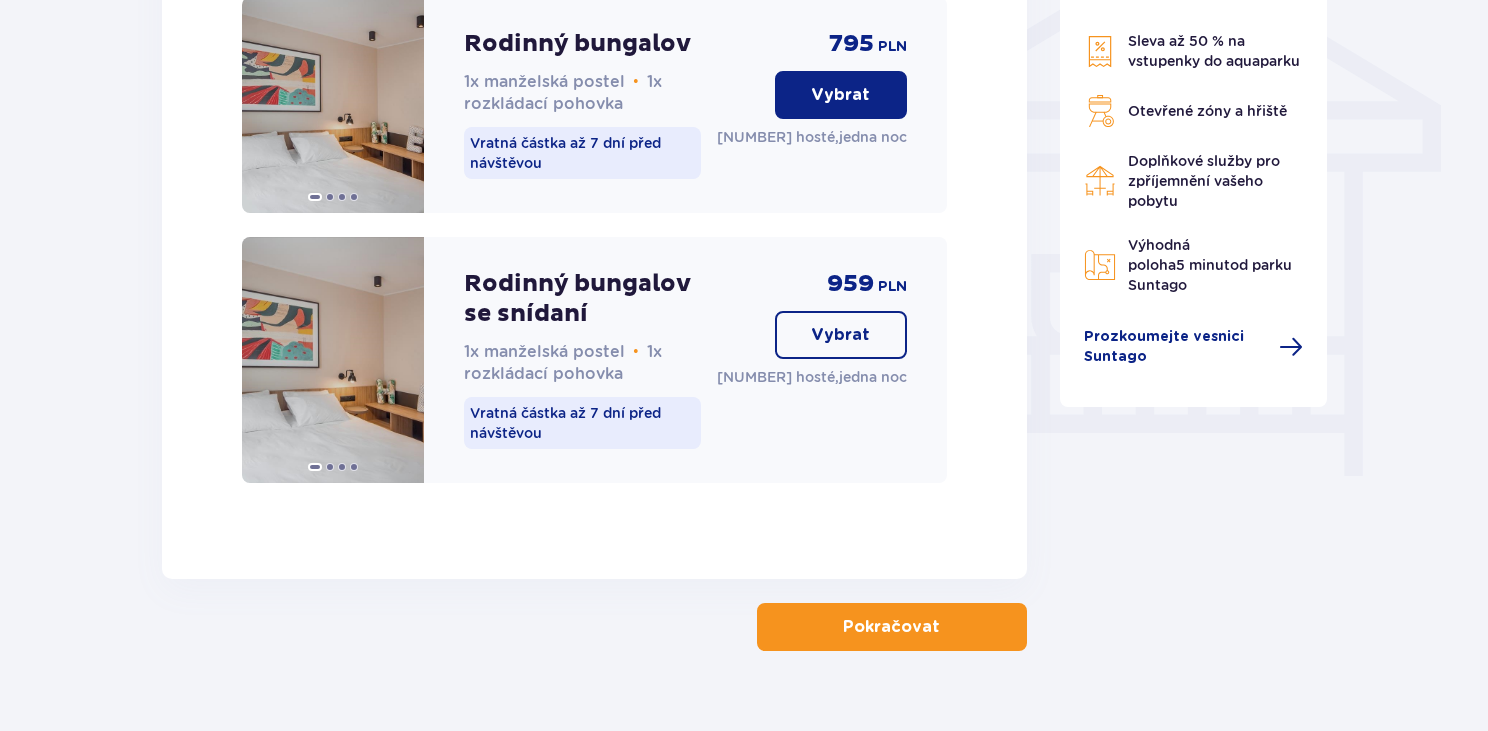 scroll, scrollTop: 1683, scrollLeft: 0, axis: vertical 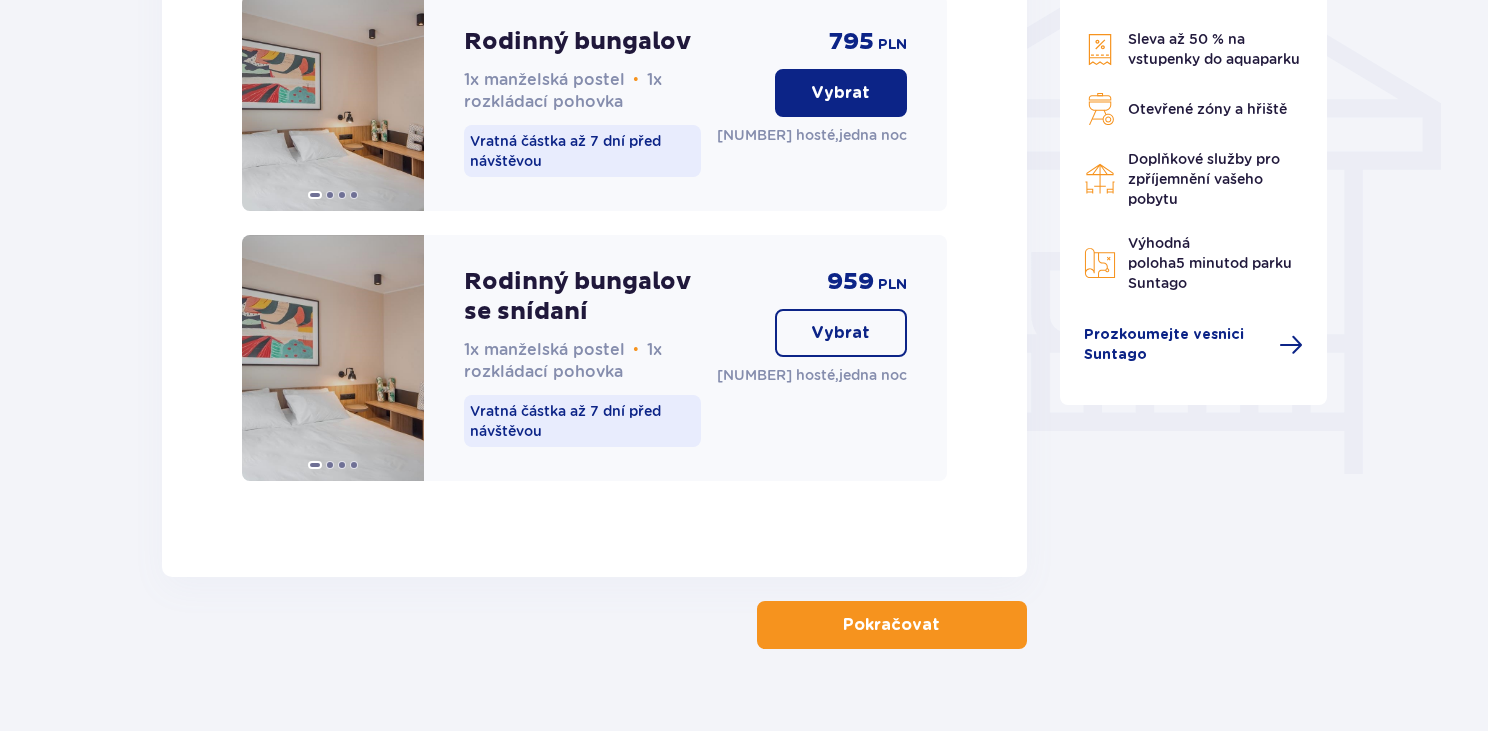 click on "Pokračovat" at bounding box center (891, 625) 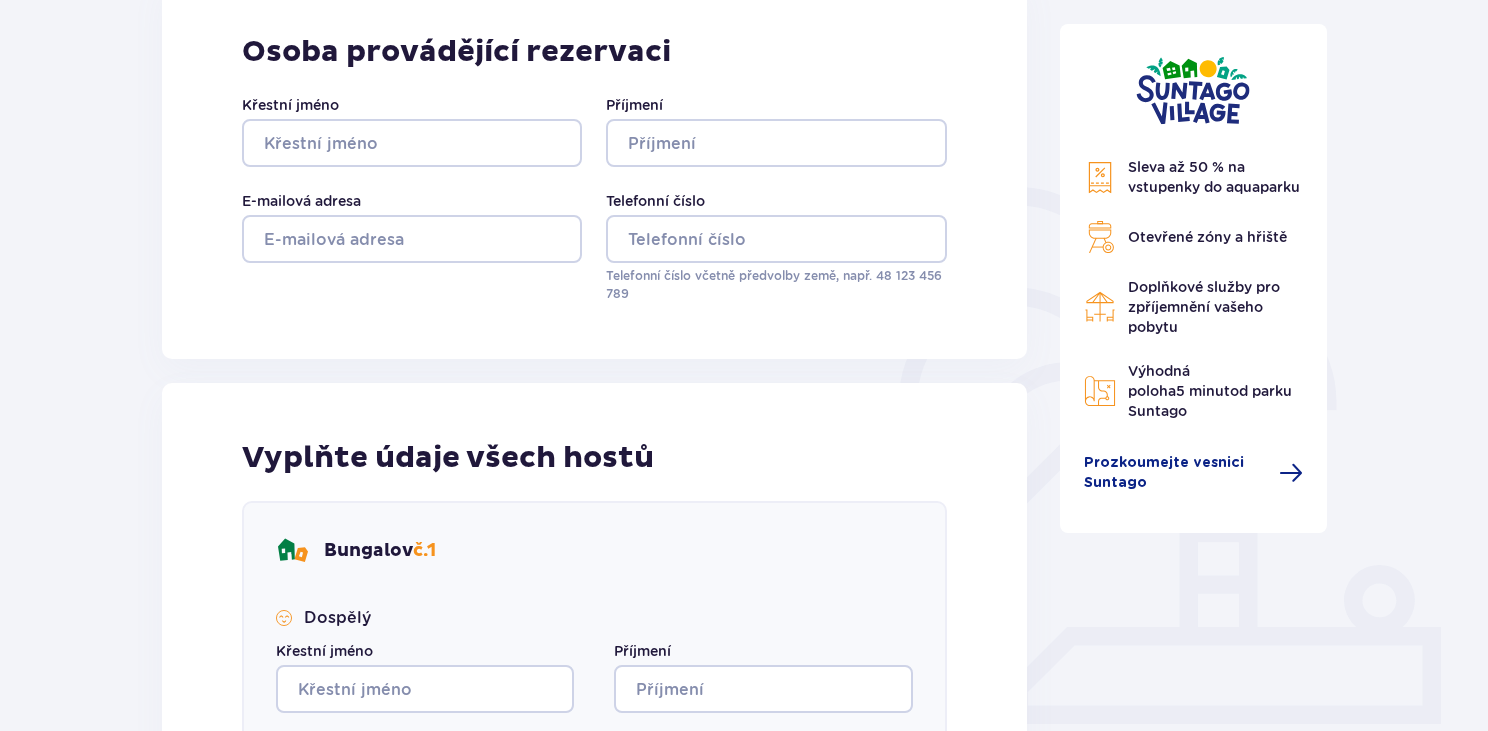 scroll, scrollTop: 0, scrollLeft: 0, axis: both 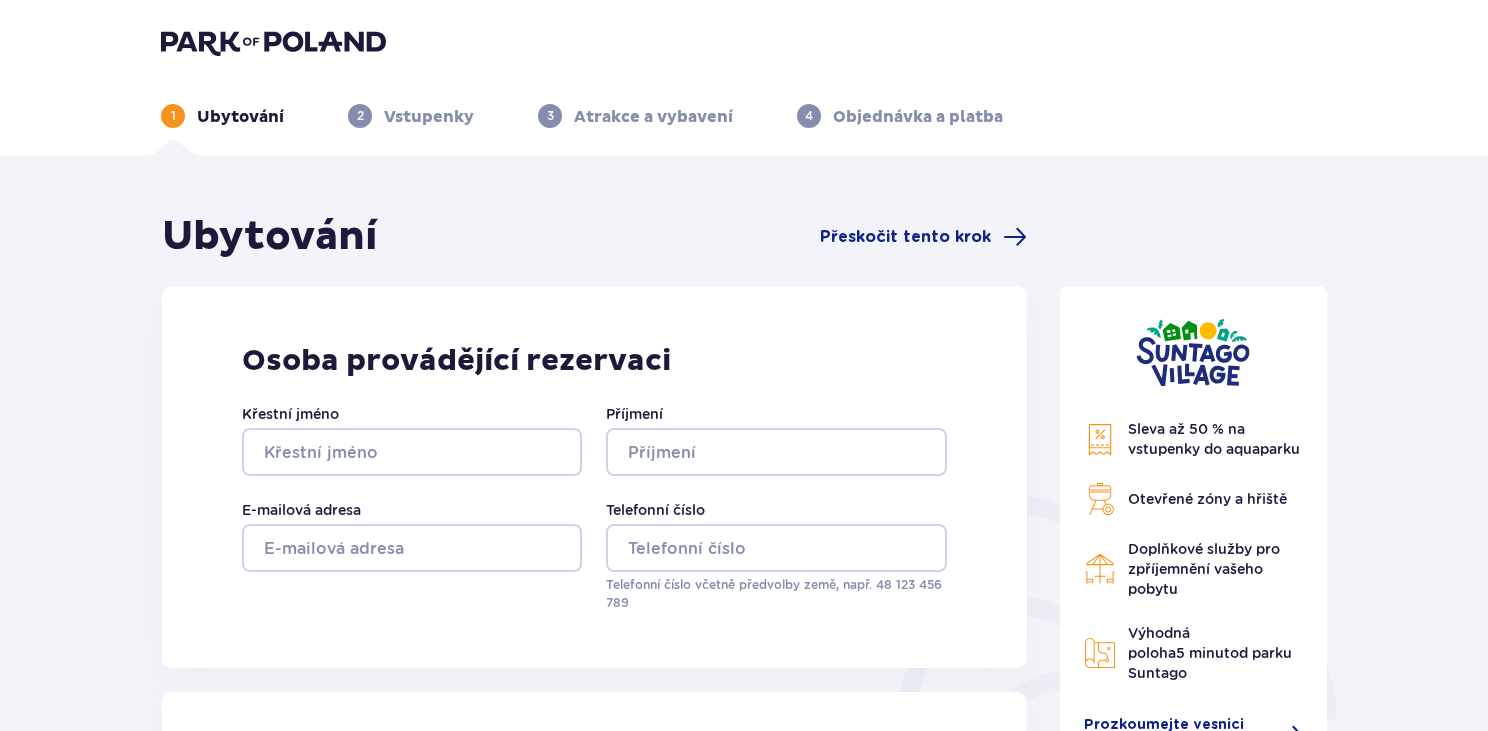 click at bounding box center [1193, 352] 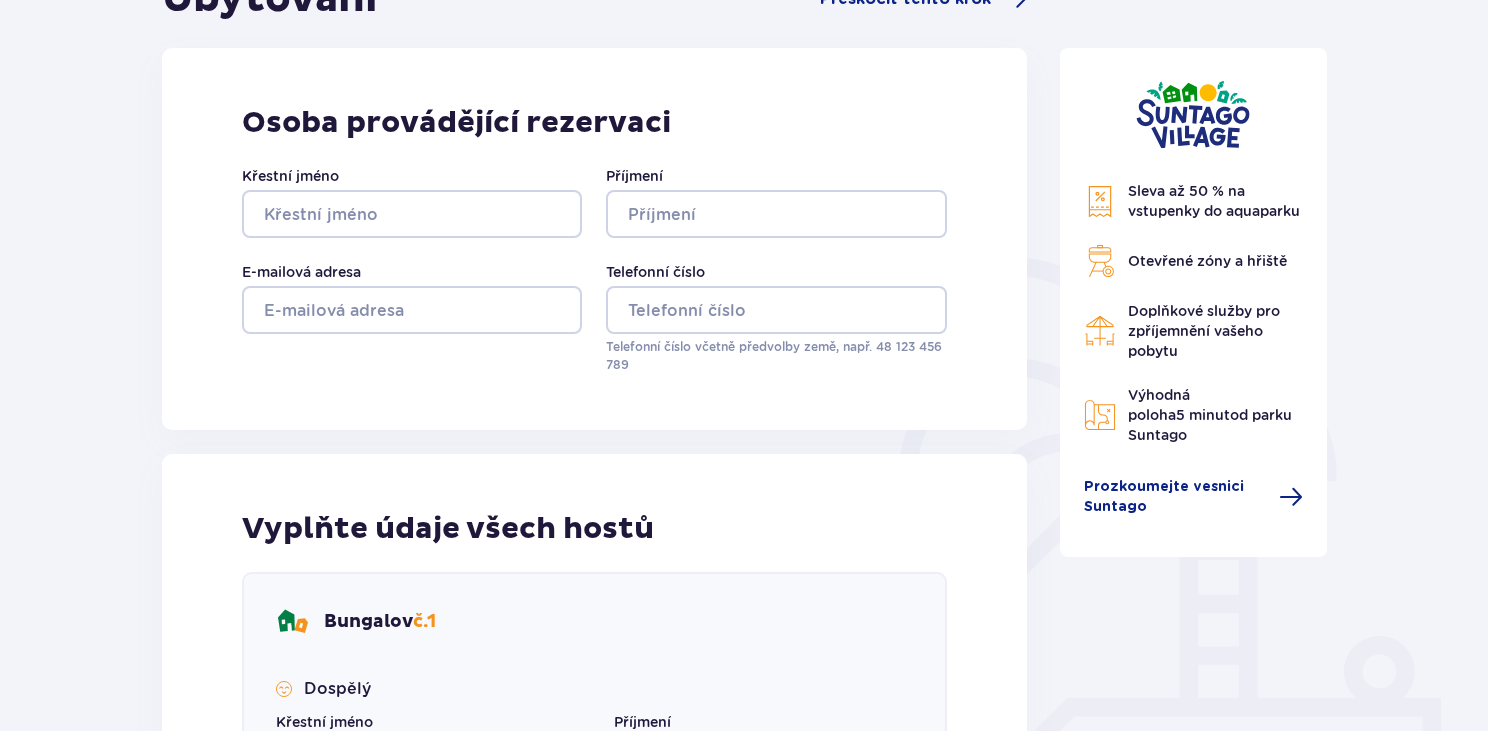 scroll, scrollTop: 245, scrollLeft: 0, axis: vertical 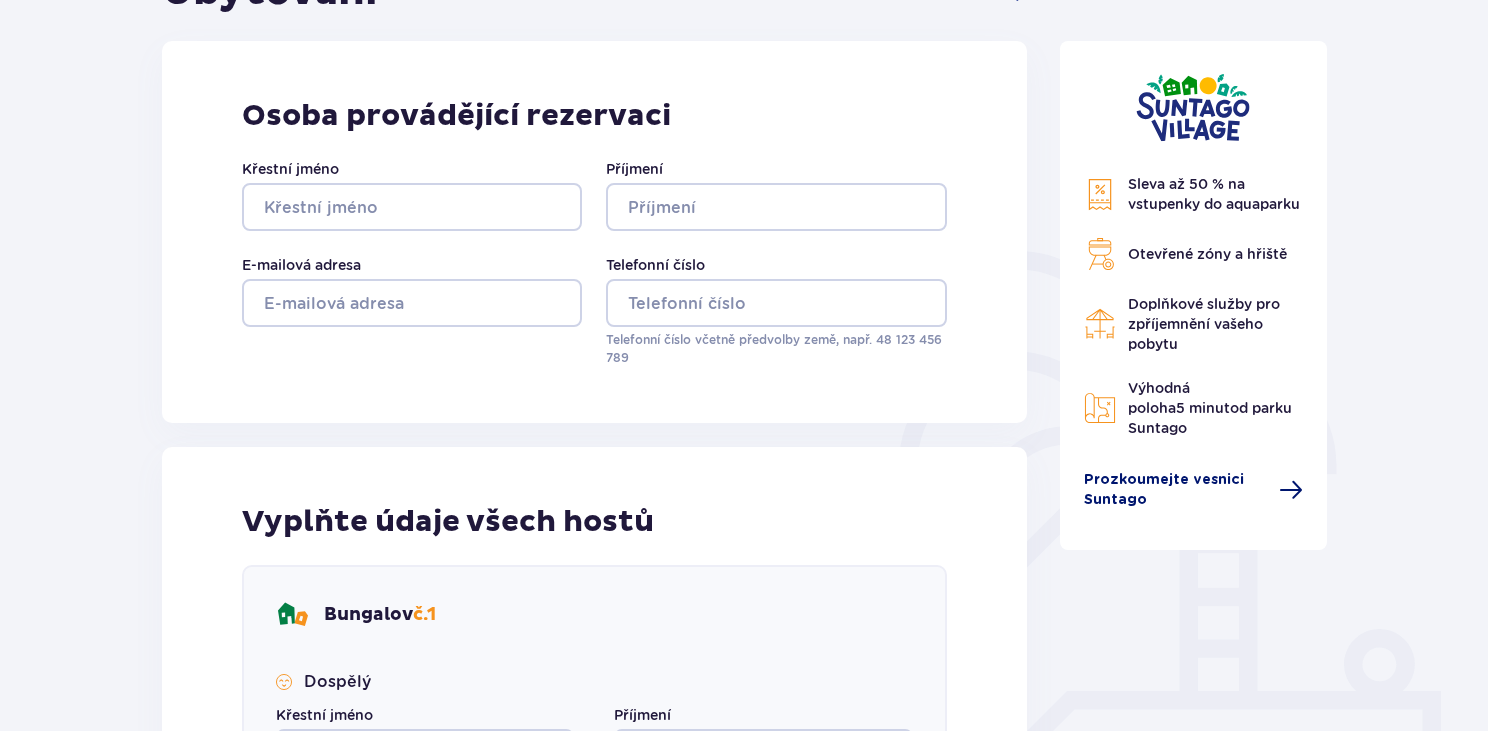 click on "Prozkoumejte vesnici Suntago" at bounding box center [1164, 490] 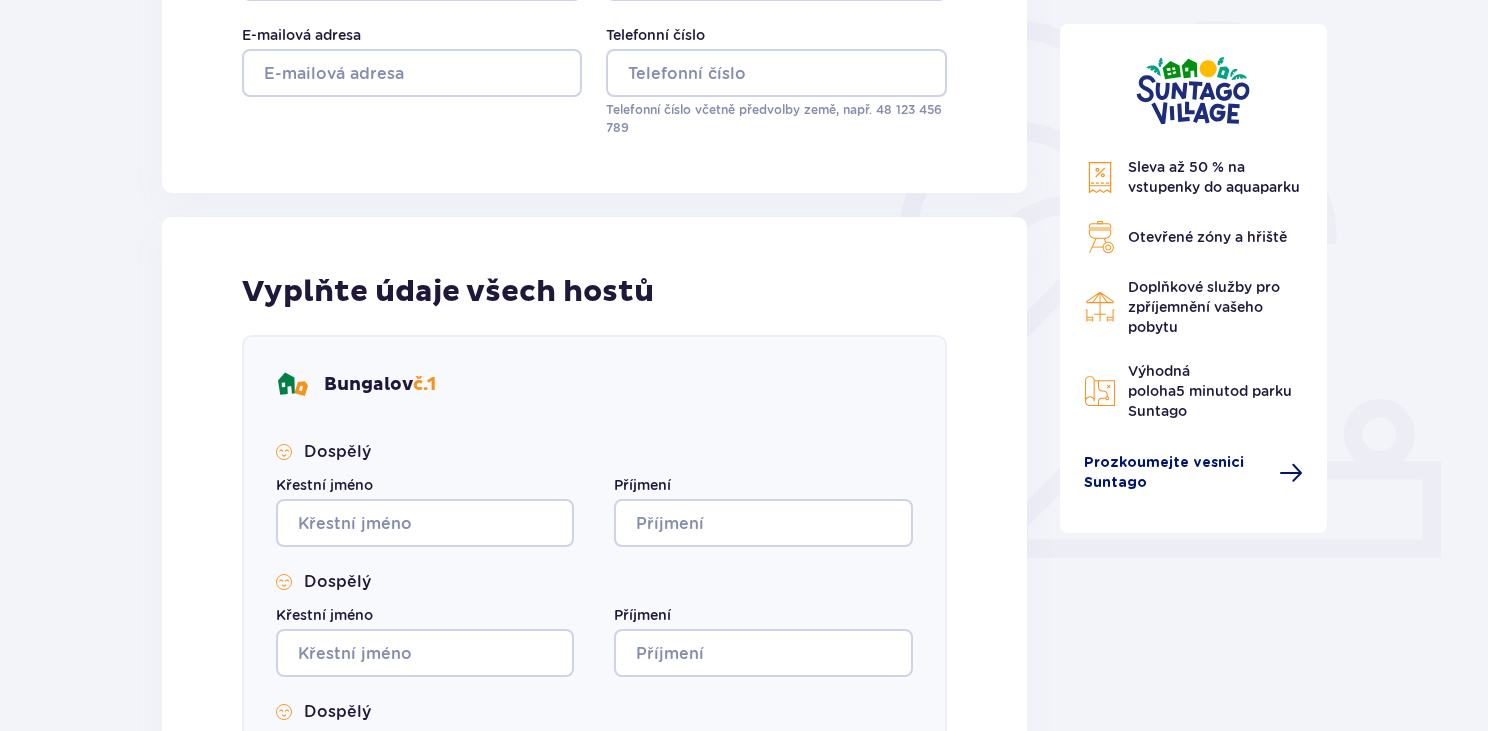 scroll, scrollTop: 477, scrollLeft: 0, axis: vertical 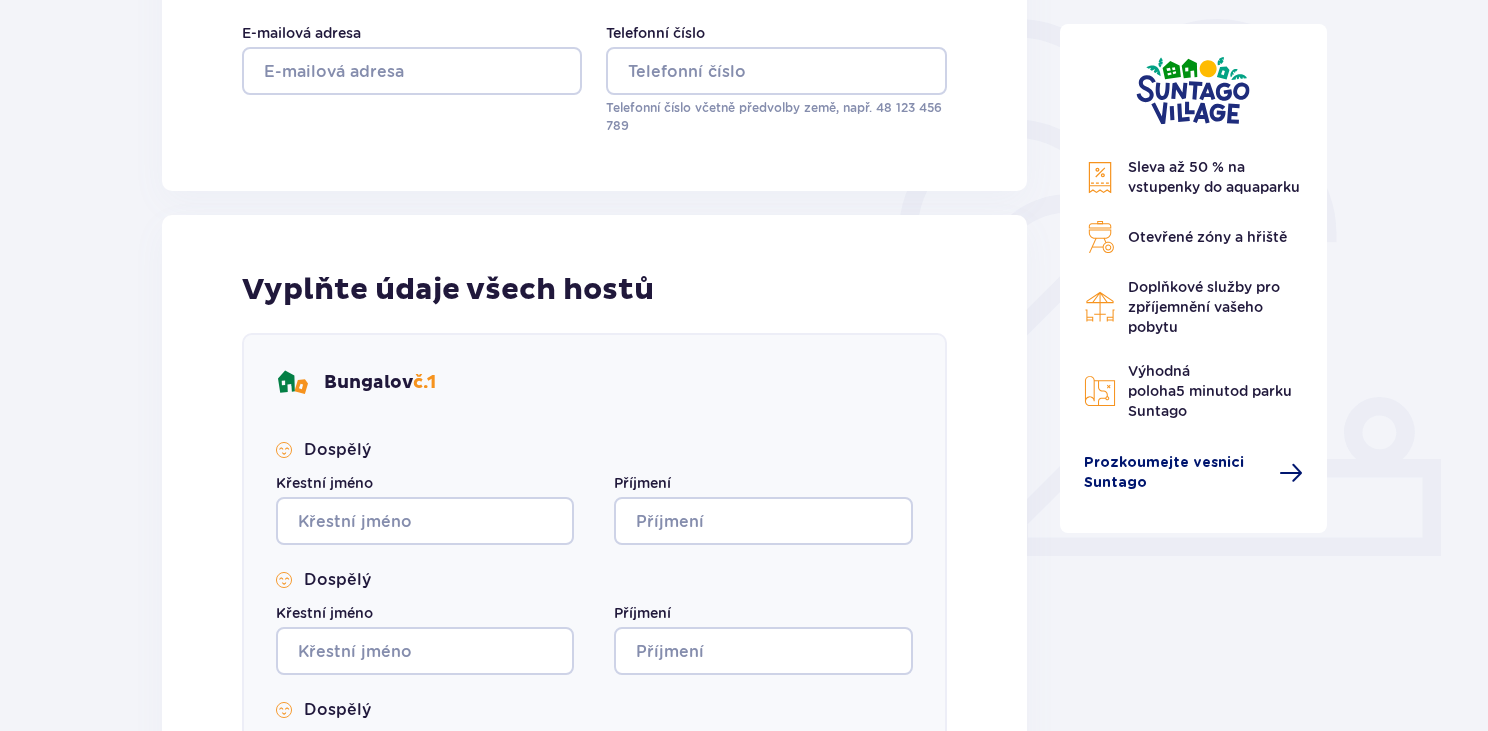 click at bounding box center [1291, 473] 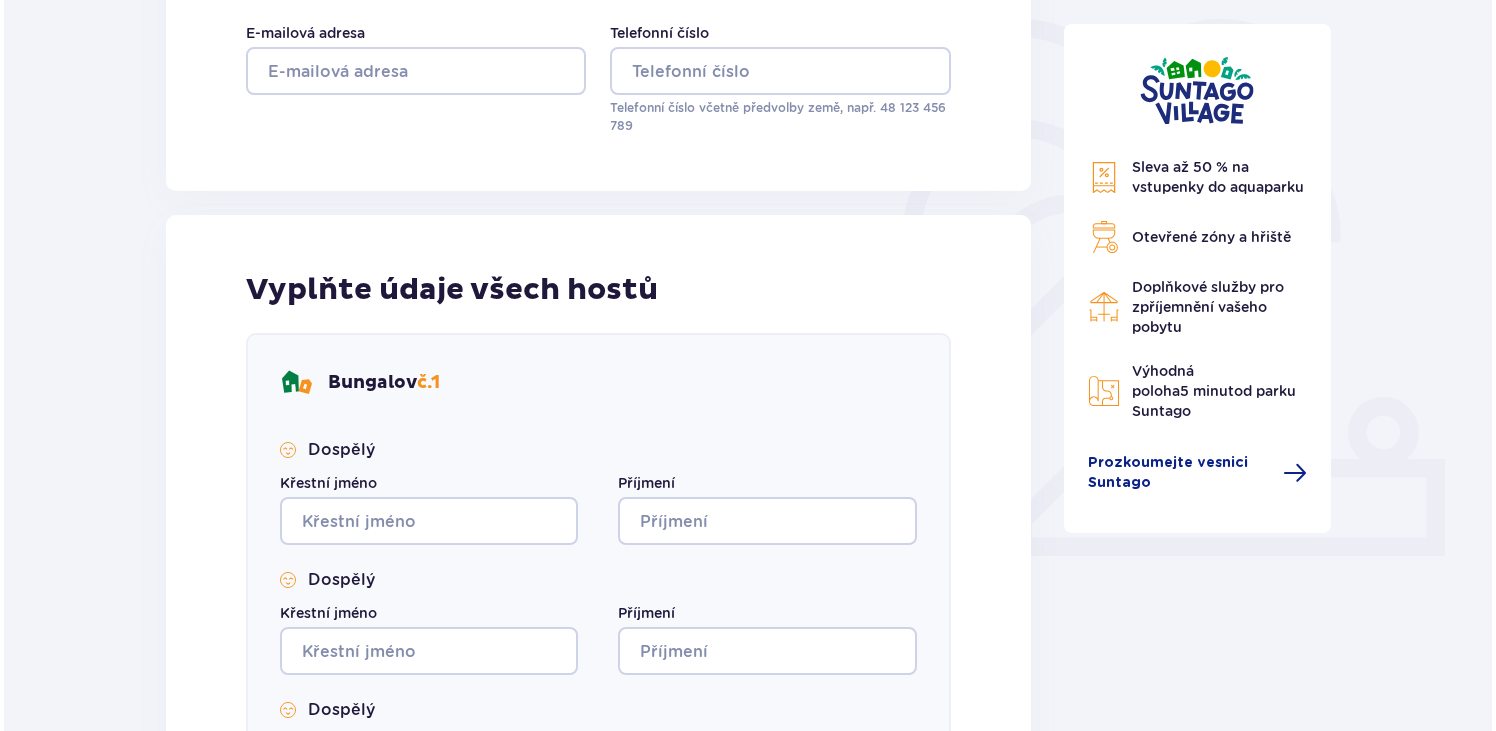 scroll, scrollTop: 408, scrollLeft: 0, axis: vertical 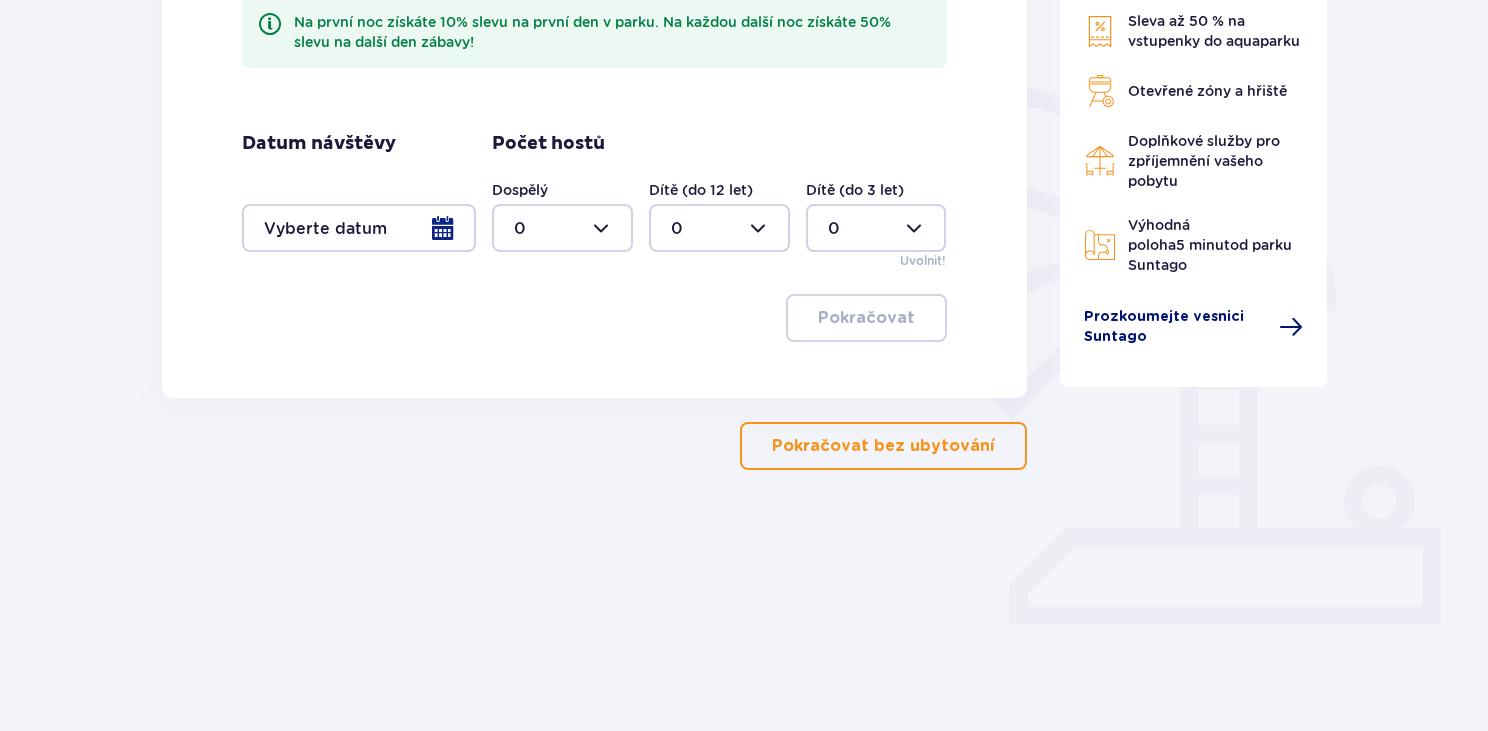 click at bounding box center (1291, 327) 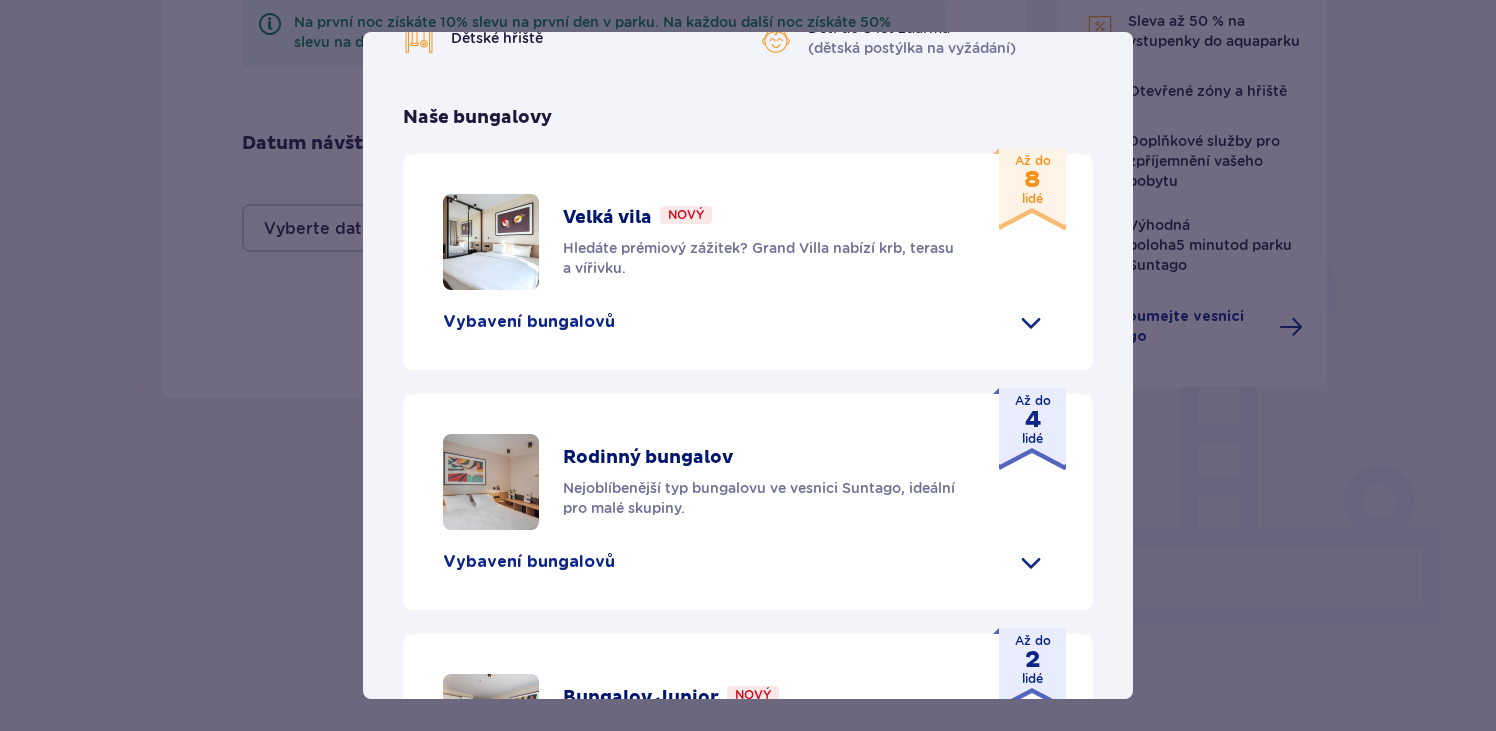 scroll, scrollTop: 794, scrollLeft: 0, axis: vertical 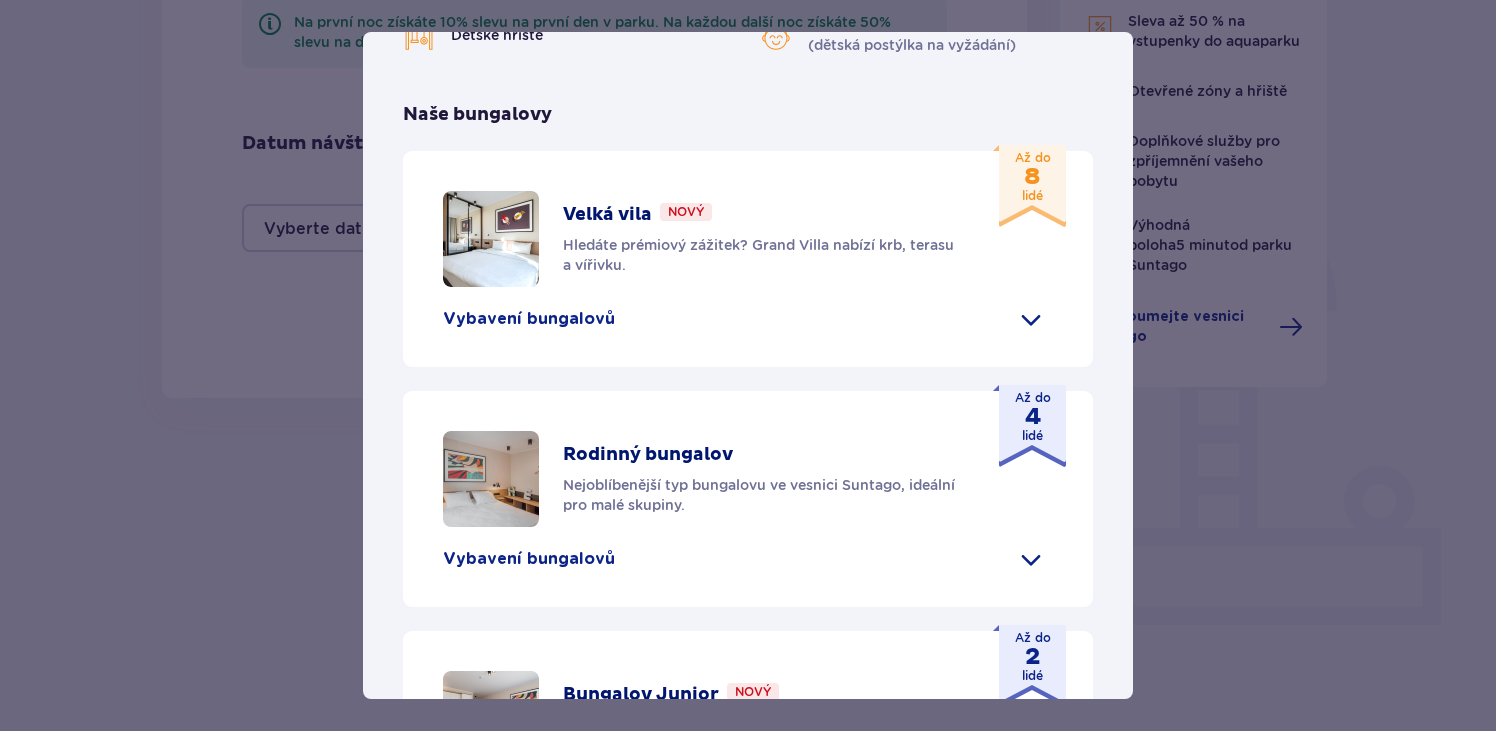 click at bounding box center (1031, 559) 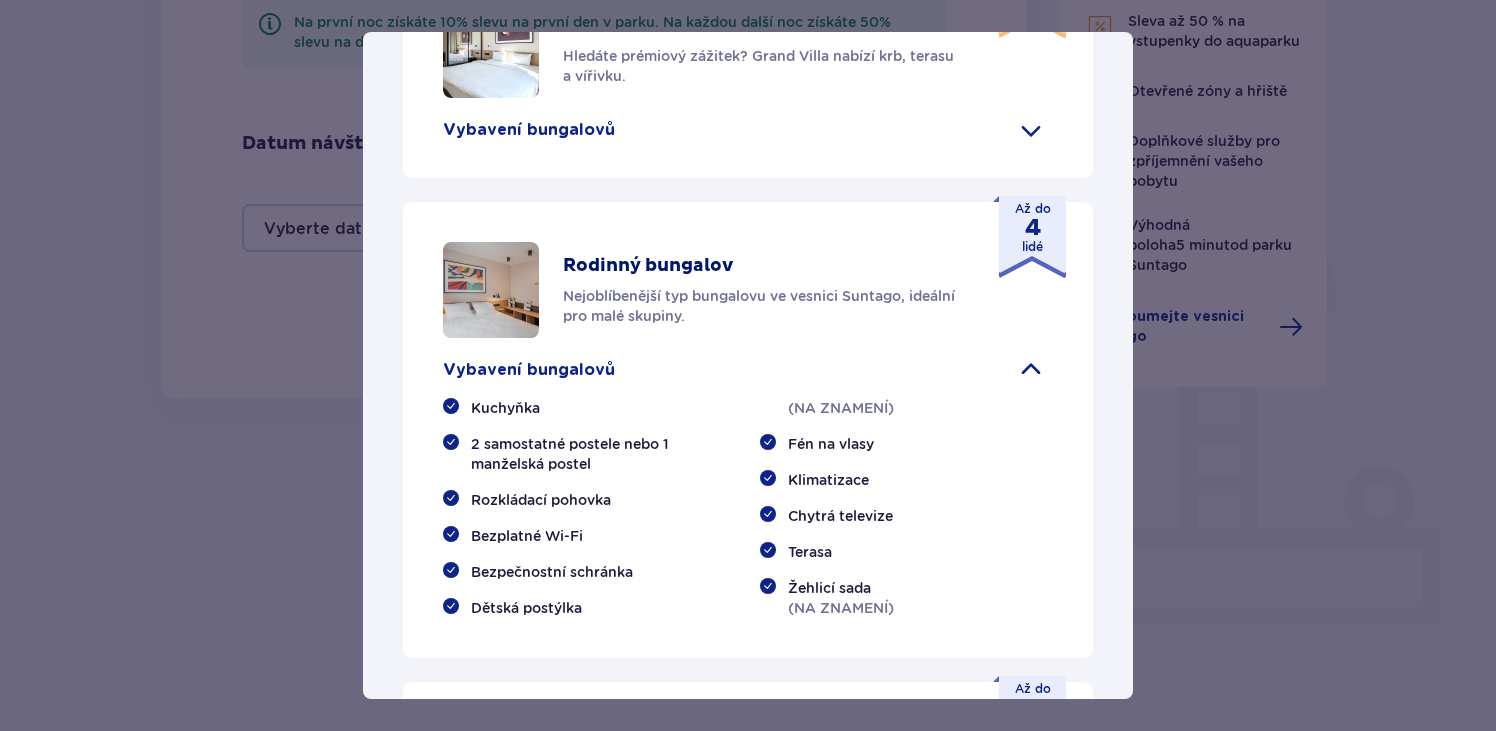 scroll, scrollTop: 985, scrollLeft: 0, axis: vertical 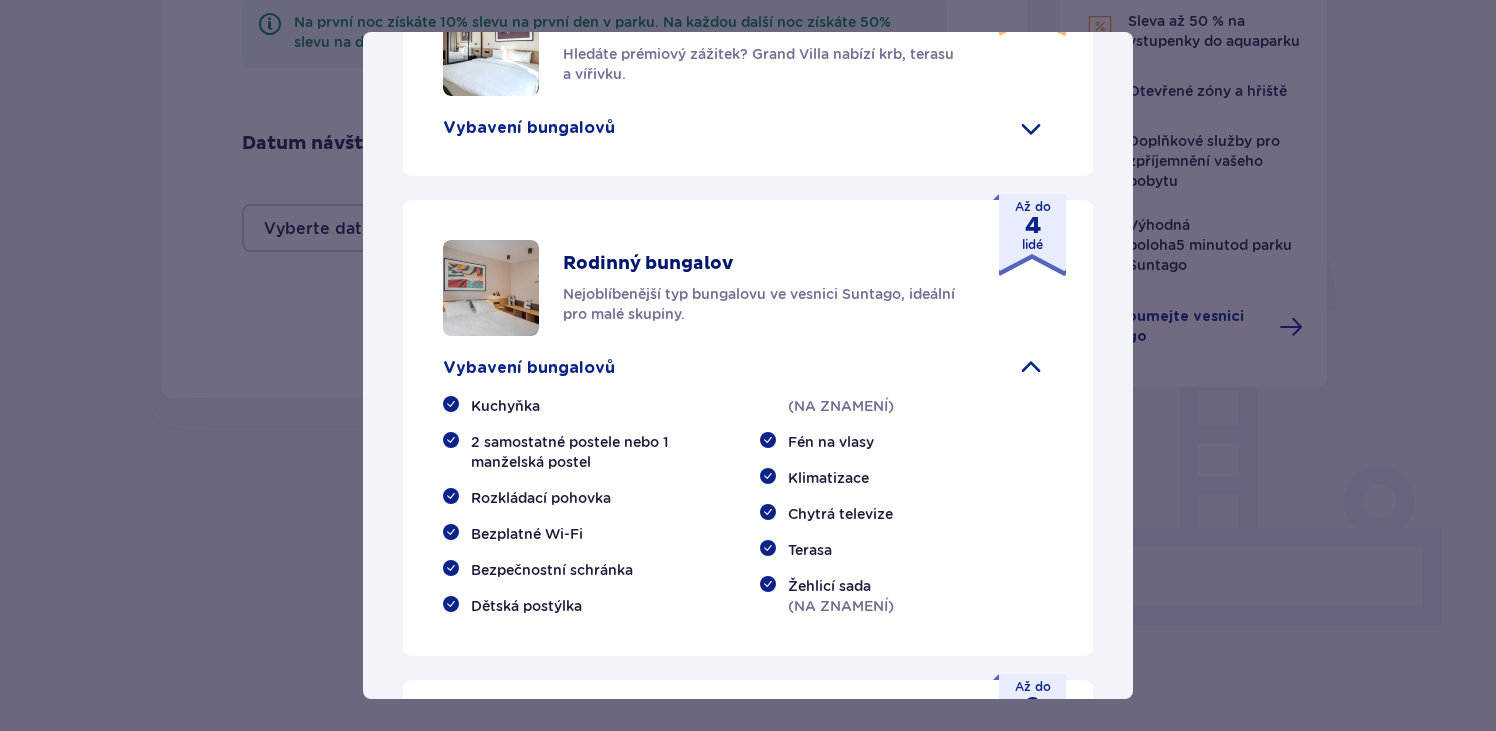 click at bounding box center [491, 288] 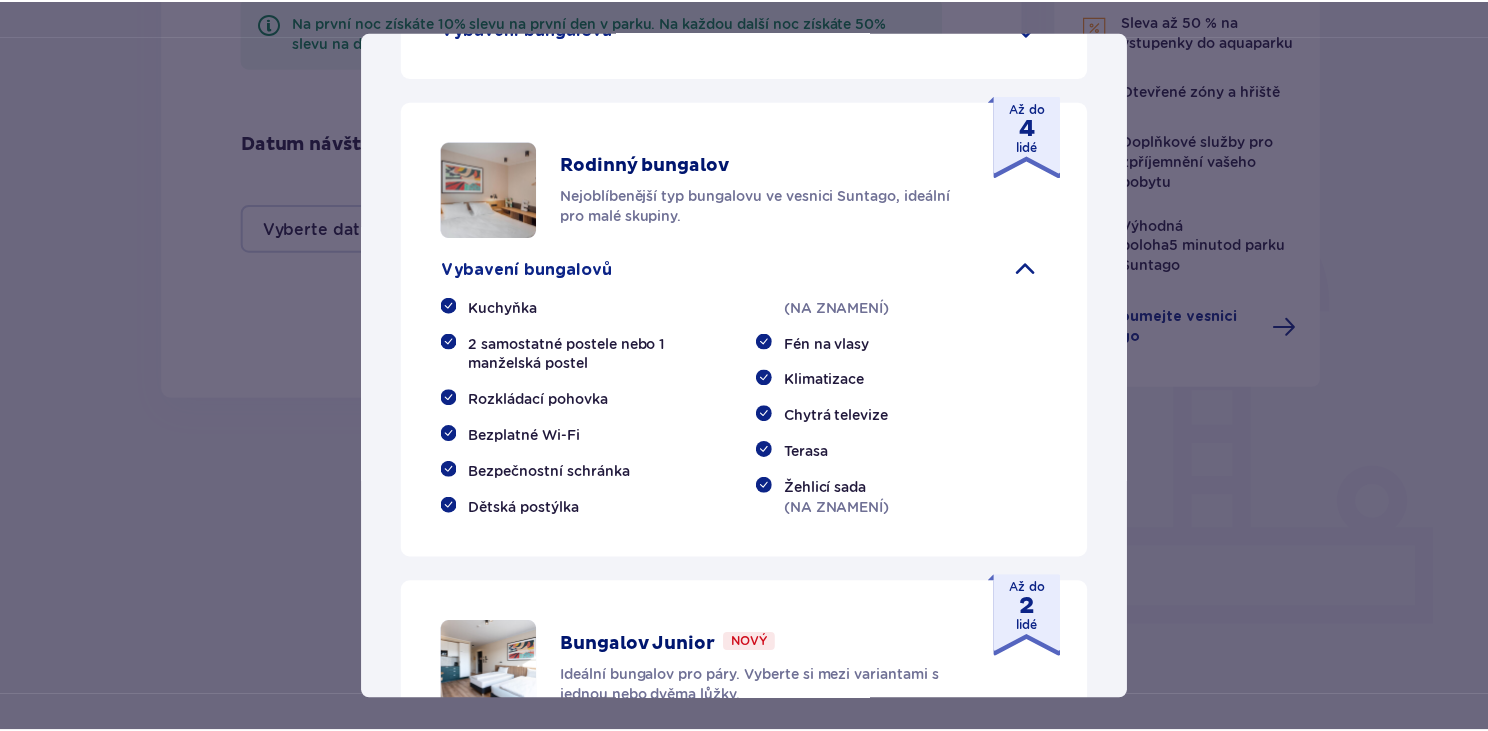 scroll, scrollTop: 1251, scrollLeft: 0, axis: vertical 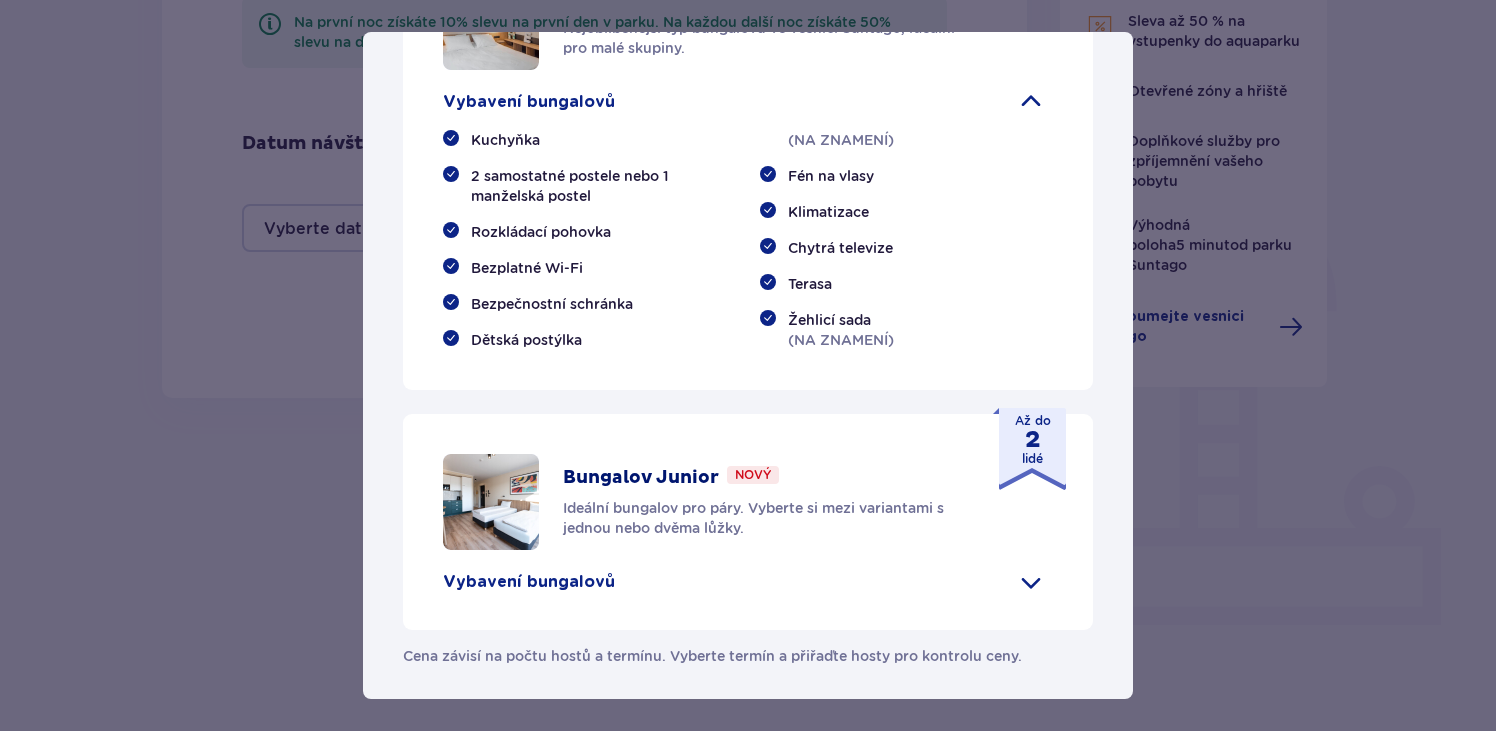 click on "Vesnice Suntago Suntago Village je ideálním místem pro milovníky tropického klimatu a prázdninové atmosféry, kteří si chtějí užít pobyt v Suntagu déle. Vybavení Nakupujte čerstvé produkty a hotová jídla   Atrakce aquaparku   (dodatečný poplatek) Ekologický autobus do a ze Suntaga   Půjčovna kol   Společné ohniště a grilovací prostor   Vhodné pro domácí mazlíčky   Dětské hřiště   Děti do 3 let zdarma   (dětská postýlka na vyžádání) Naše bungalovy Velká vila Nový Hledáte prémiový zážitek? Grand Villa nabízí krb, terasu a vířivku. Až do 8 lidé Vybavení bungalovů Kuchyňka   2 ložnice s manželskými postelemi   1 ložnice se dvěma samostatnými lůžky   Rozkládací pohovka   Bezpečnostní schránka   Bezplatné Wi-Fi   Dětská postýlka   (NA ZNAMENÍ) Fén na vlasy   Klimatizace   2x Chytrá televize   Hotelové pantofle   Žehlicí sada   (NA ZNAMENÍ) Župan   (NA ZNAMENÍ) Vířivka s hydromasáží   Krb   Prosklená terasa   Kávovar" at bounding box center (748, 365) 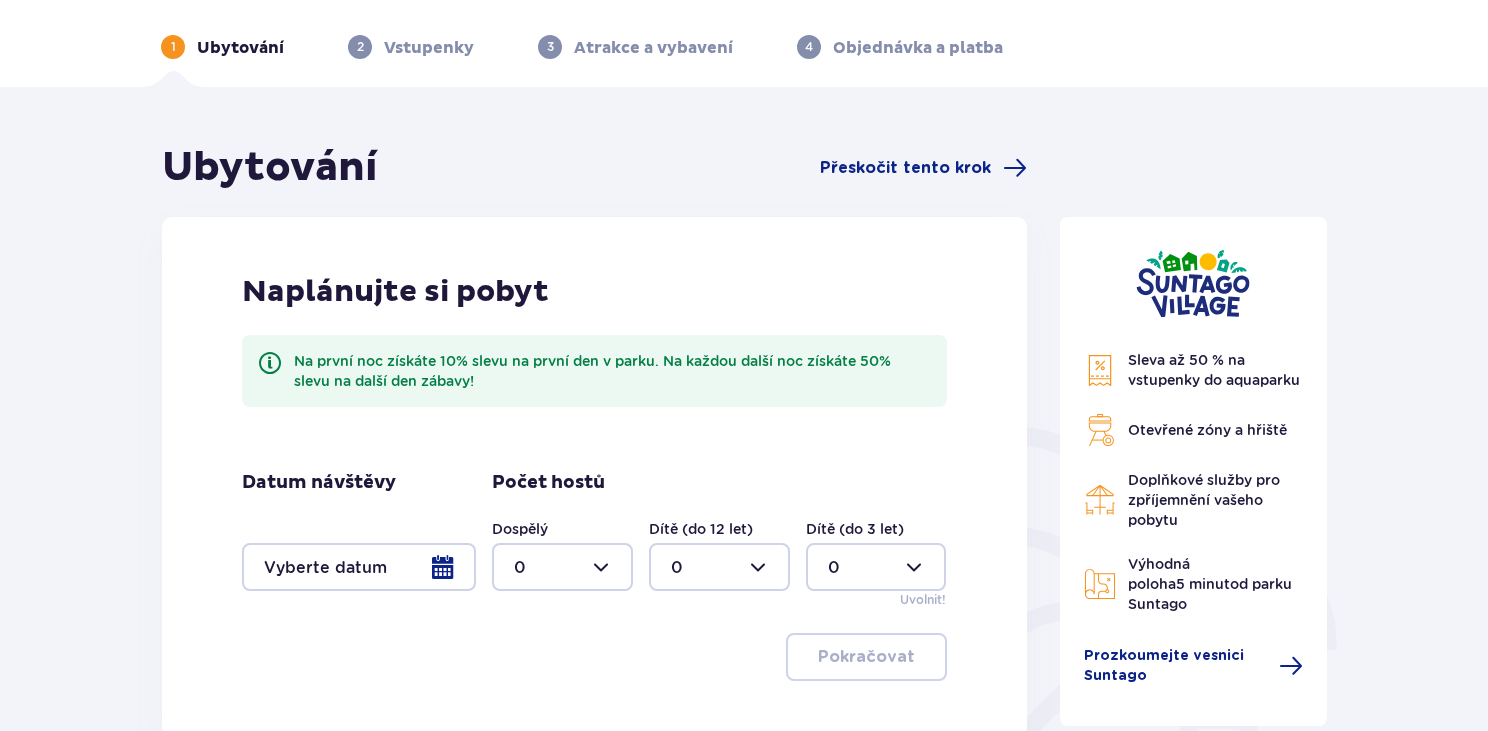 scroll, scrollTop: 66, scrollLeft: 0, axis: vertical 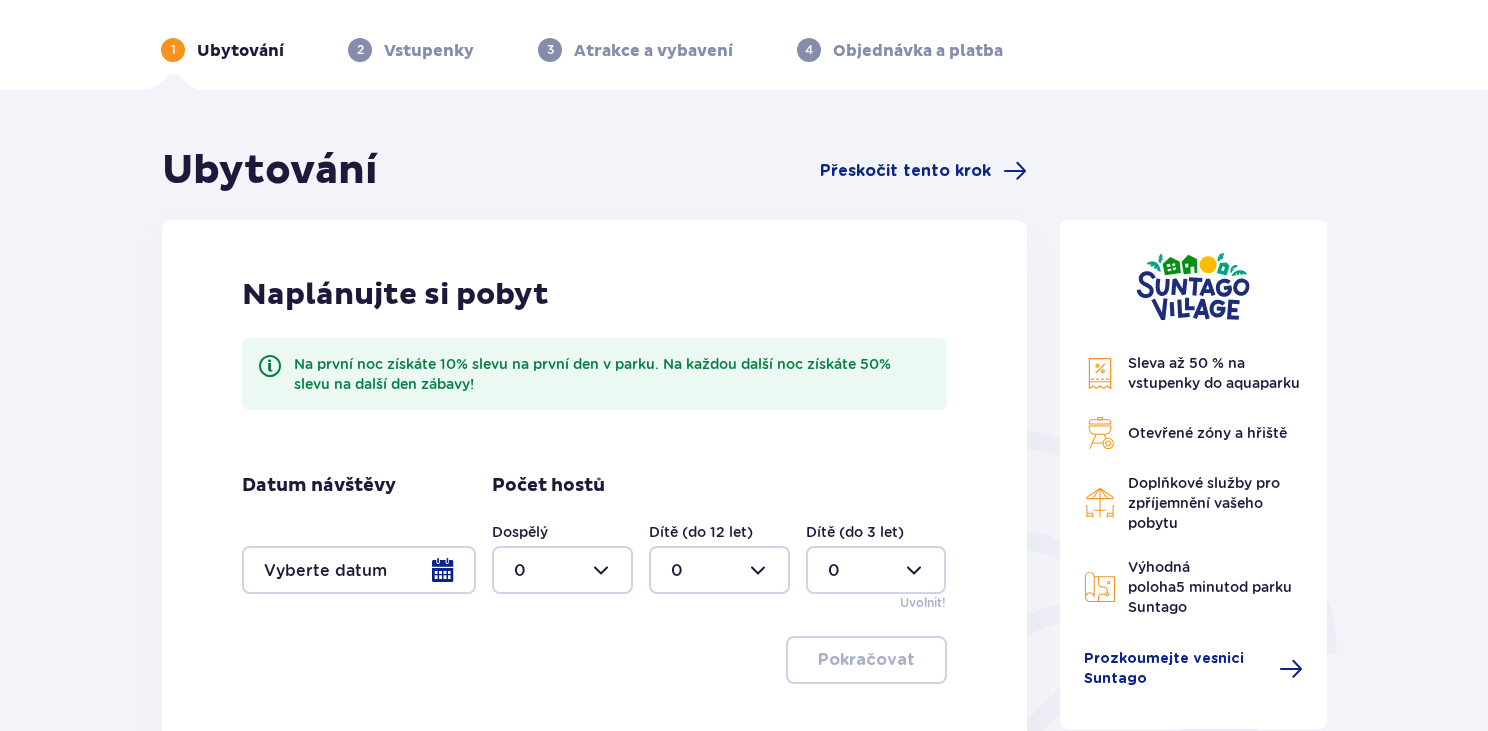 click on "Vstupenky" at bounding box center (429, 51) 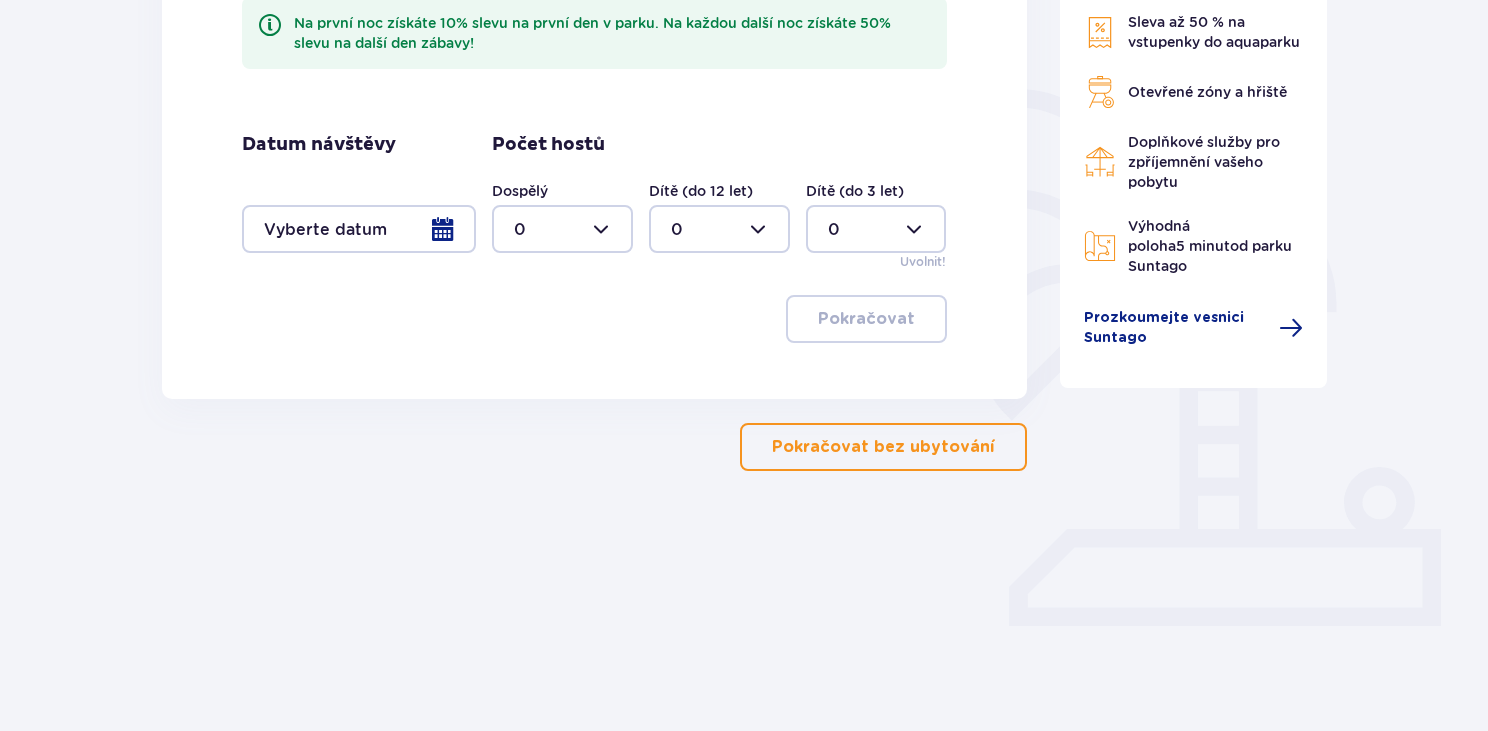 scroll, scrollTop: 408, scrollLeft: 0, axis: vertical 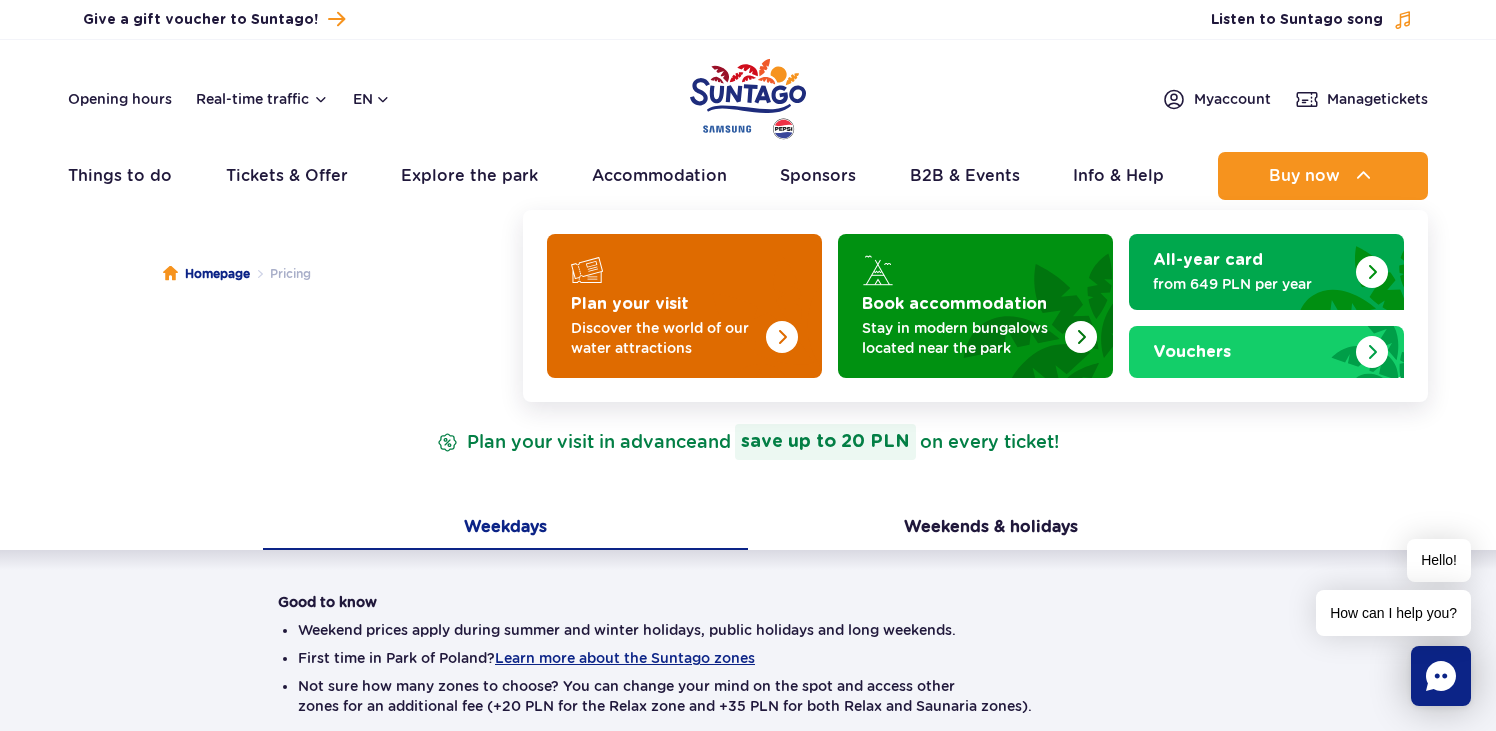 click on "Plan your visit" at bounding box center [630, 304] 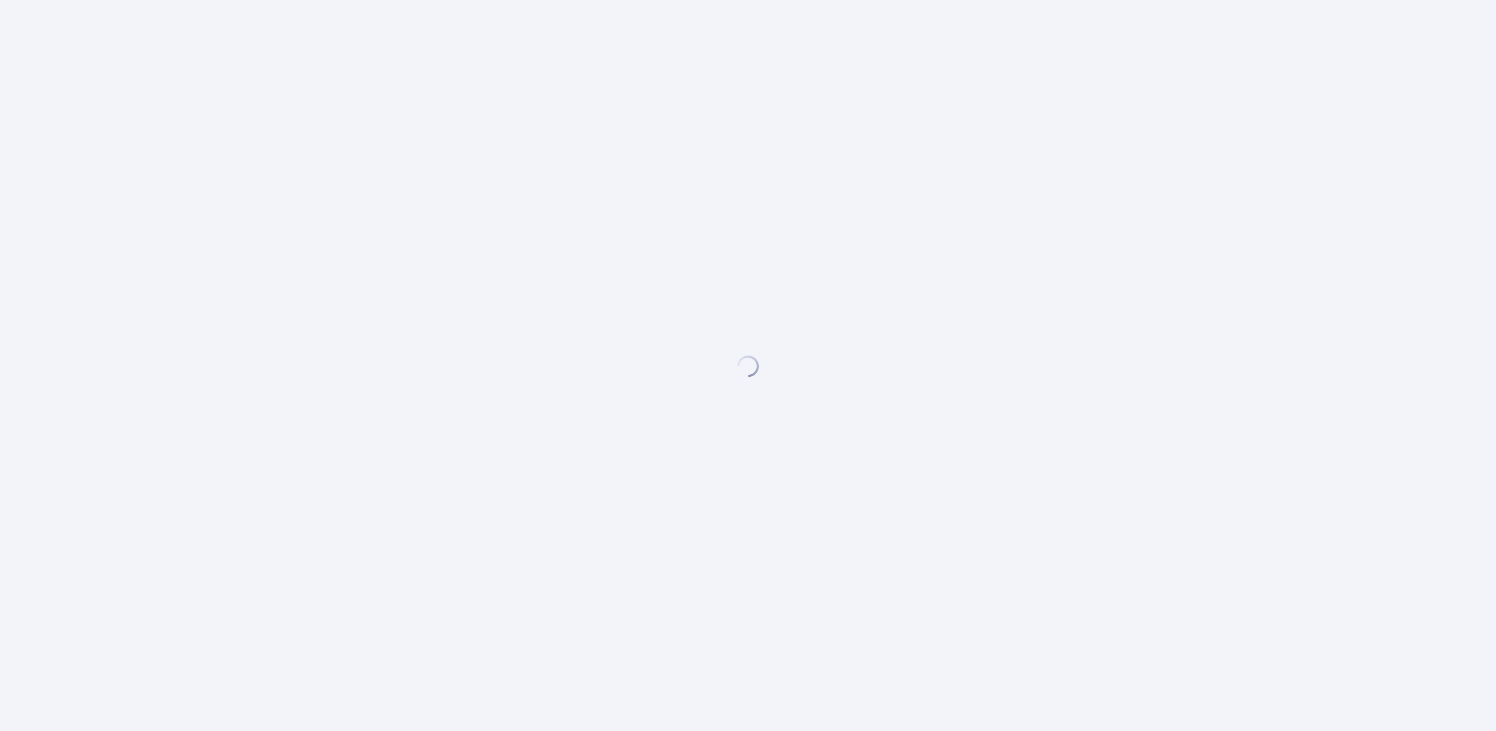 scroll, scrollTop: 0, scrollLeft: 0, axis: both 